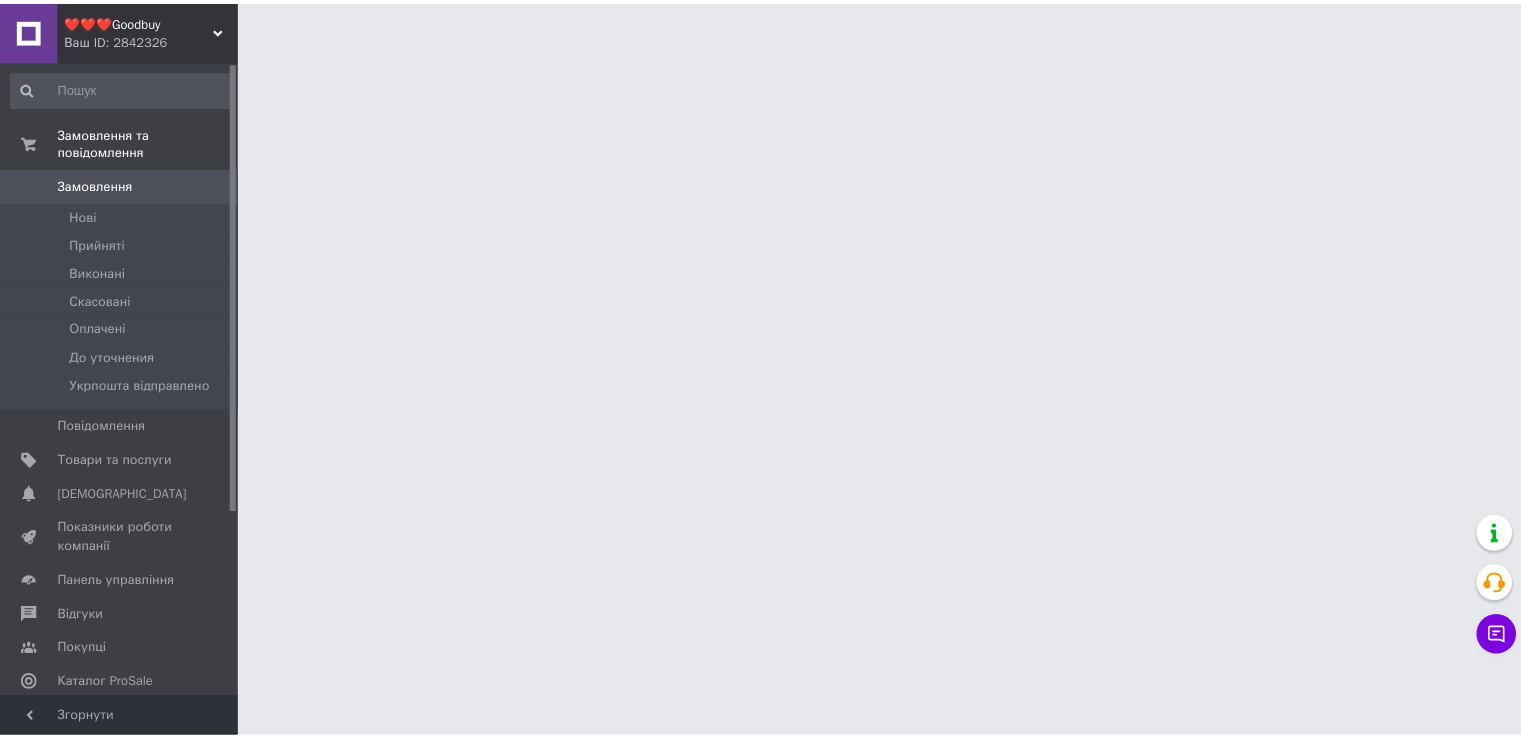 scroll, scrollTop: 0, scrollLeft: 0, axis: both 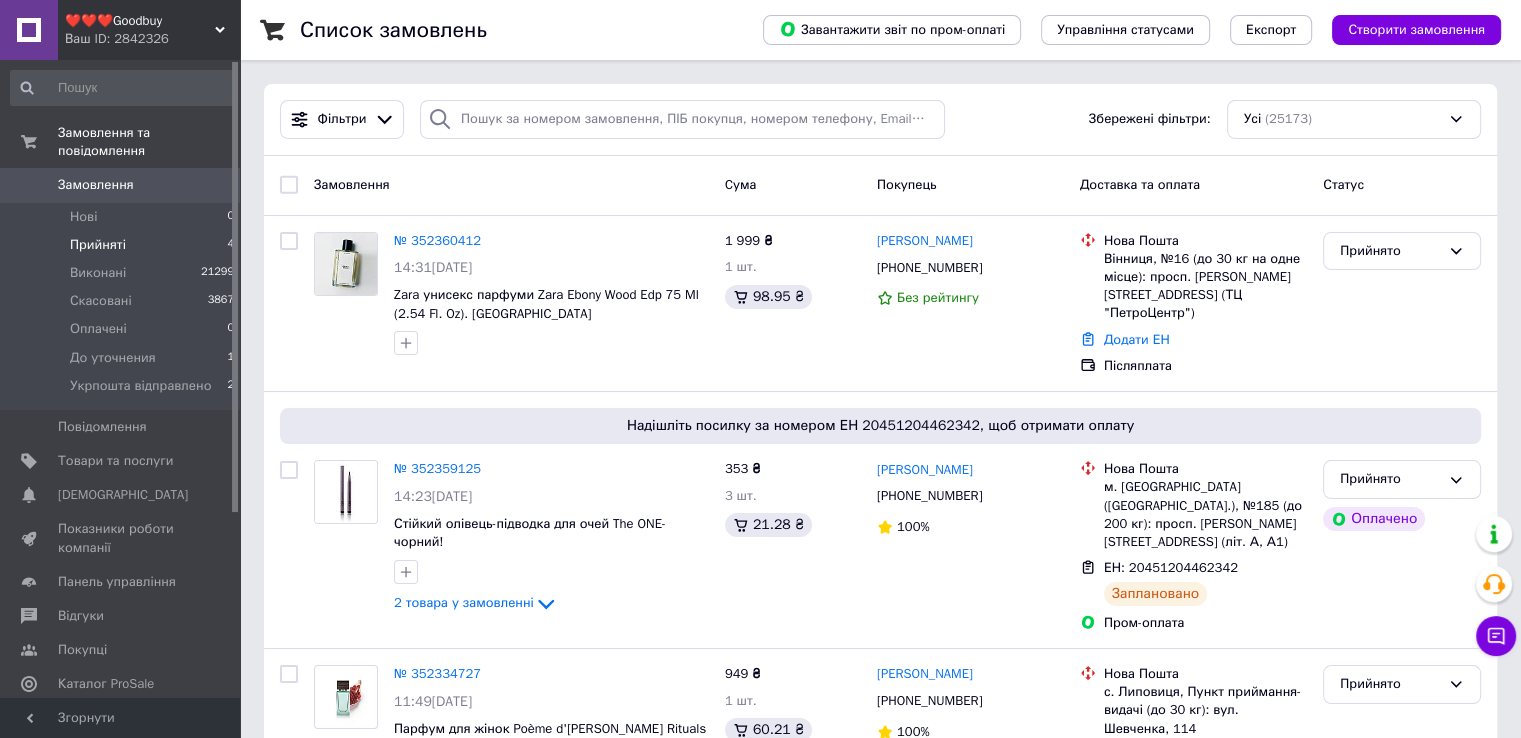 click on "Прийняті" at bounding box center [98, 245] 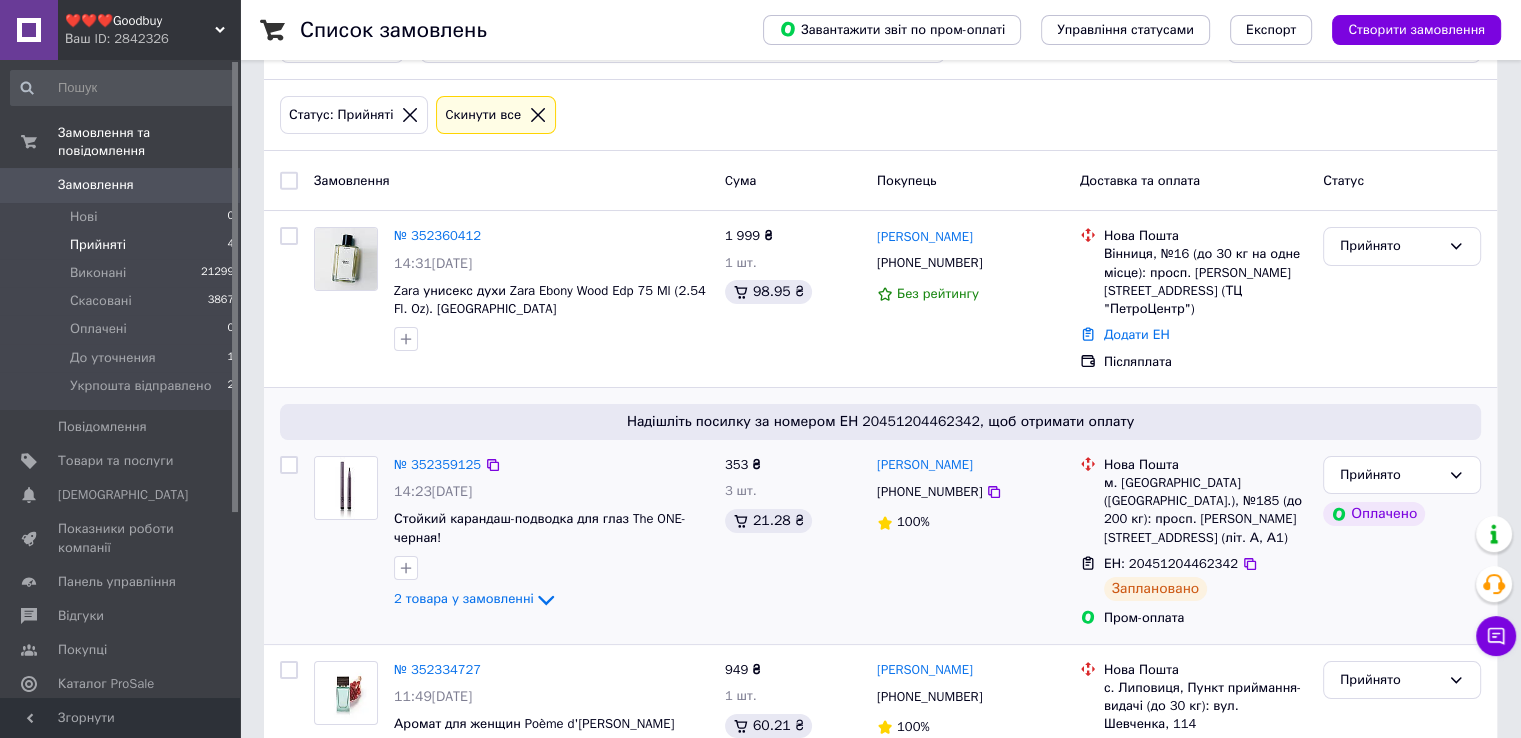 scroll, scrollTop: 200, scrollLeft: 0, axis: vertical 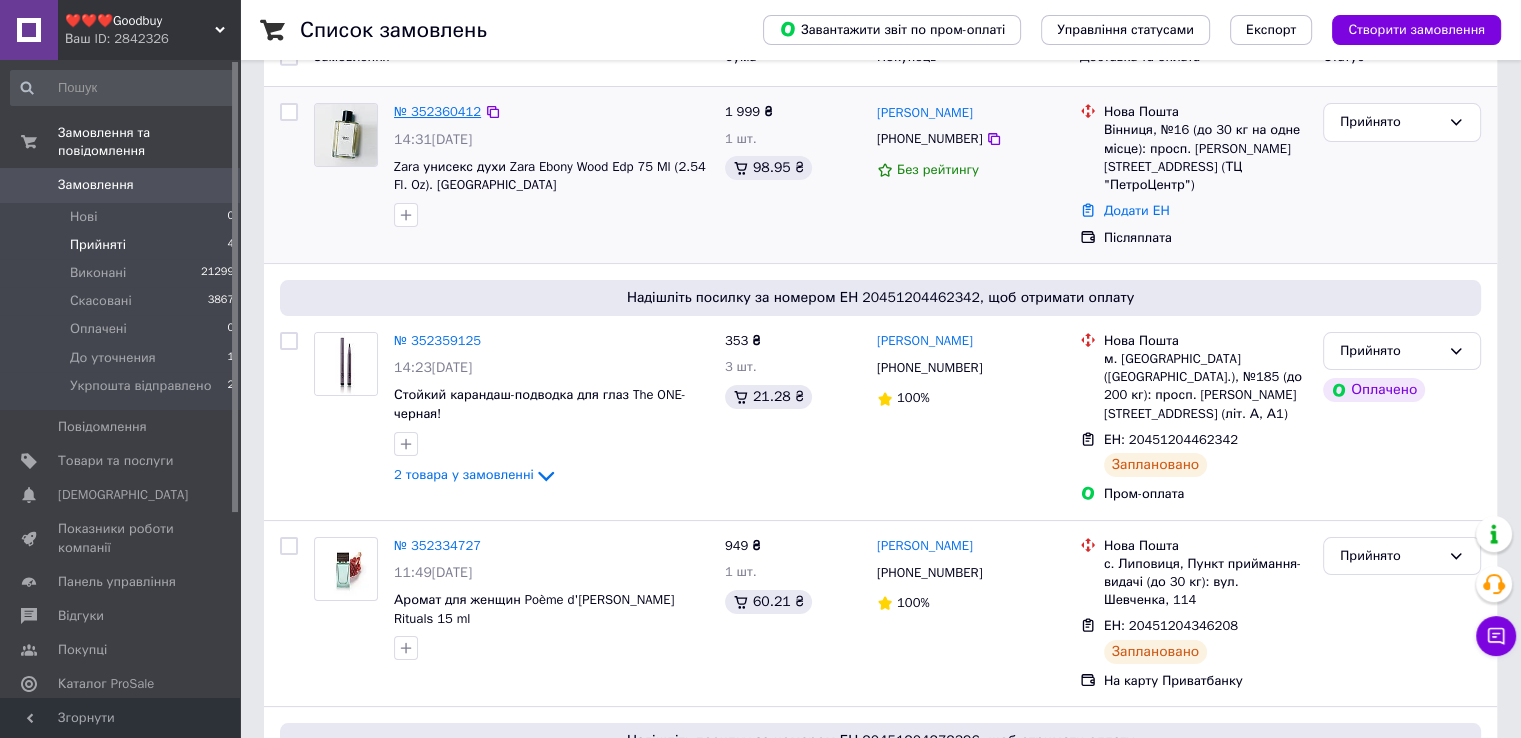 click on "№ 352360412" at bounding box center [437, 111] 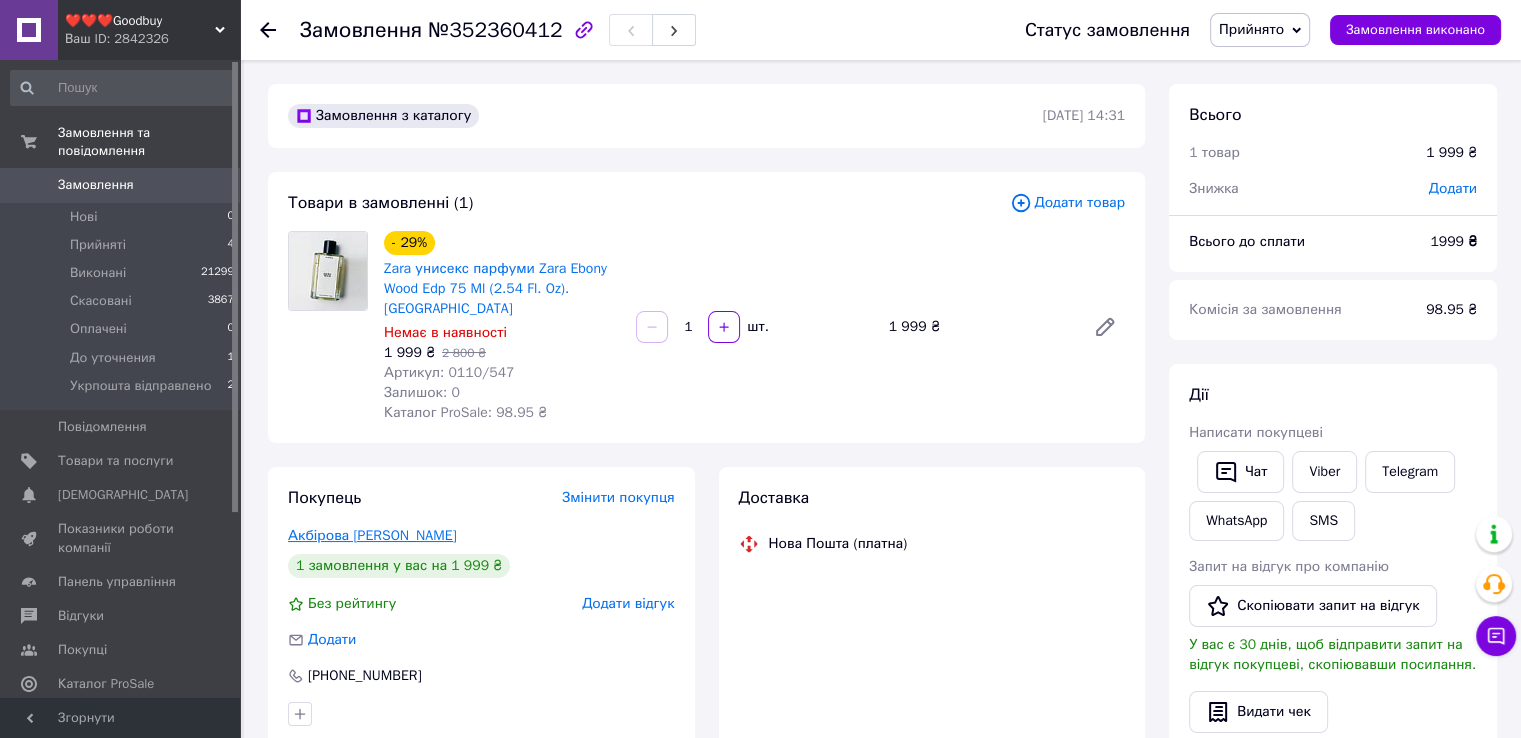 click on "Акбірова [PERSON_NAME]" at bounding box center (372, 535) 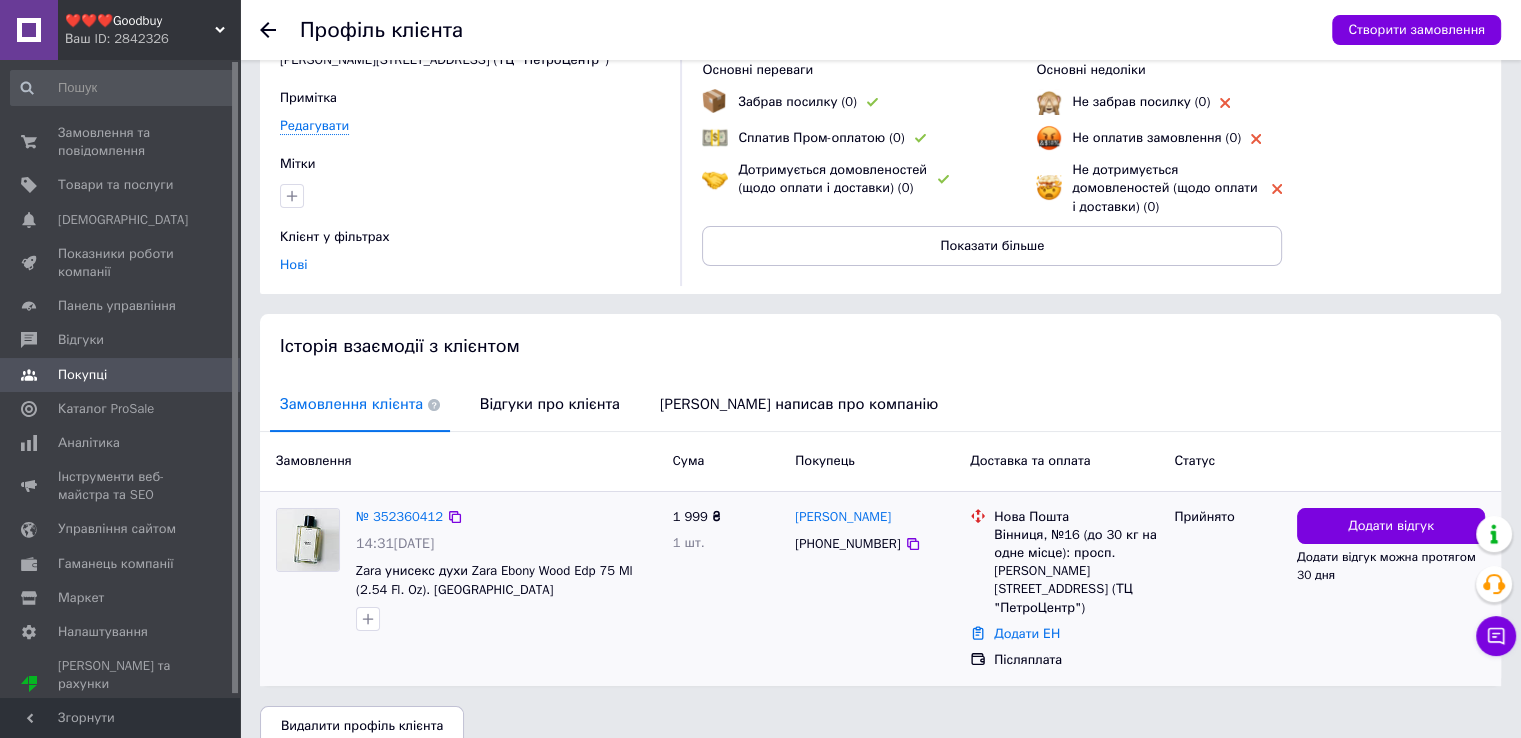 scroll, scrollTop: 159, scrollLeft: 0, axis: vertical 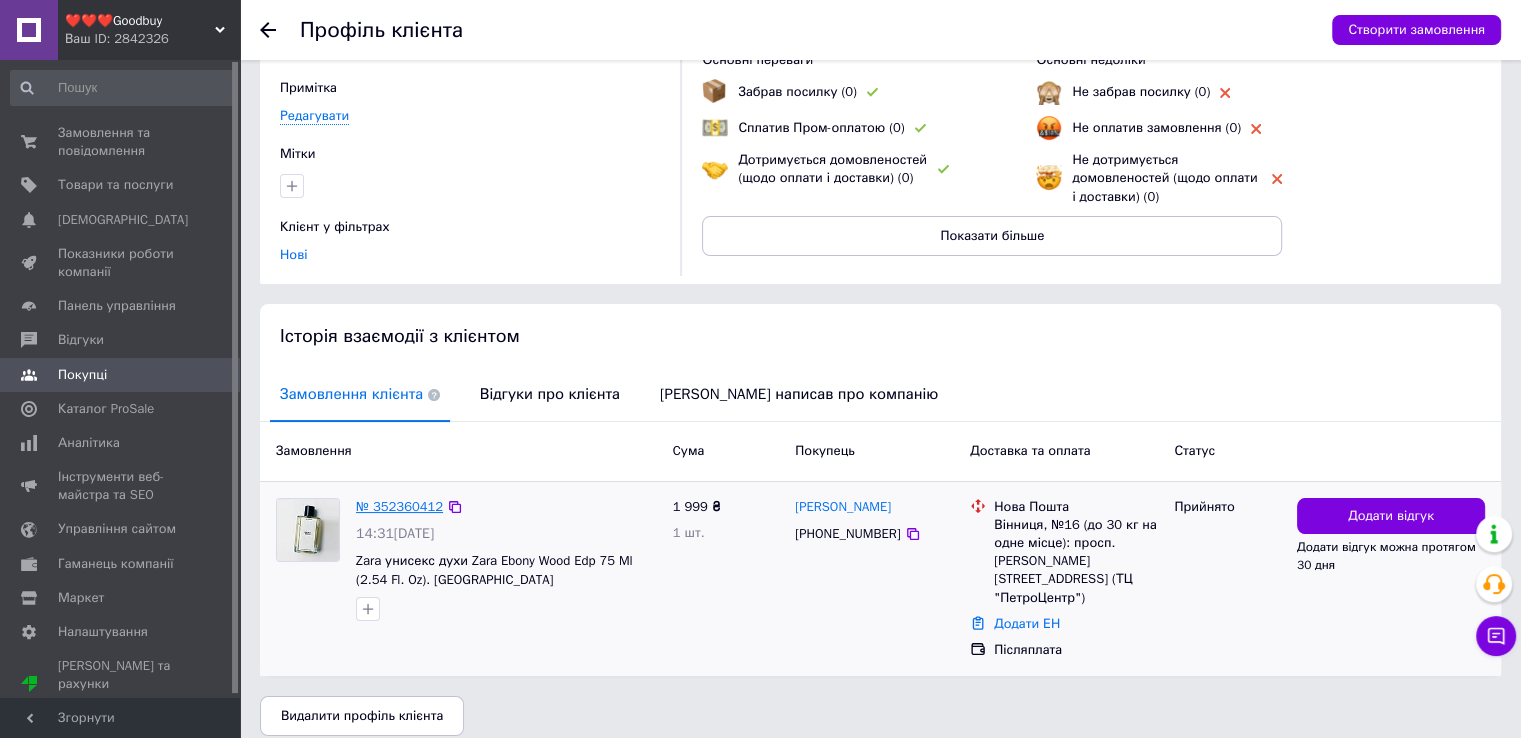 click on "№ 352360412" at bounding box center [399, 506] 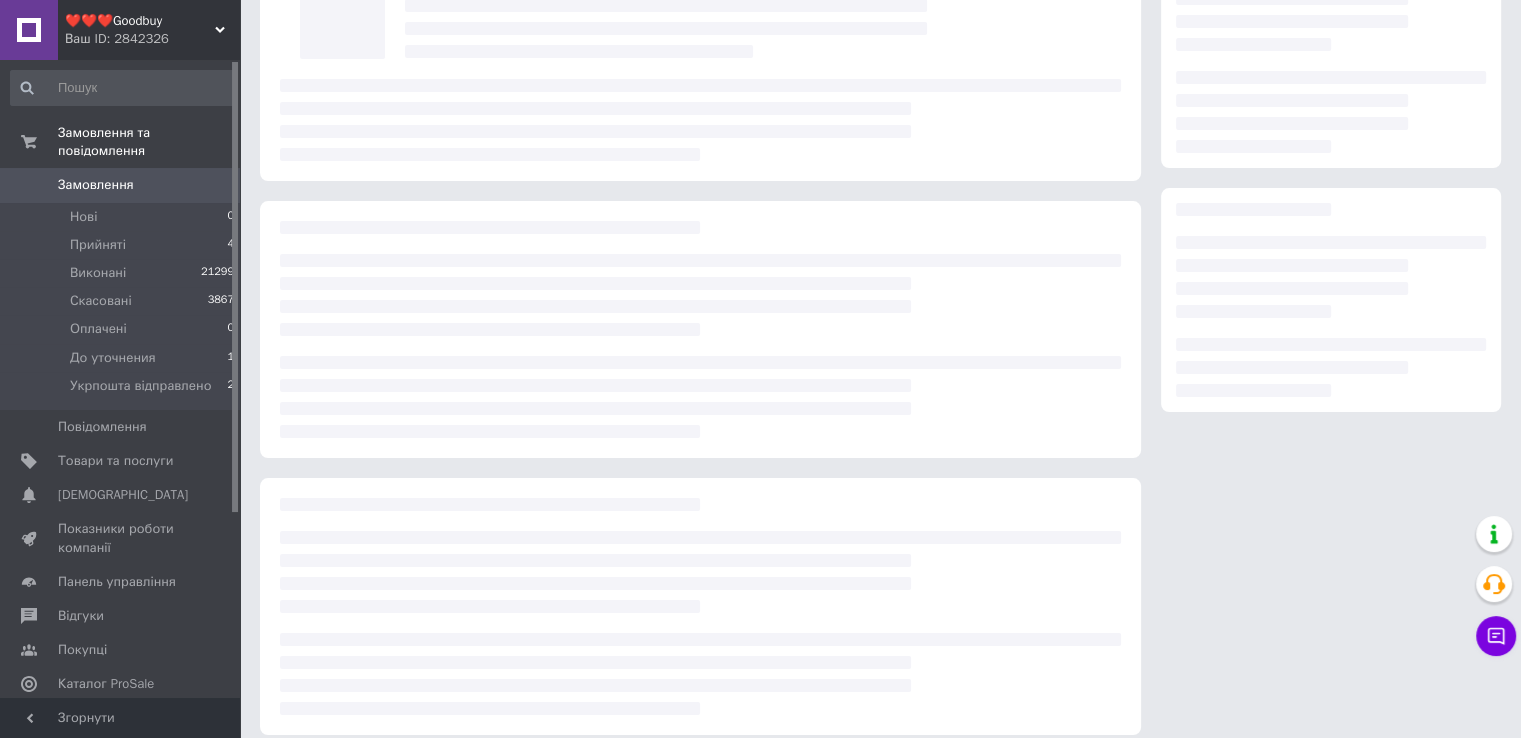 scroll, scrollTop: 0, scrollLeft: 0, axis: both 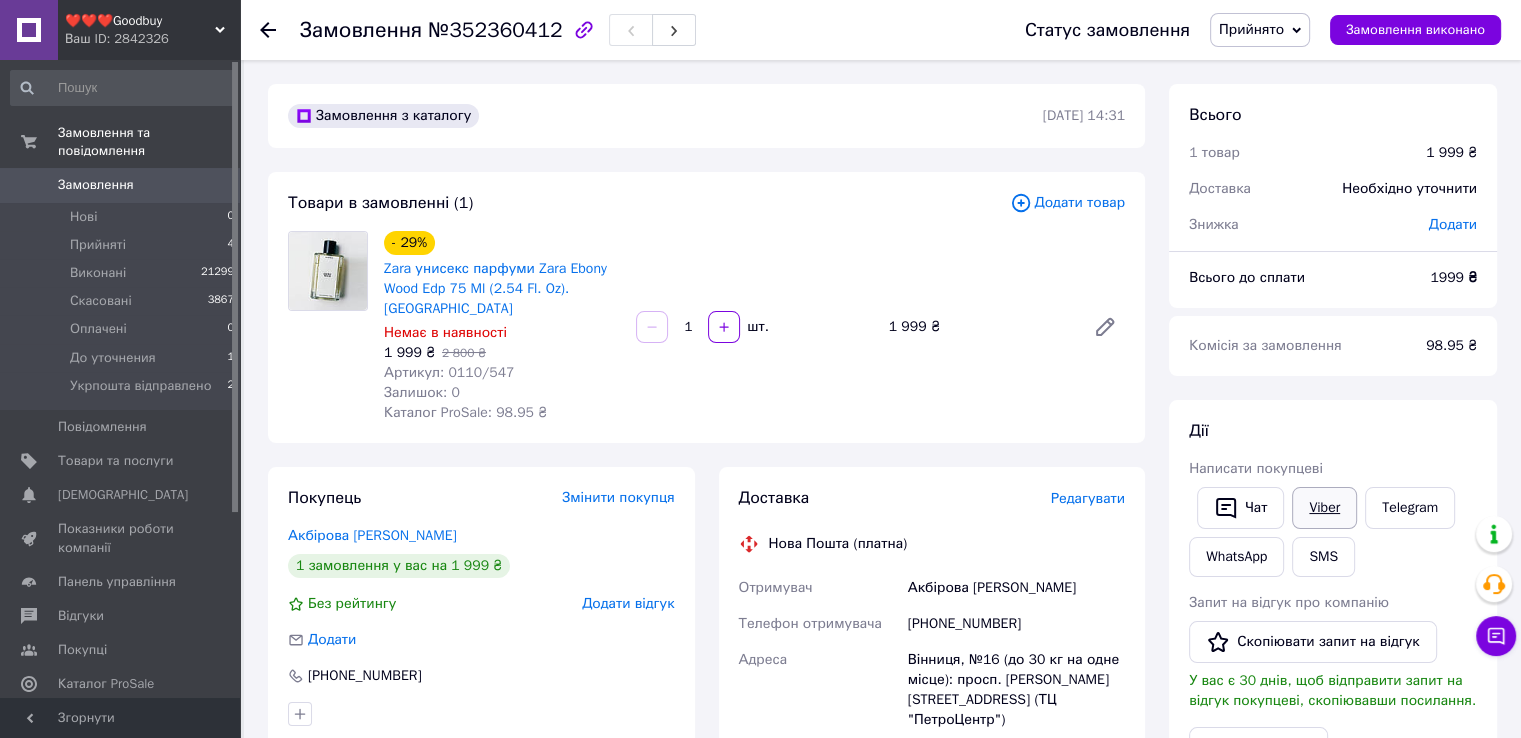 click on "Viber" at bounding box center (1324, 508) 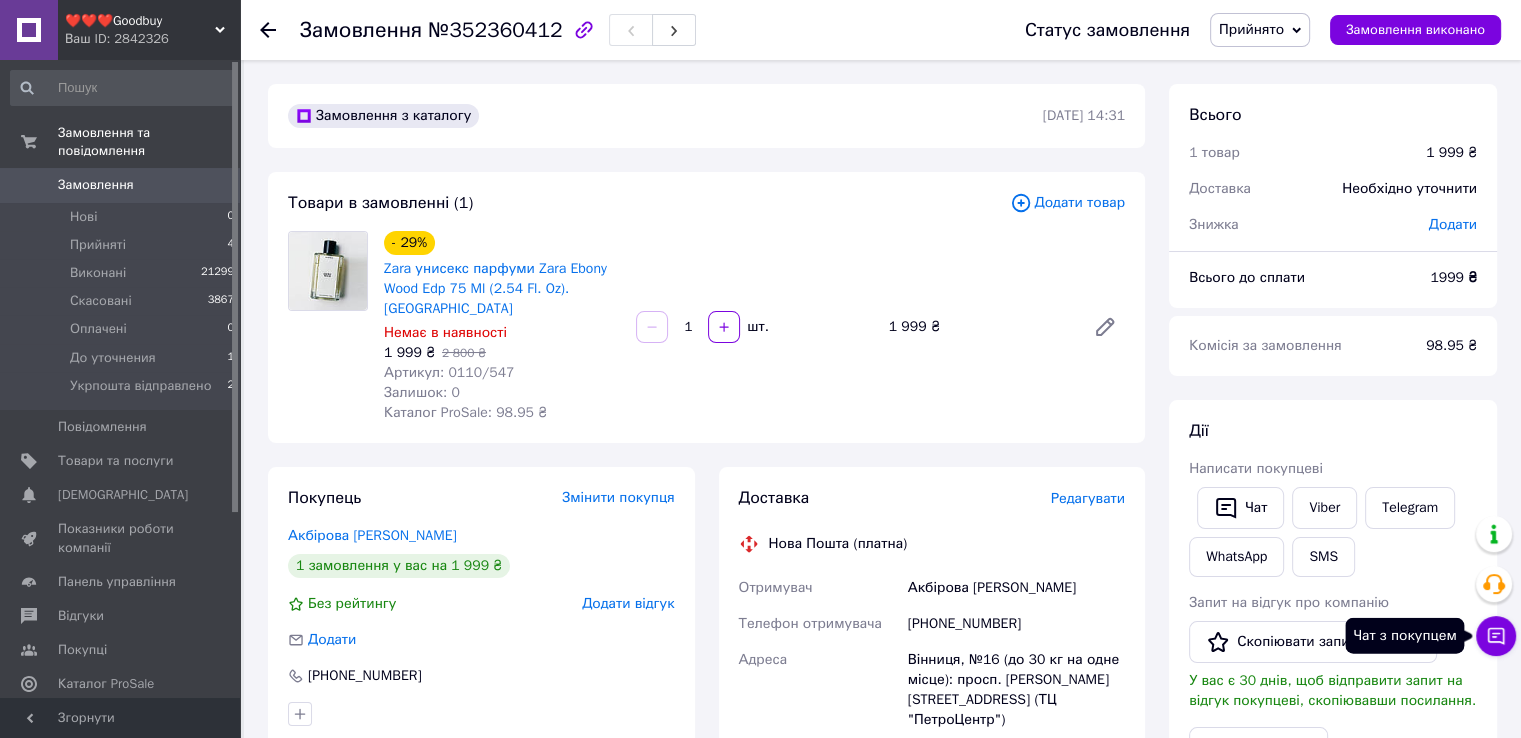 click 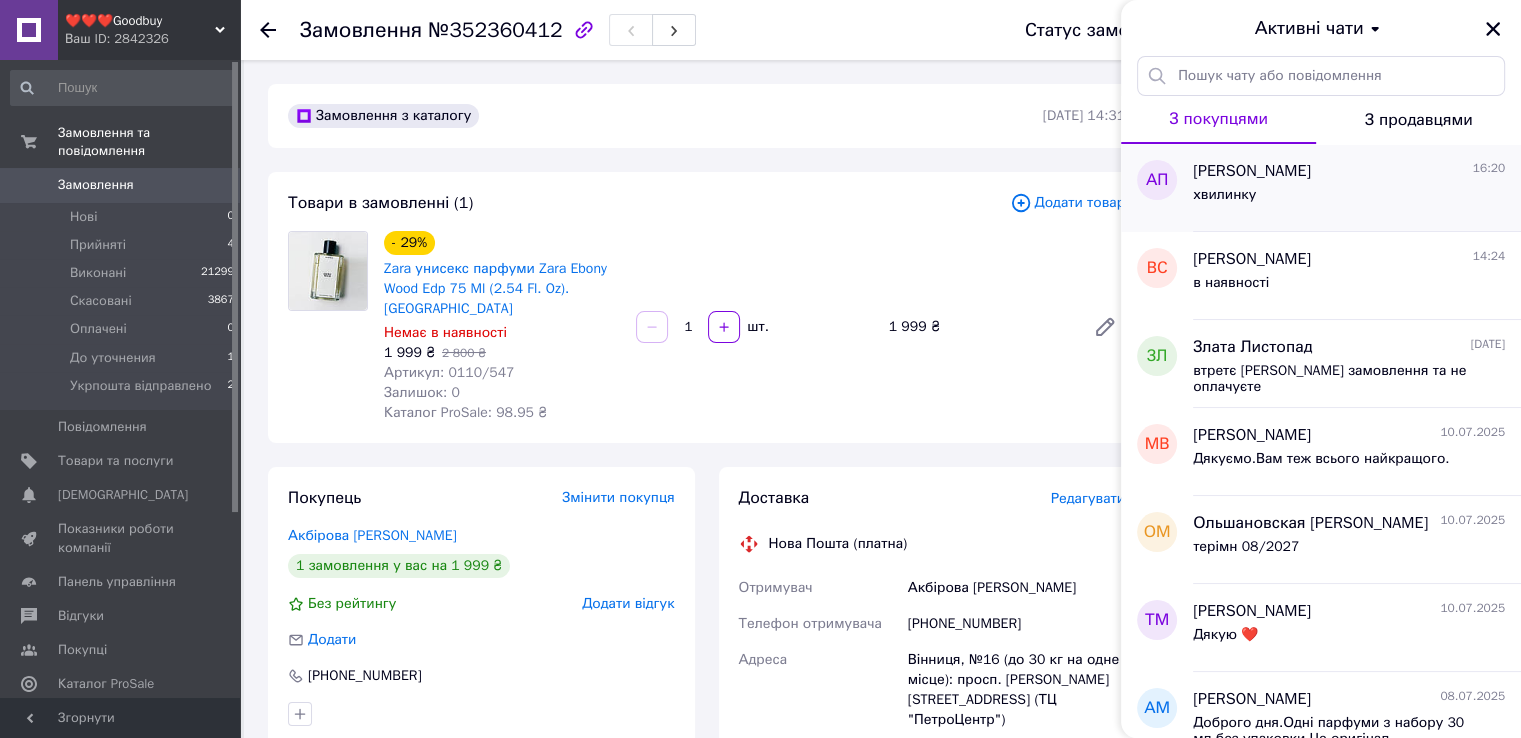 click on "хвилинку" at bounding box center [1349, 199] 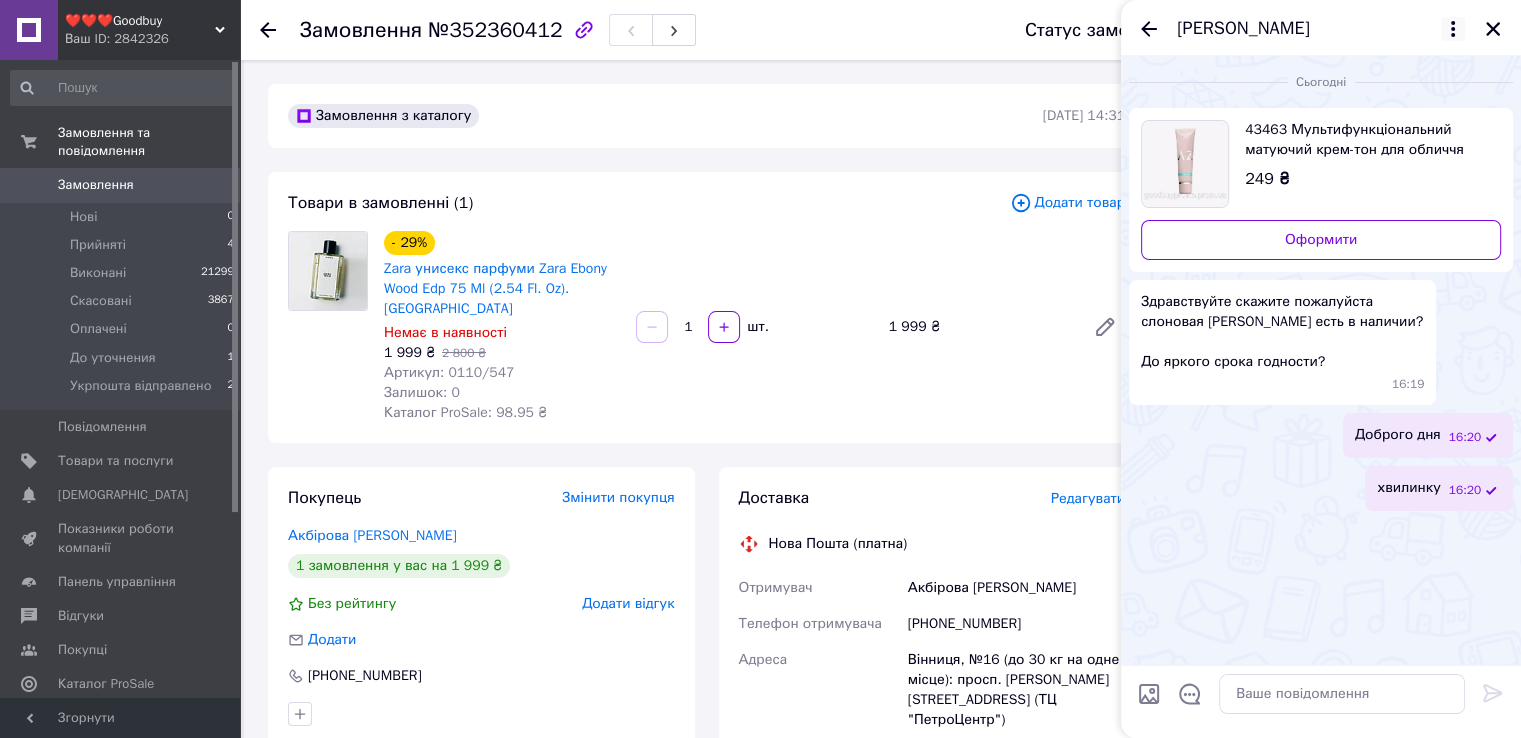 click 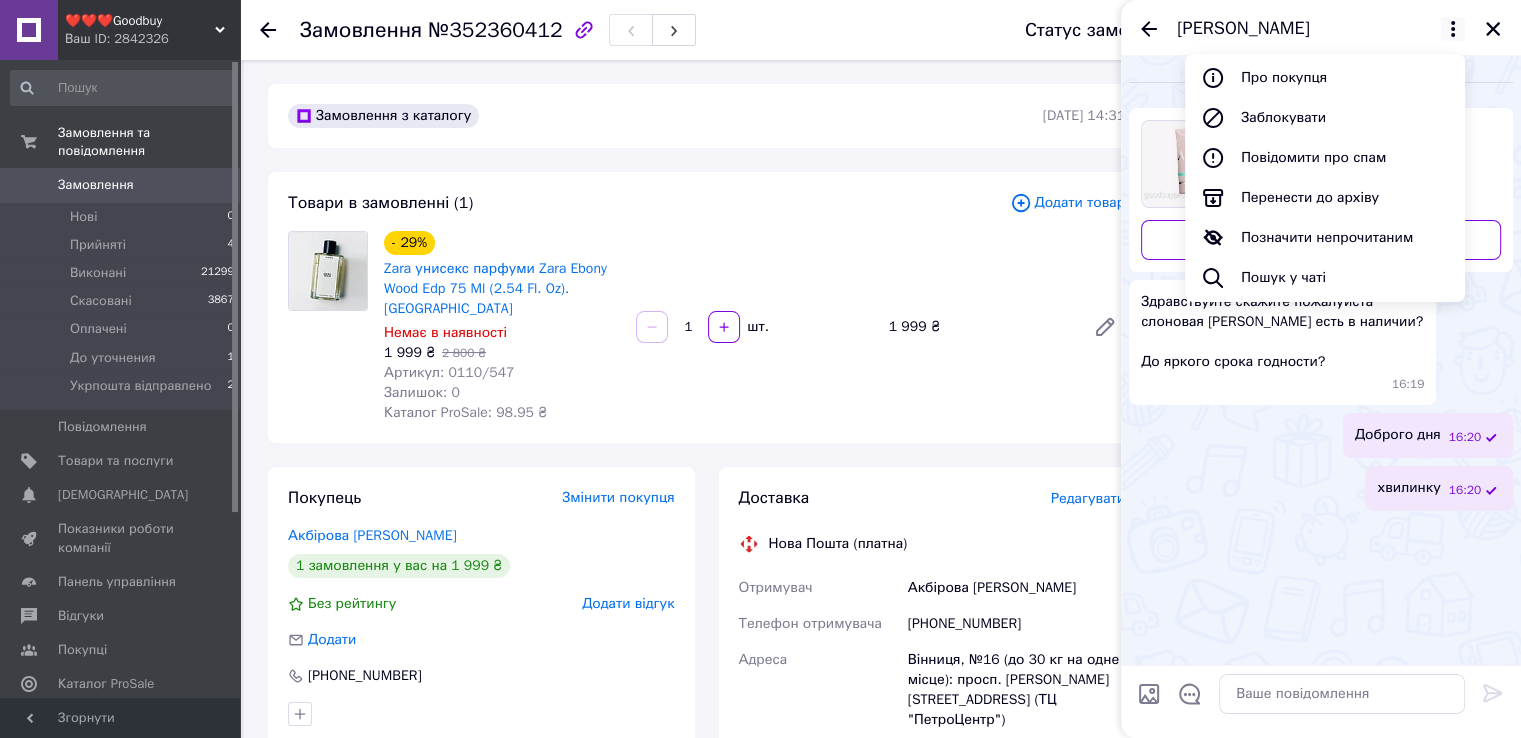 click on "[PERSON_NAME]" at bounding box center (1301, 29) 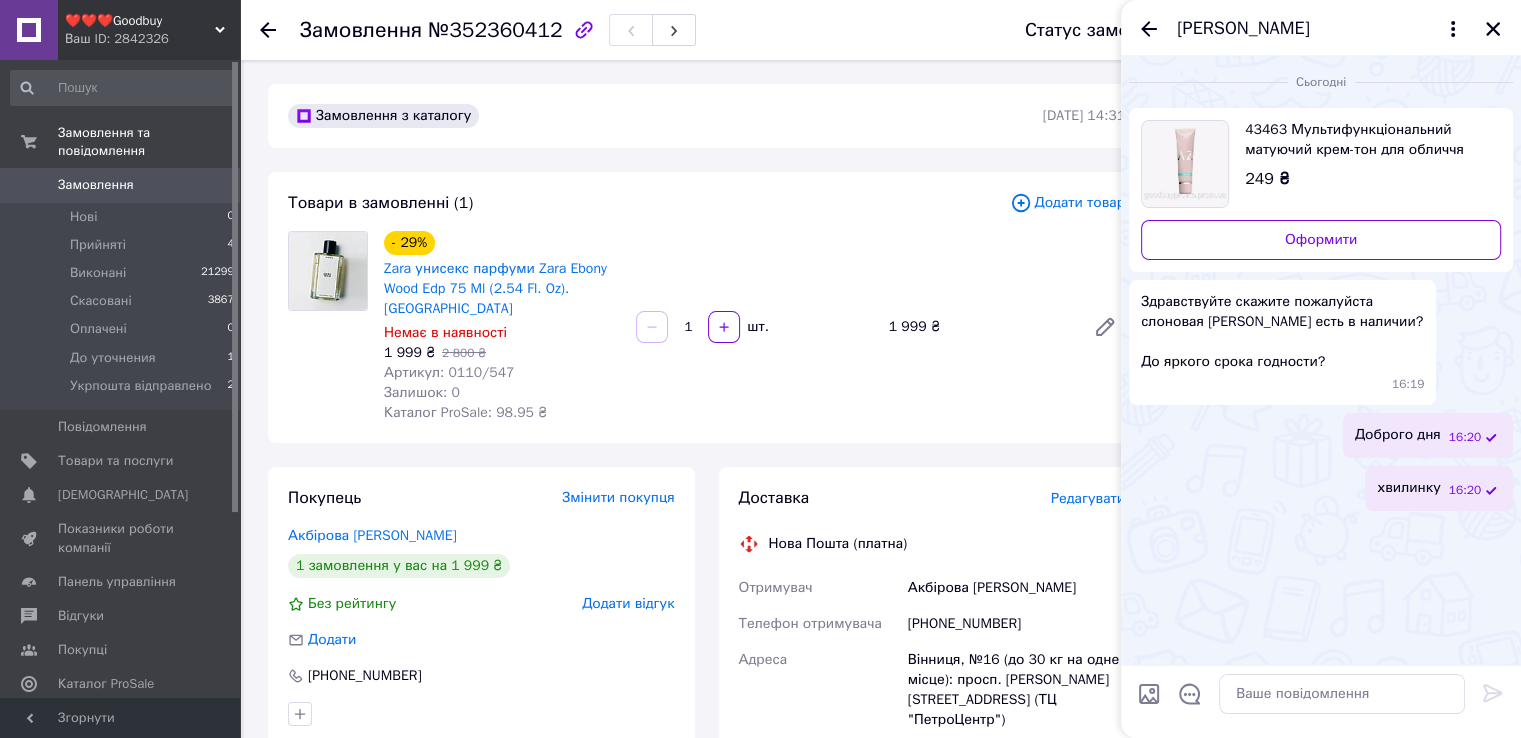 click on "43463 Мультифункціональний матуючий крем-тон для обличчя THE ONE A-Z SPF 30 Бежевий" at bounding box center [1365, 140] 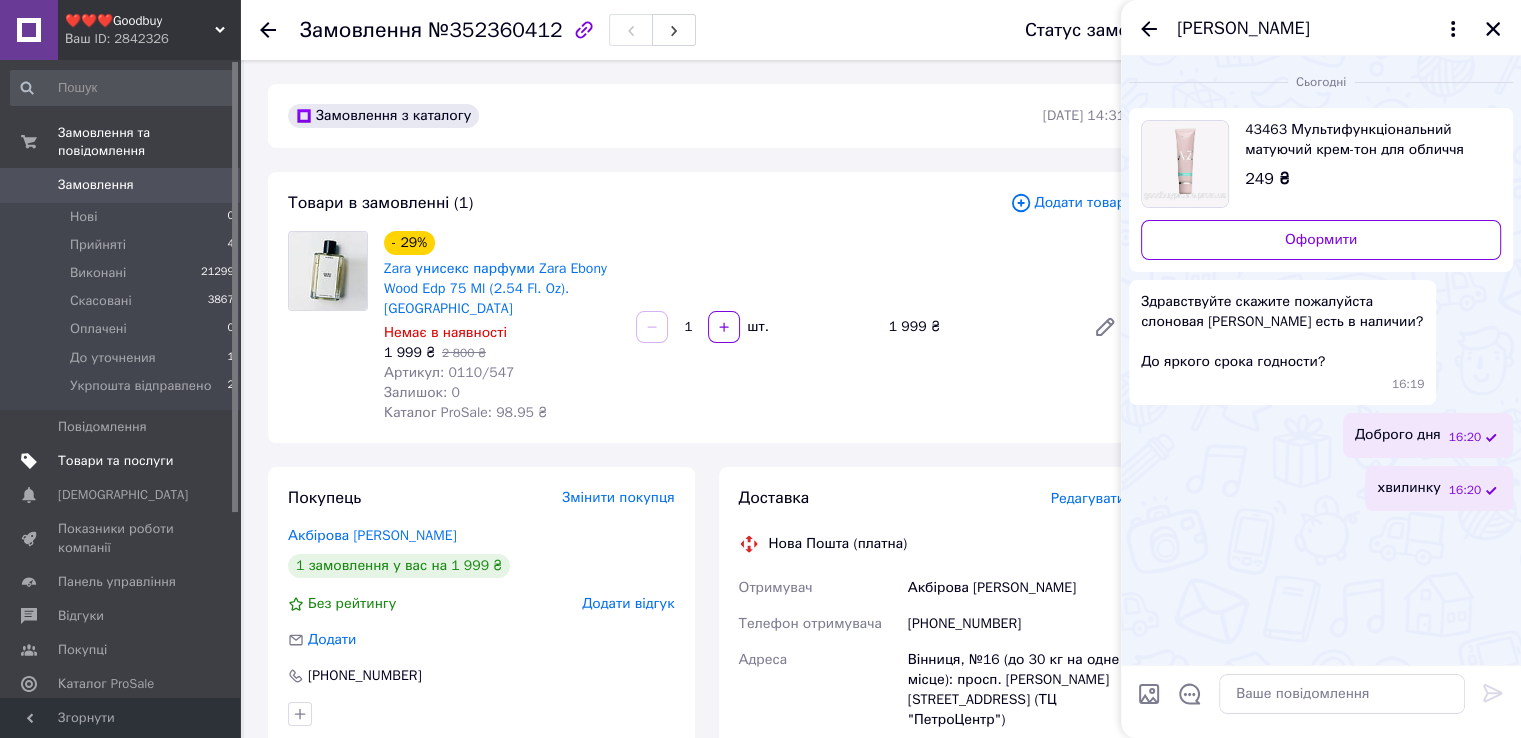 click on "Товари та послуги" at bounding box center (115, 461) 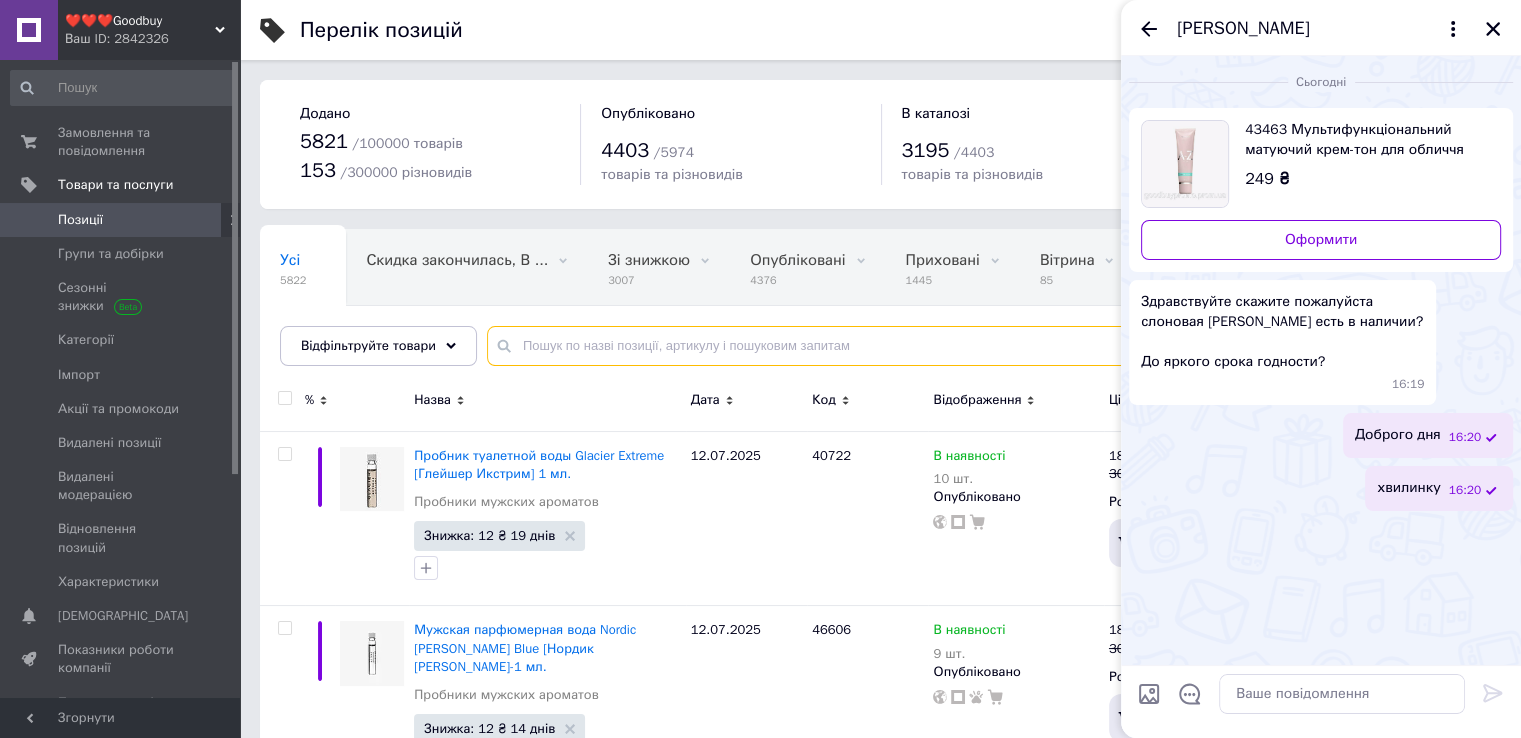 paste on "4346" 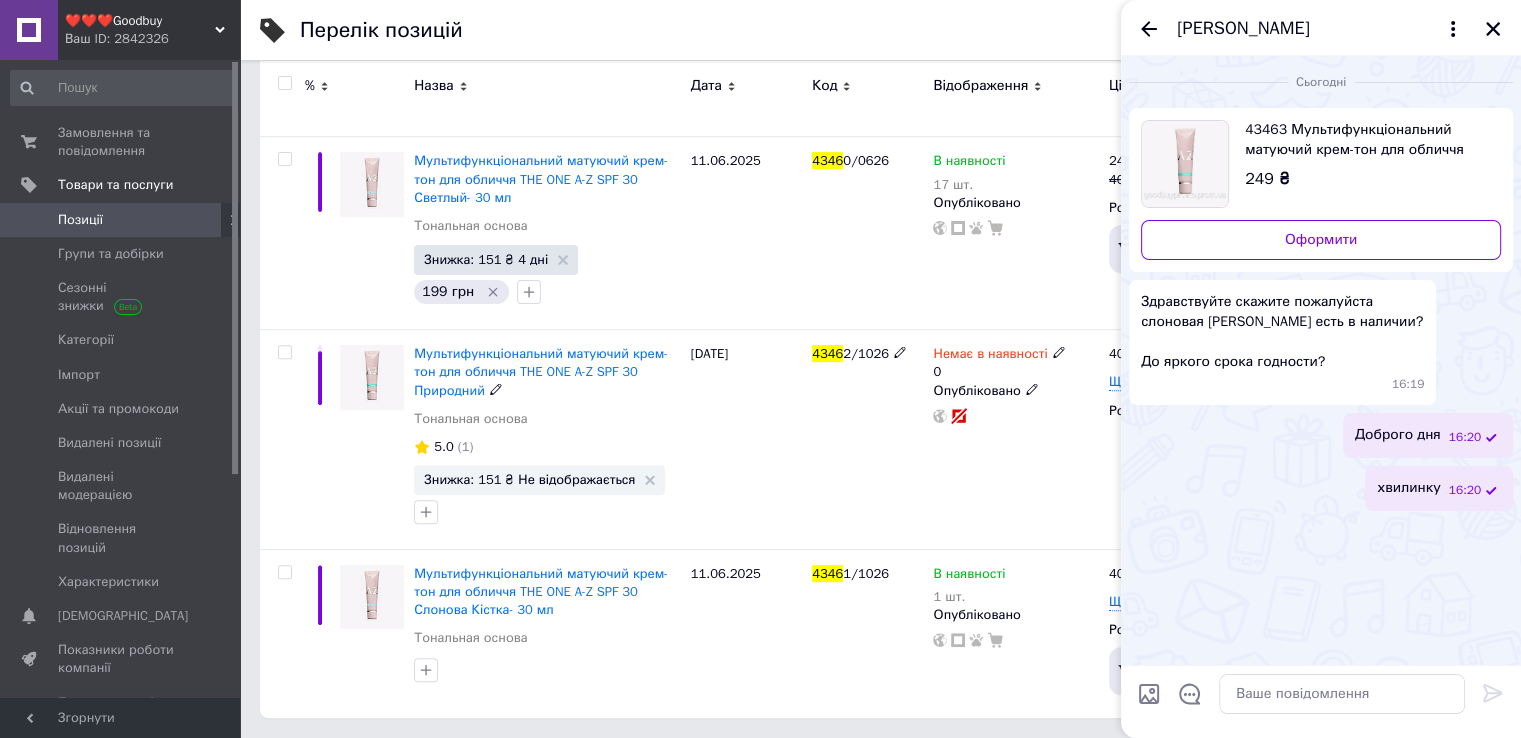 scroll, scrollTop: 628, scrollLeft: 0, axis: vertical 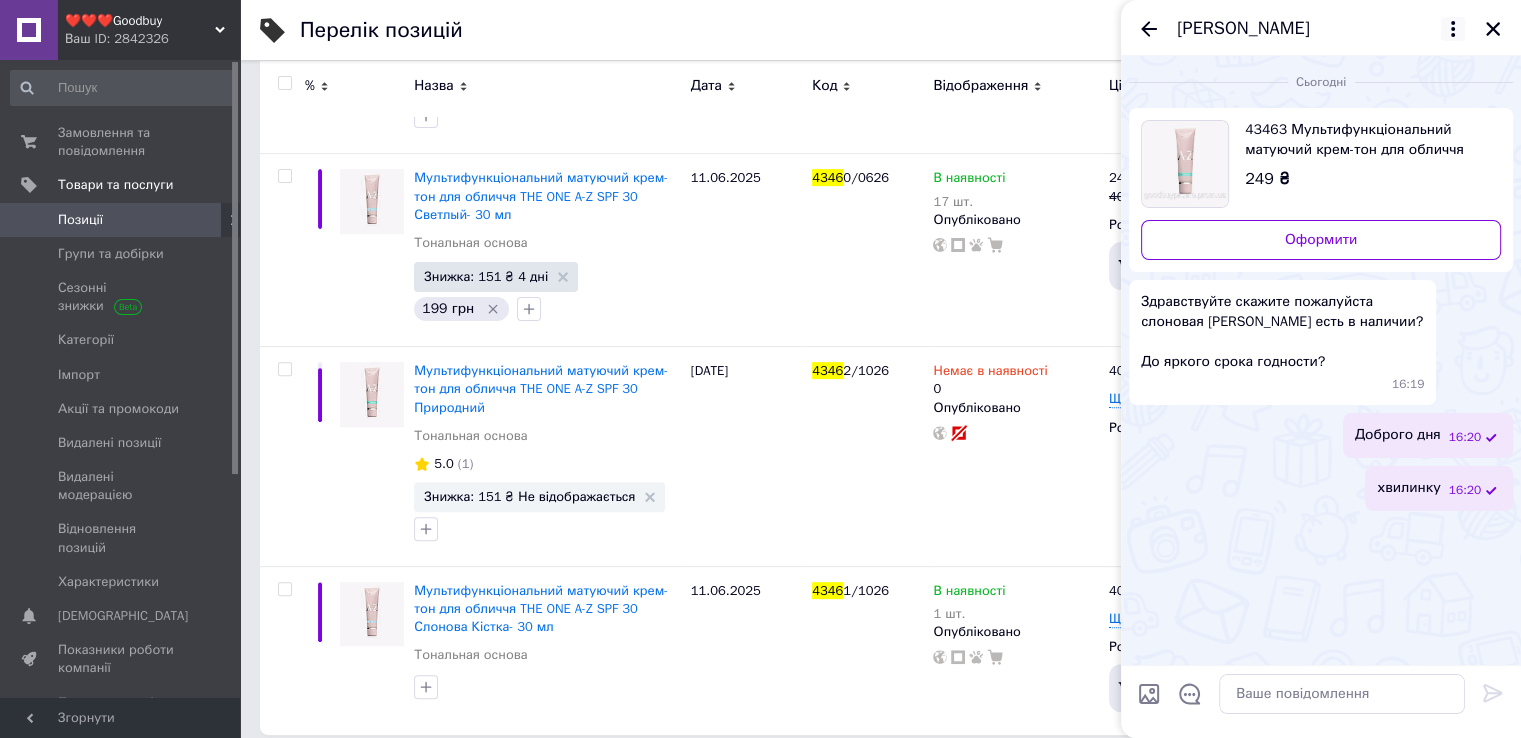 type on "4346" 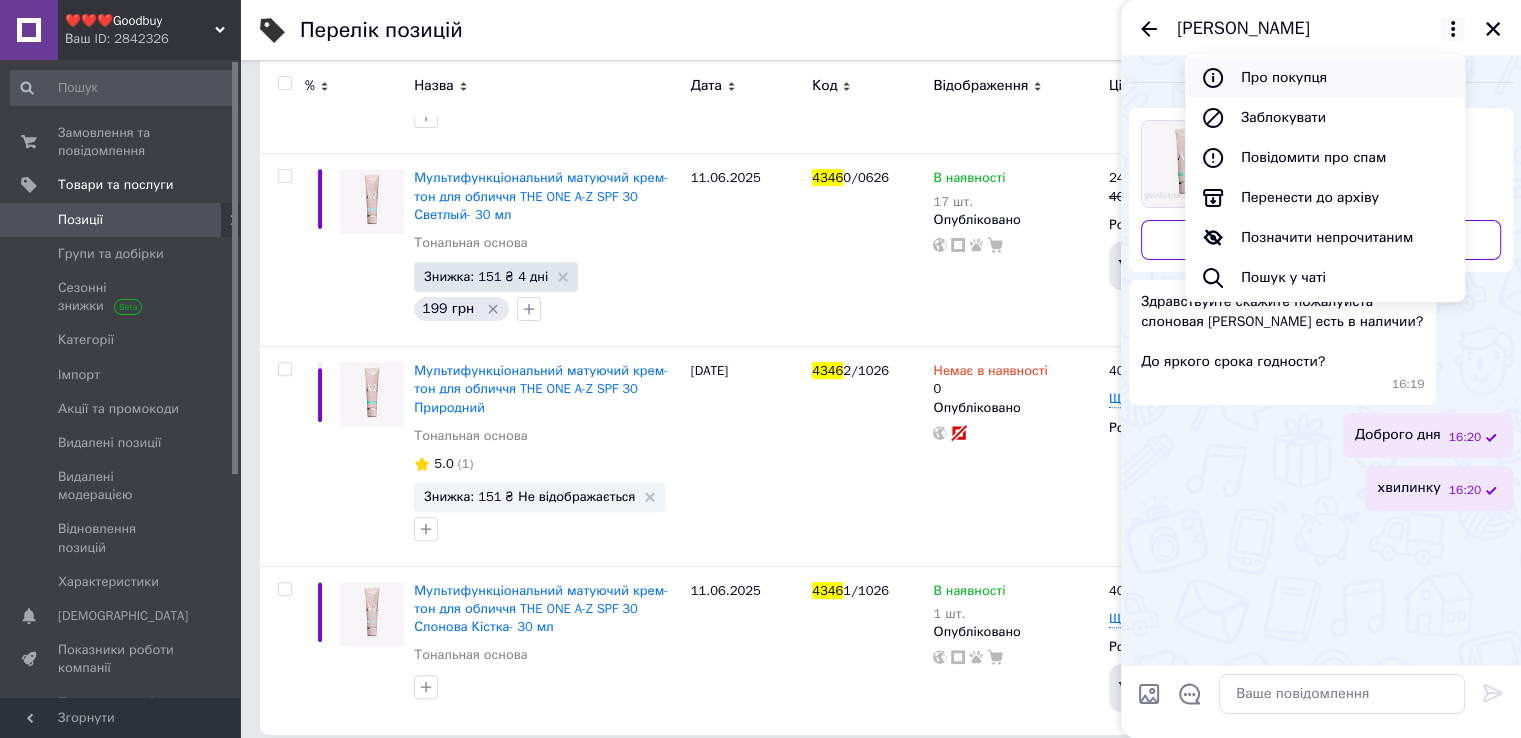 click on "Про покупця" at bounding box center (1325, 78) 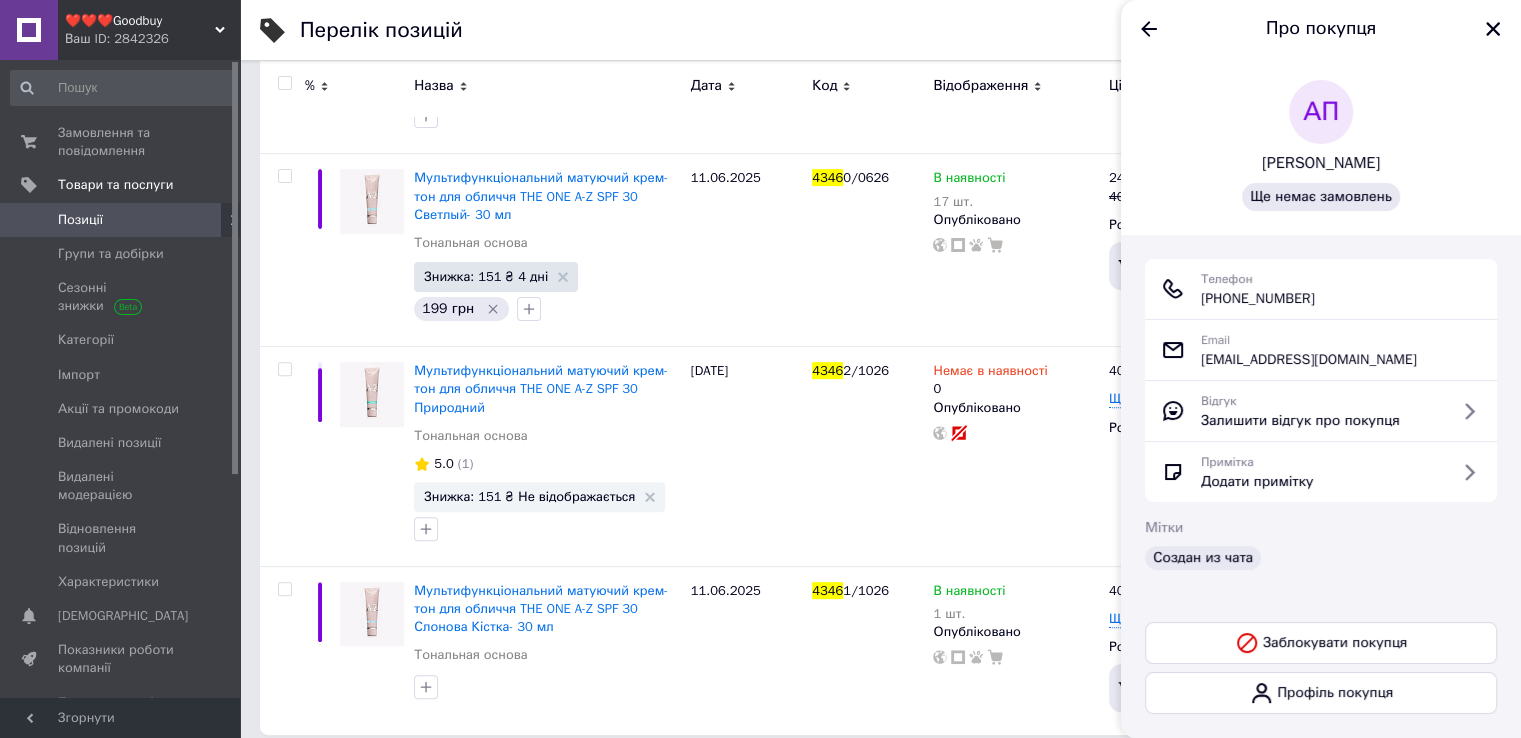 click on "+380 (93) 154-57-25" at bounding box center [1258, 299] 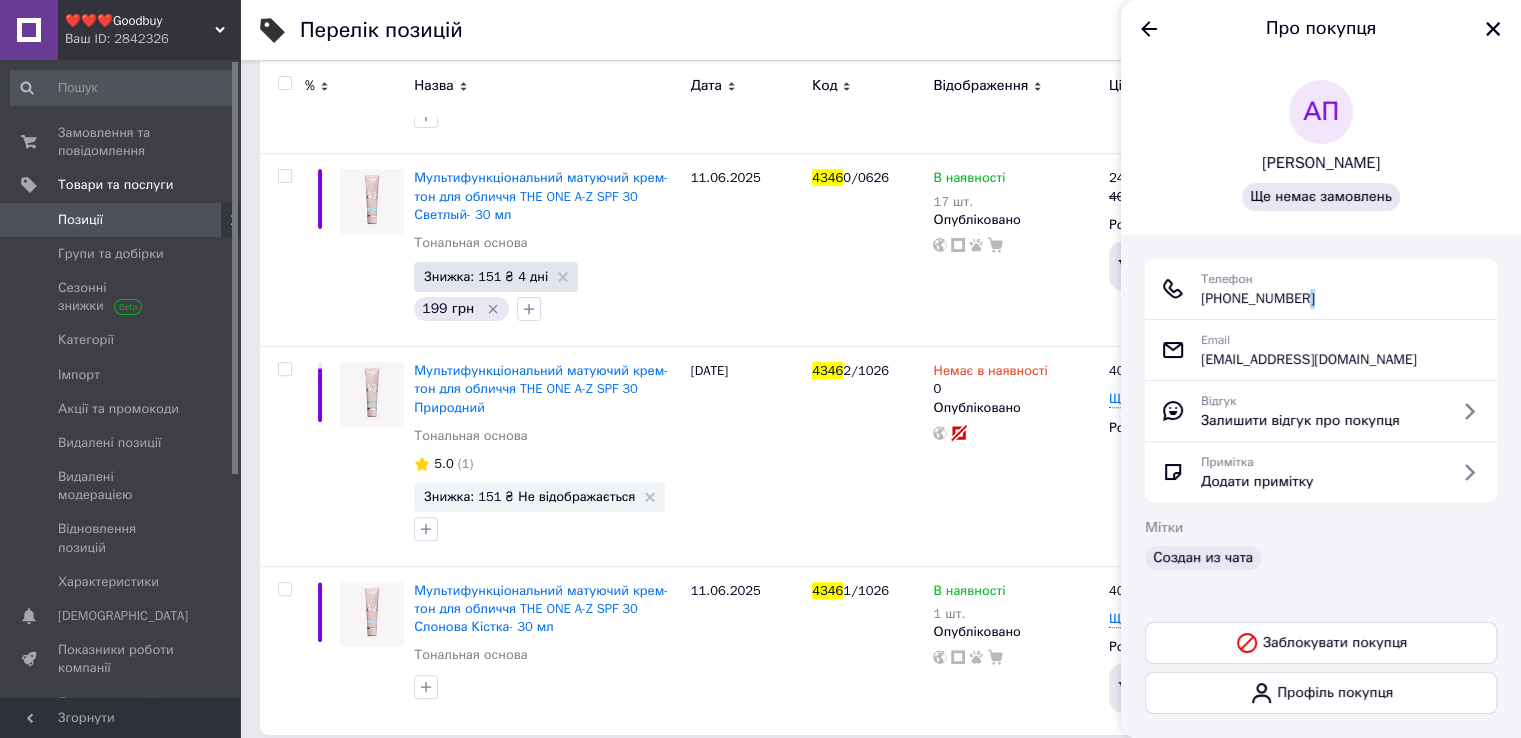 click on "+380 (93) 154-57-25" at bounding box center (1258, 299) 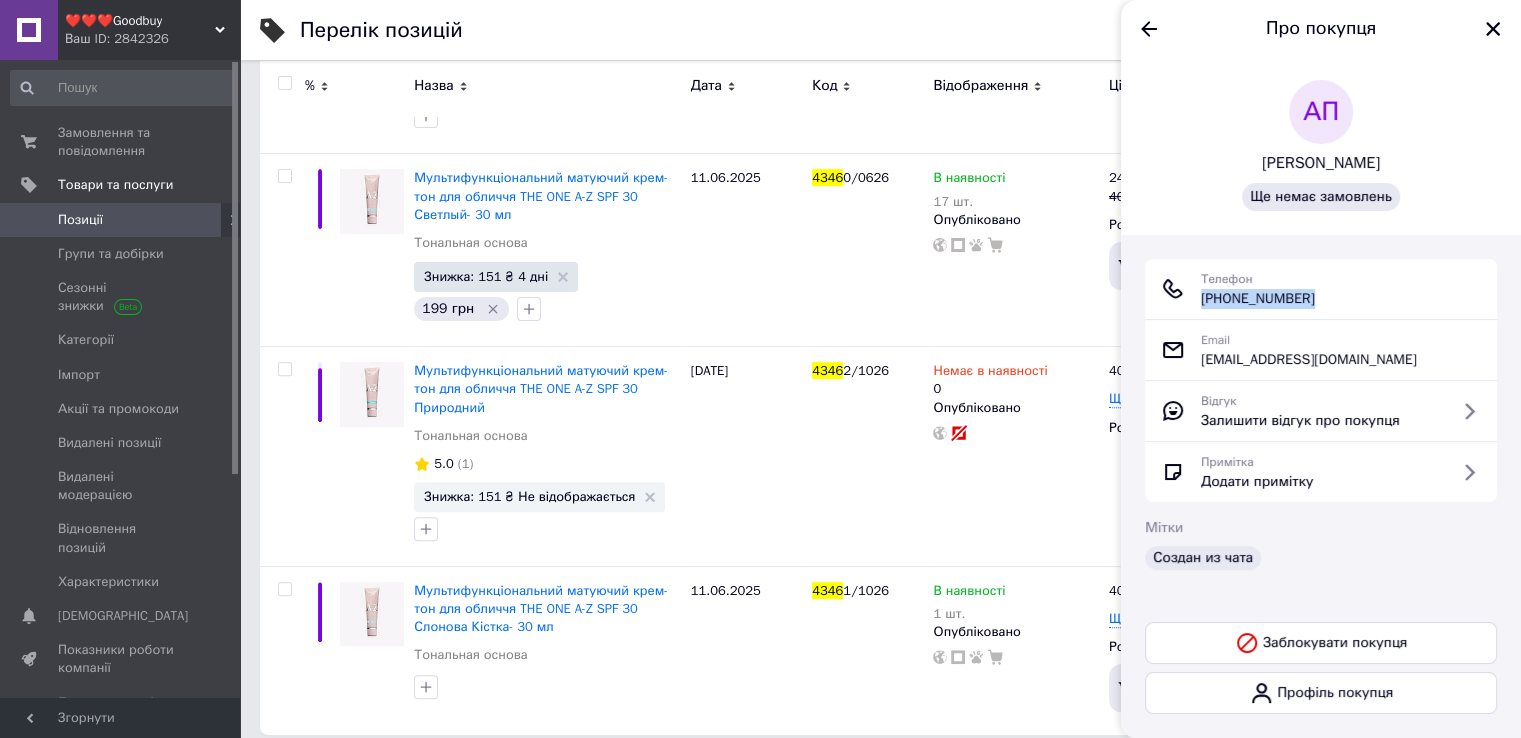 click on "+380 (93) 154-57-25" at bounding box center (1258, 299) 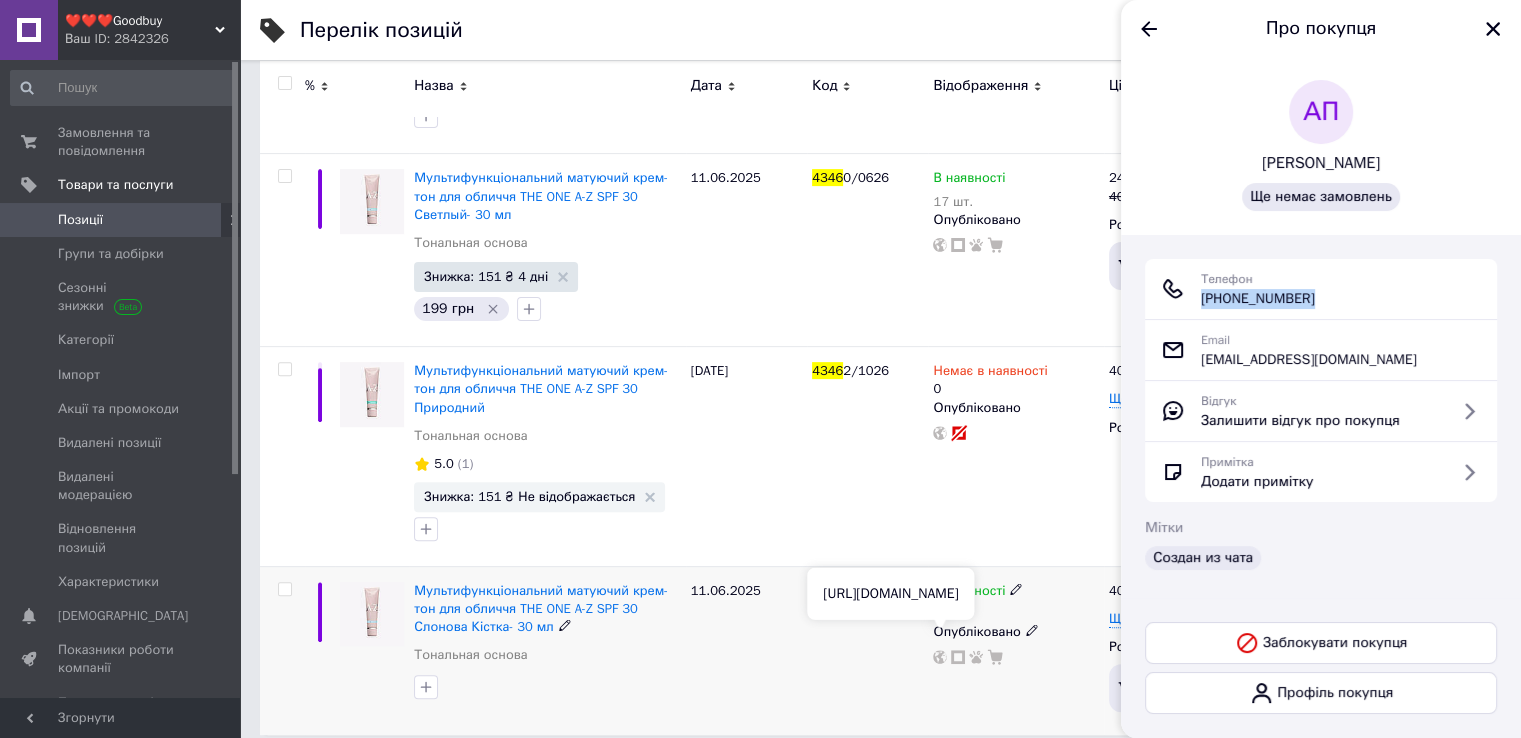 click 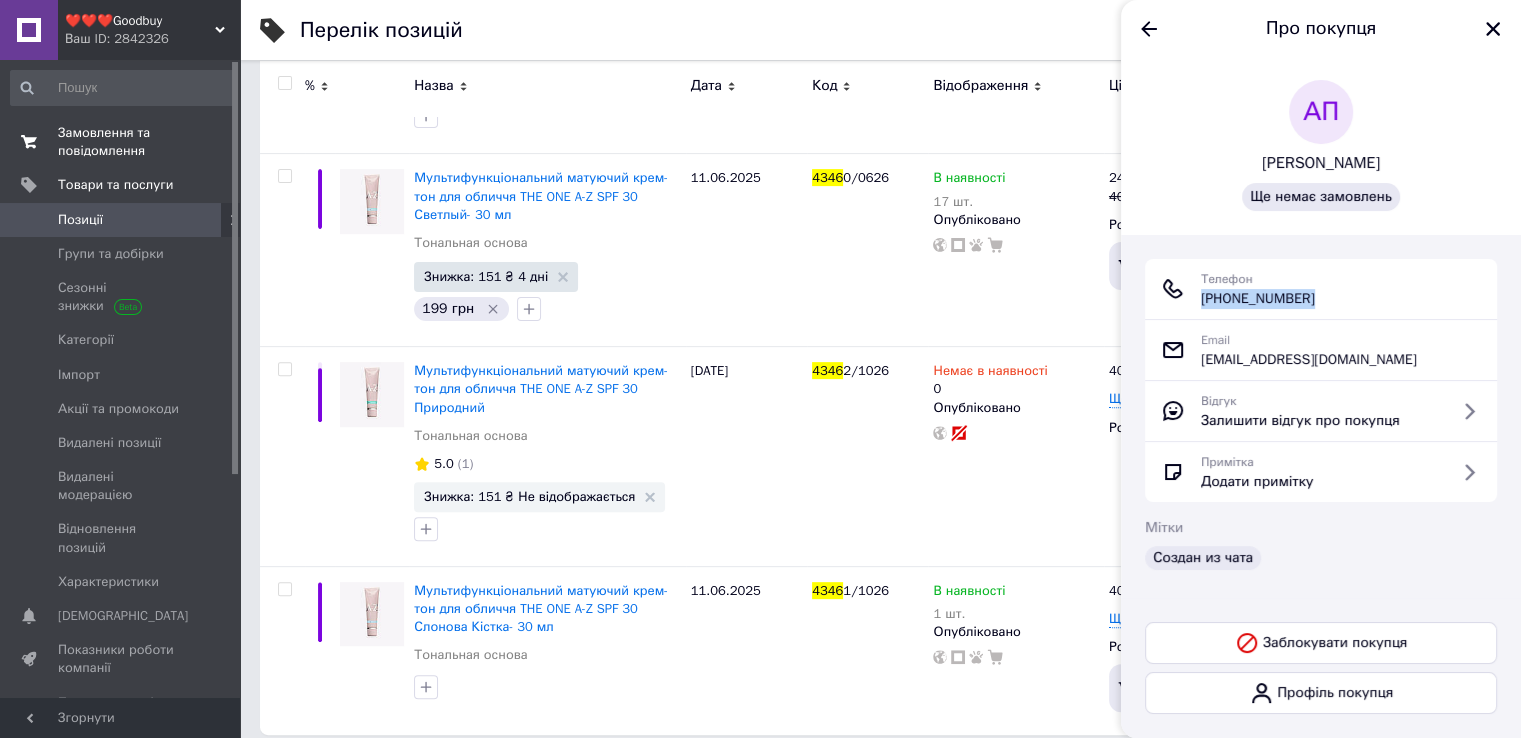 click on "Замовлення та повідомлення" at bounding box center (121, 142) 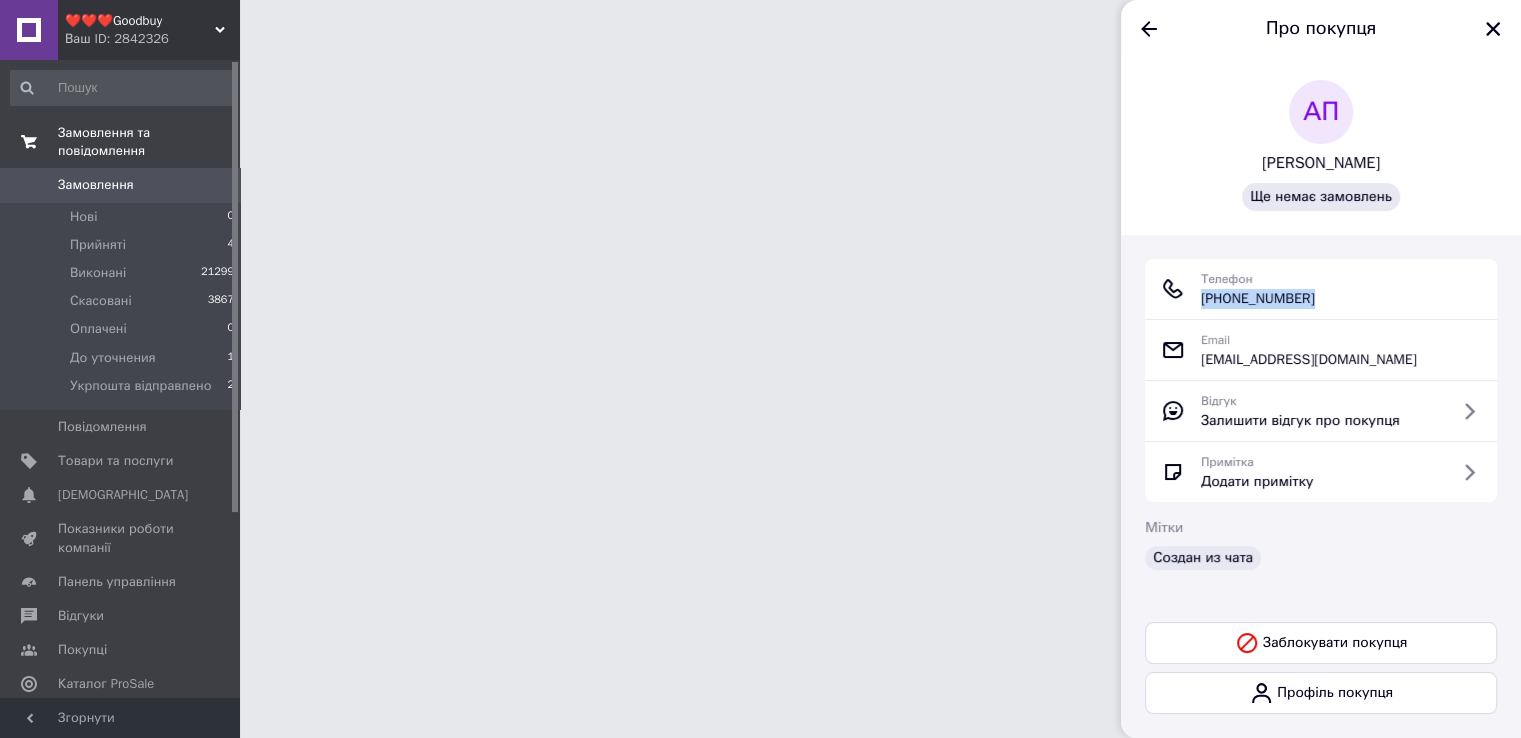 scroll, scrollTop: 0, scrollLeft: 0, axis: both 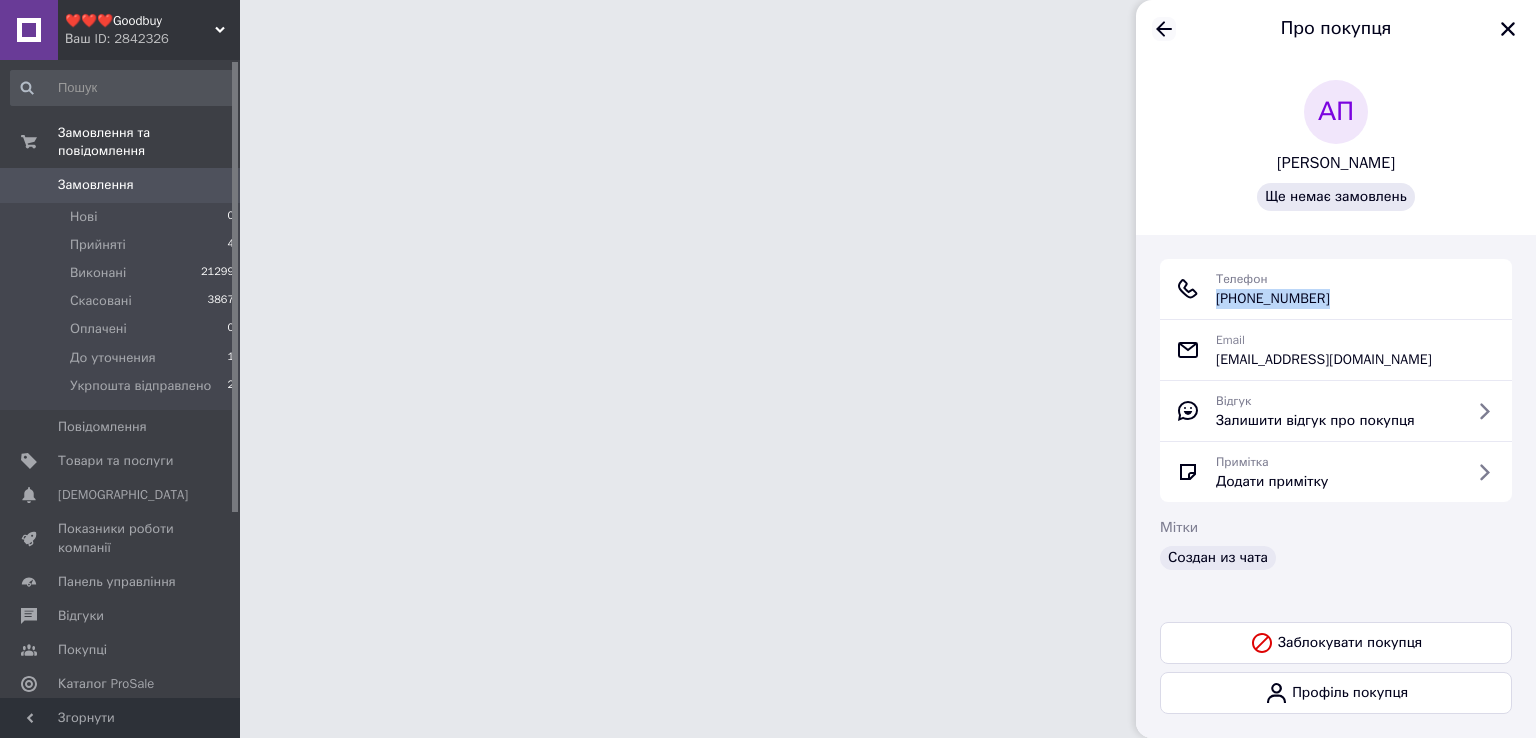 click 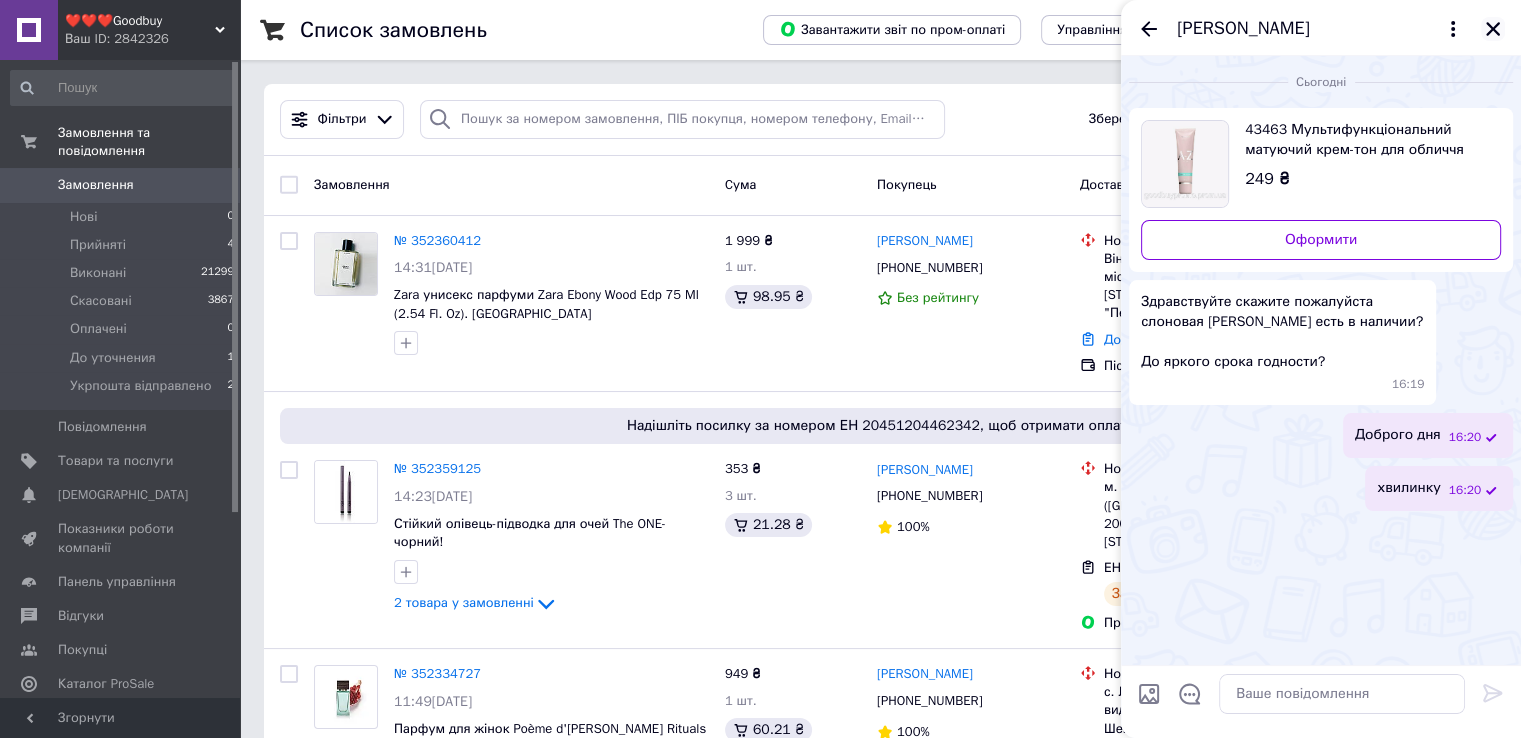 click 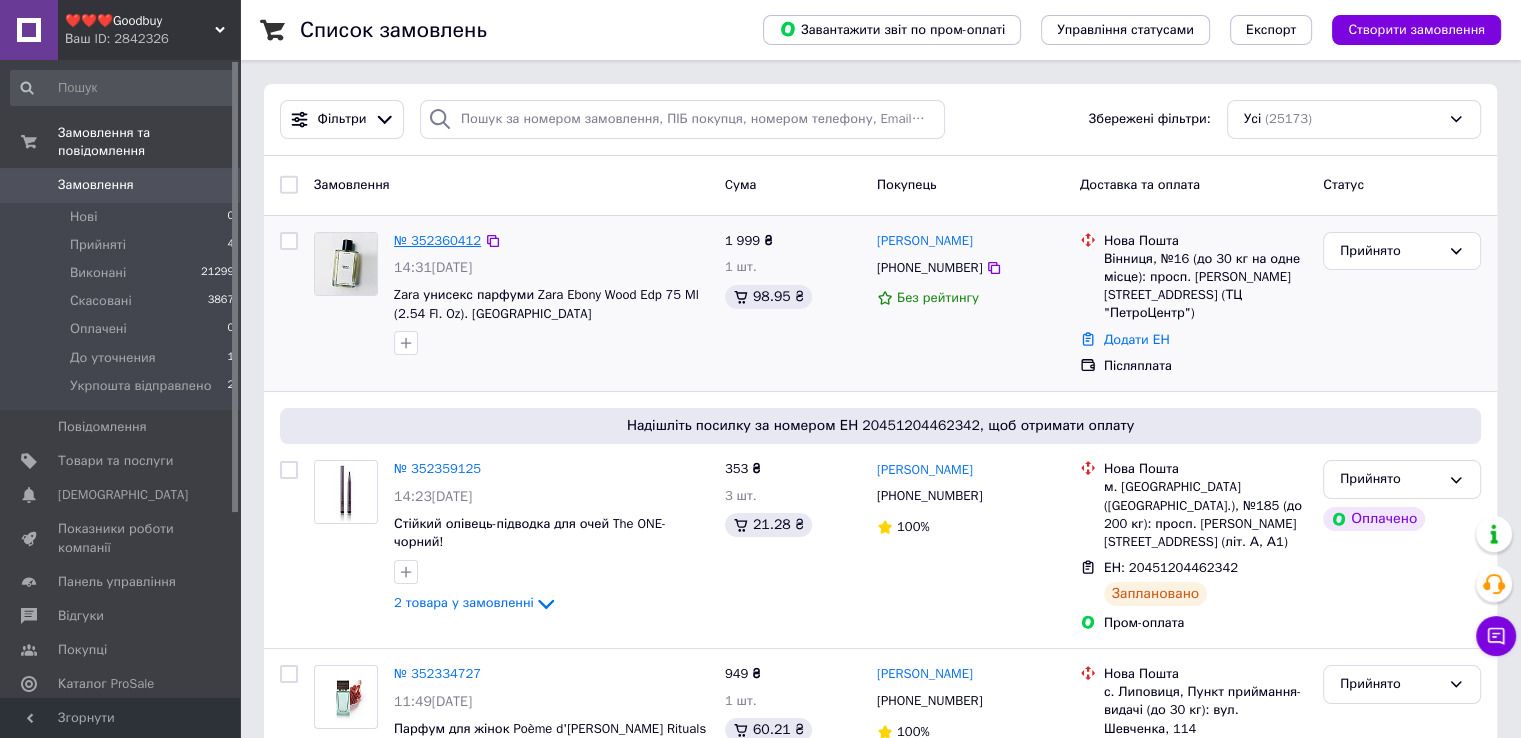 click on "№ 352360412" at bounding box center (437, 240) 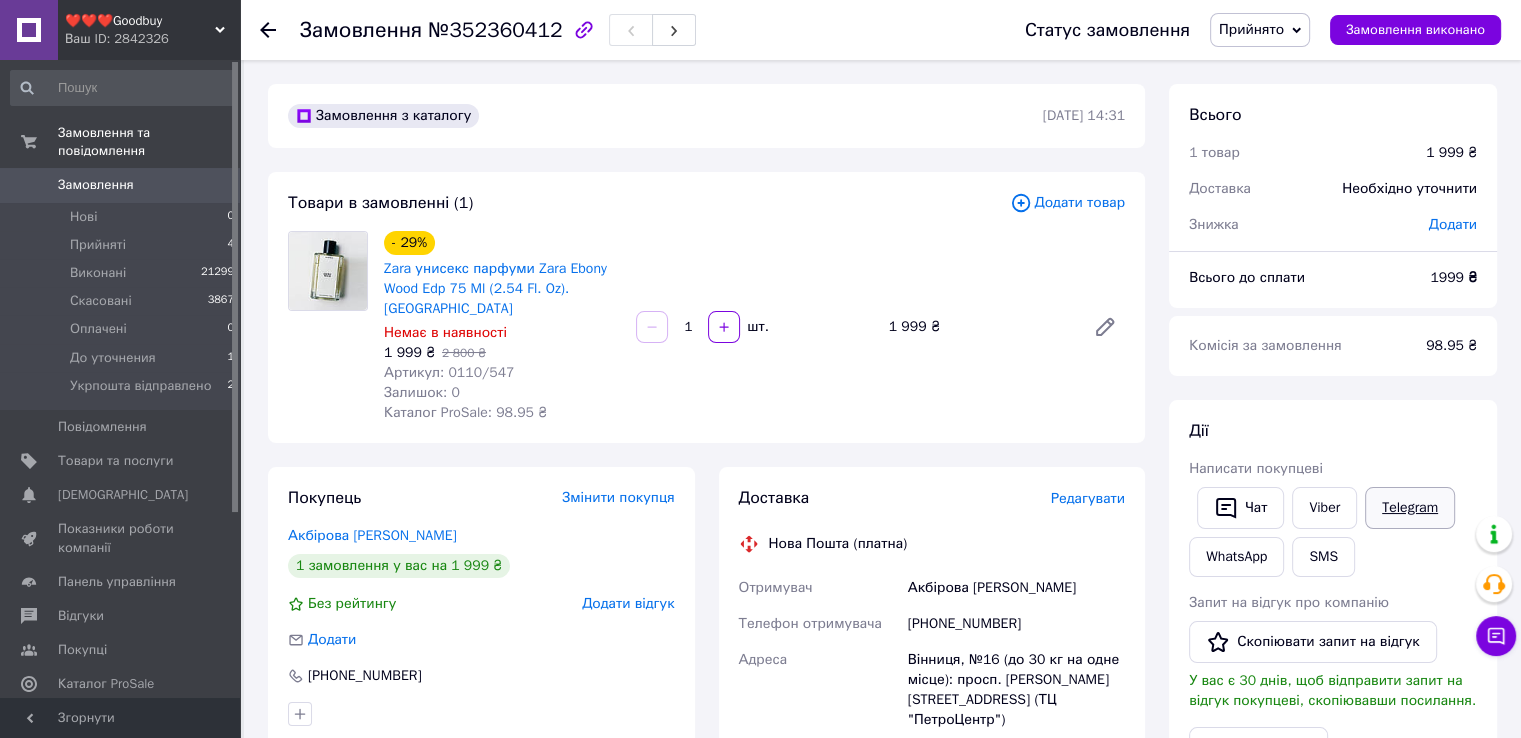 click on "Telegram" at bounding box center (1410, 508) 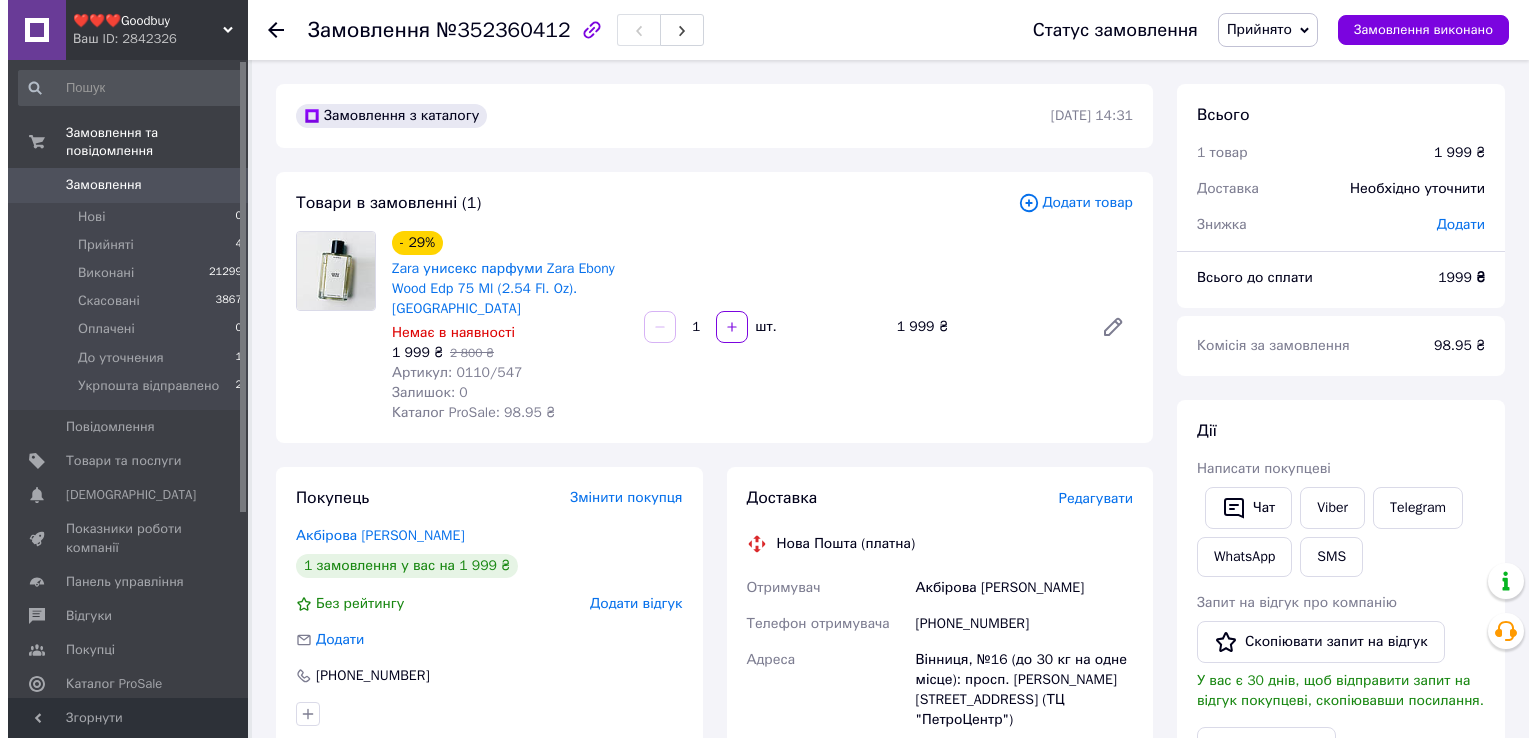 scroll, scrollTop: 0, scrollLeft: 0, axis: both 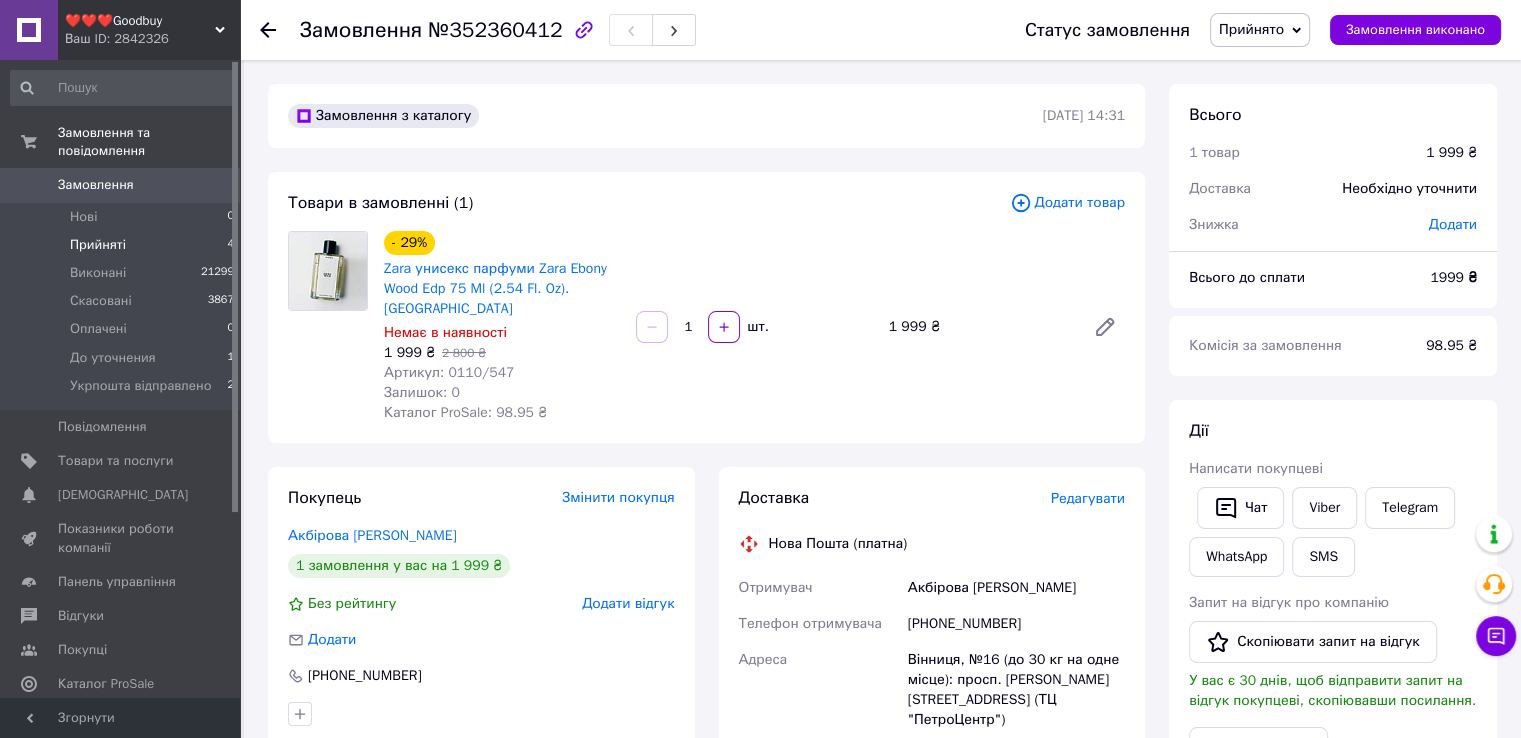 click on "Прийняті" at bounding box center (98, 245) 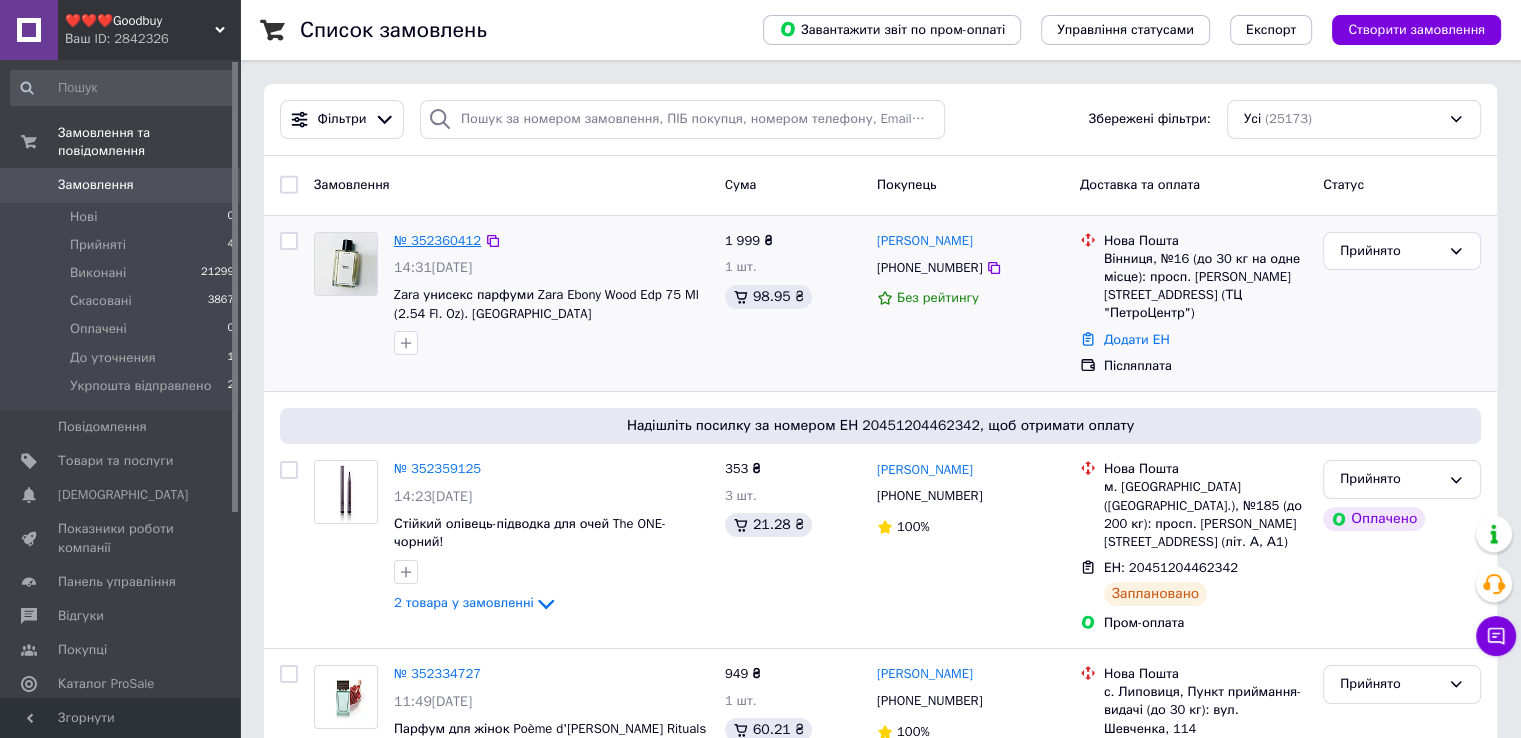 click on "№ 352360412" at bounding box center [437, 240] 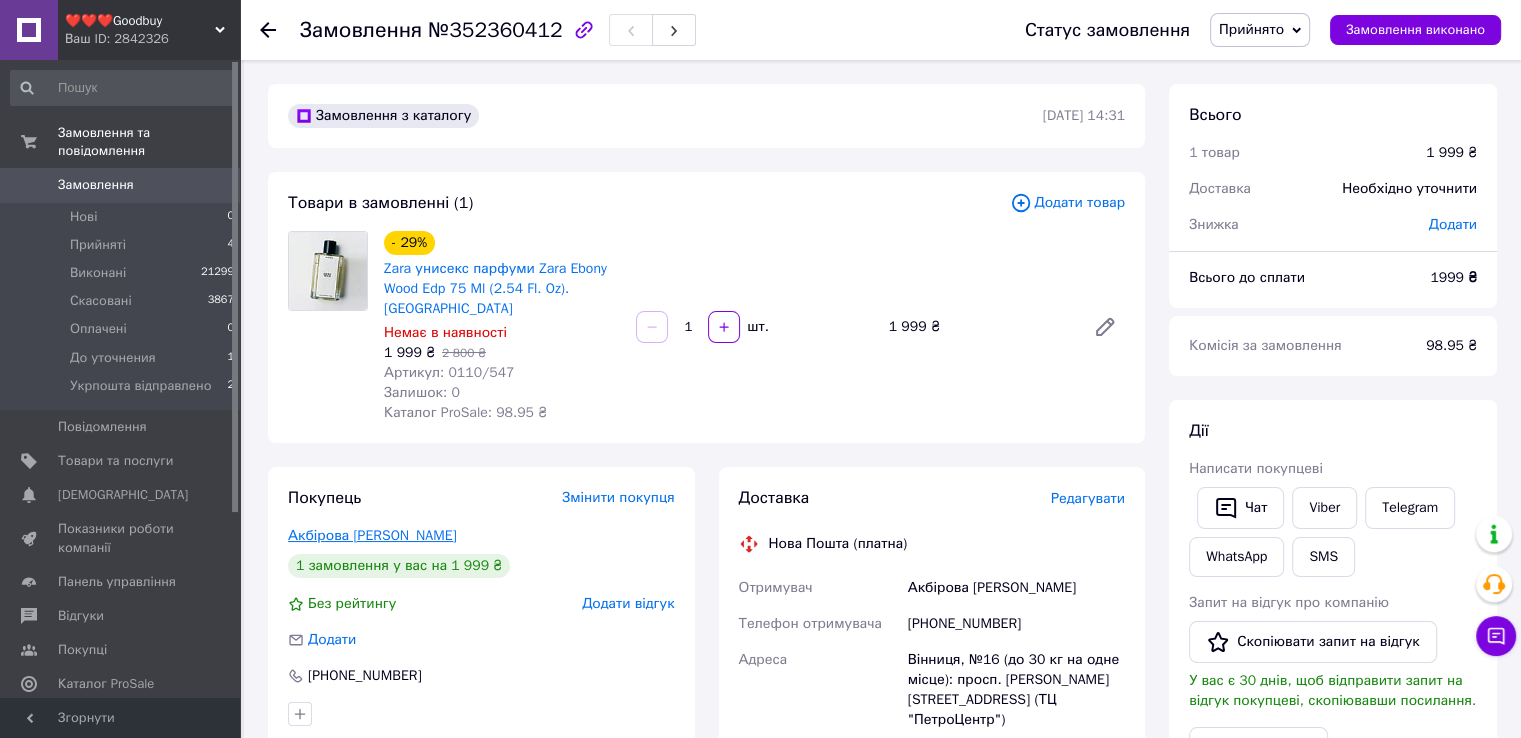 click on "Акбірова [PERSON_NAME]" at bounding box center (372, 535) 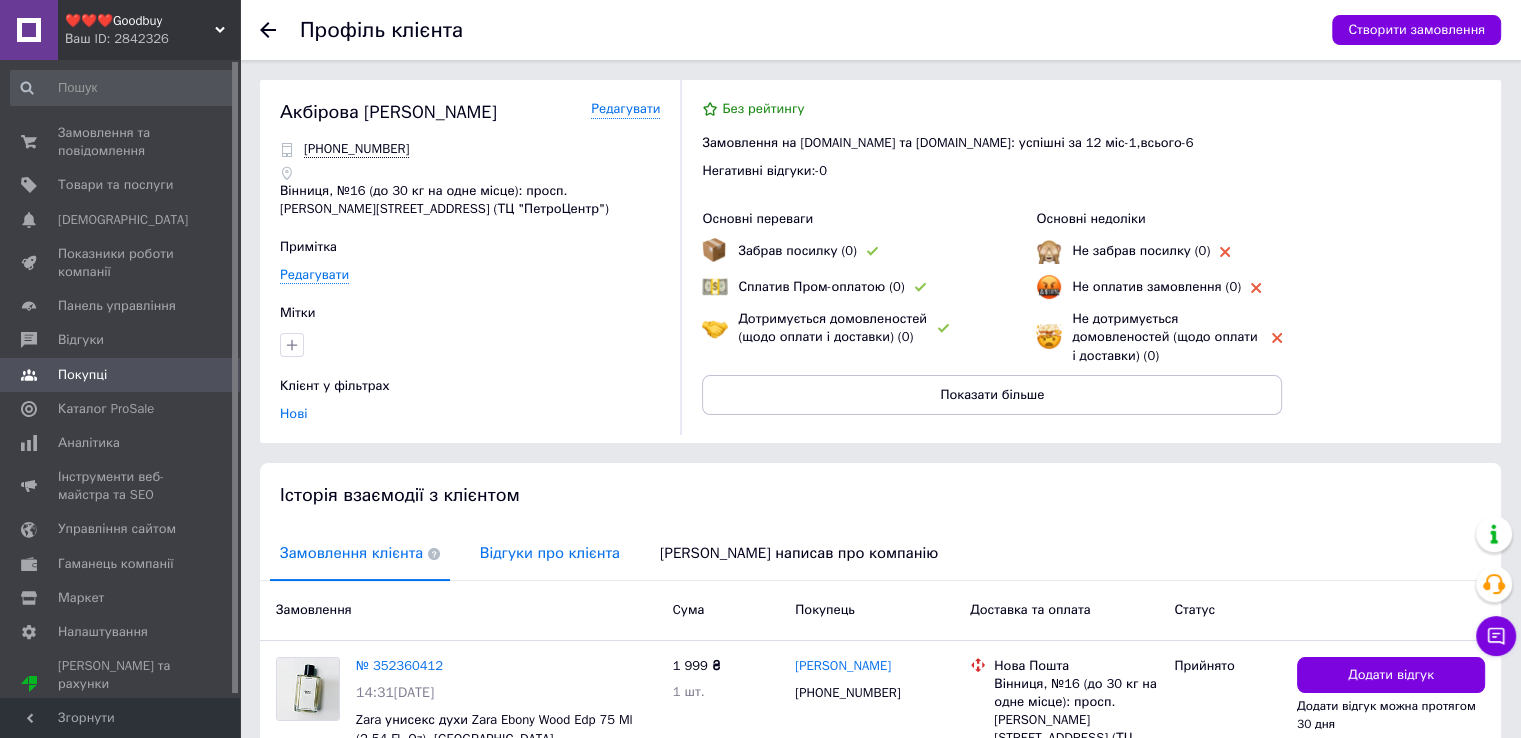 click on "Відгуки про клієнта" at bounding box center (550, 553) 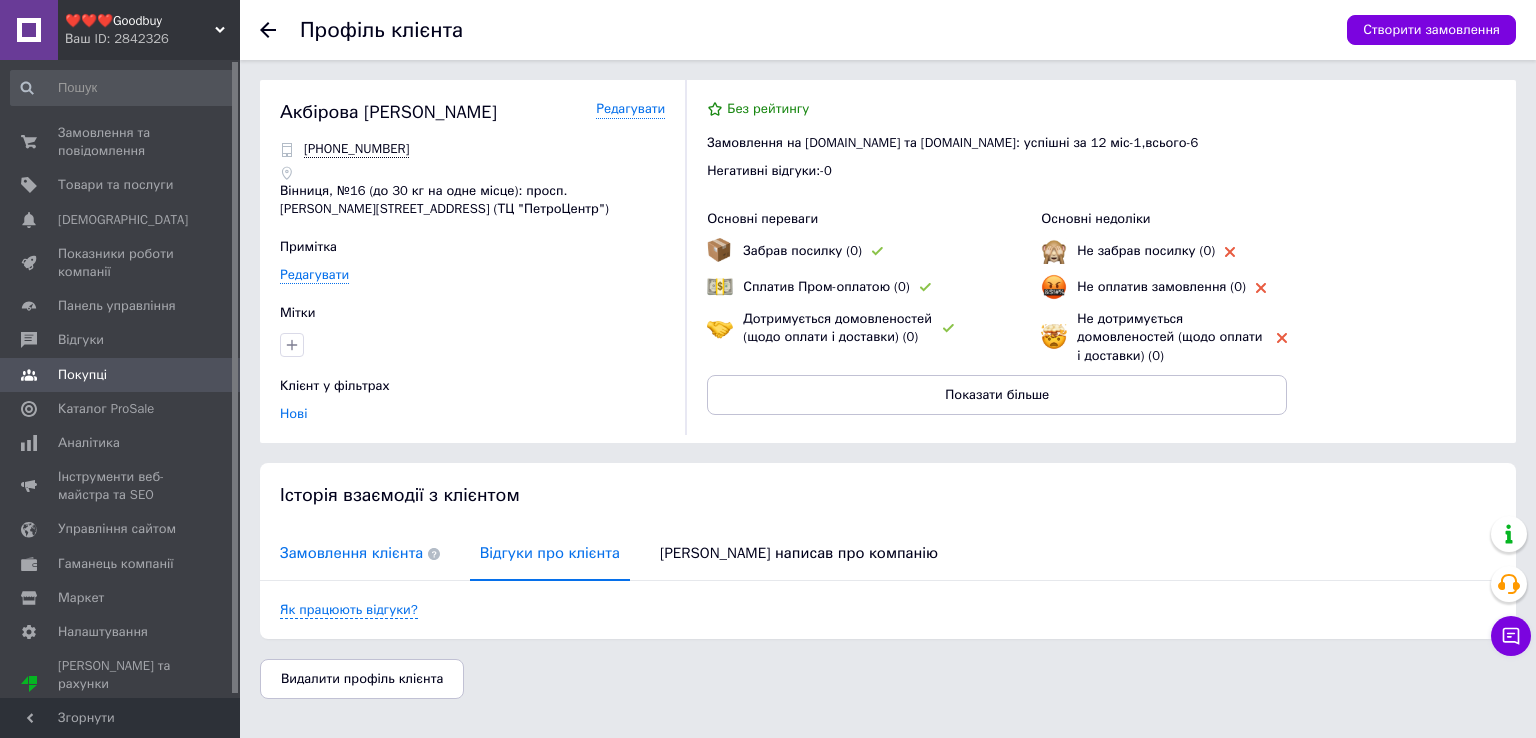 click on "Замовлення клієнта" at bounding box center [360, 553] 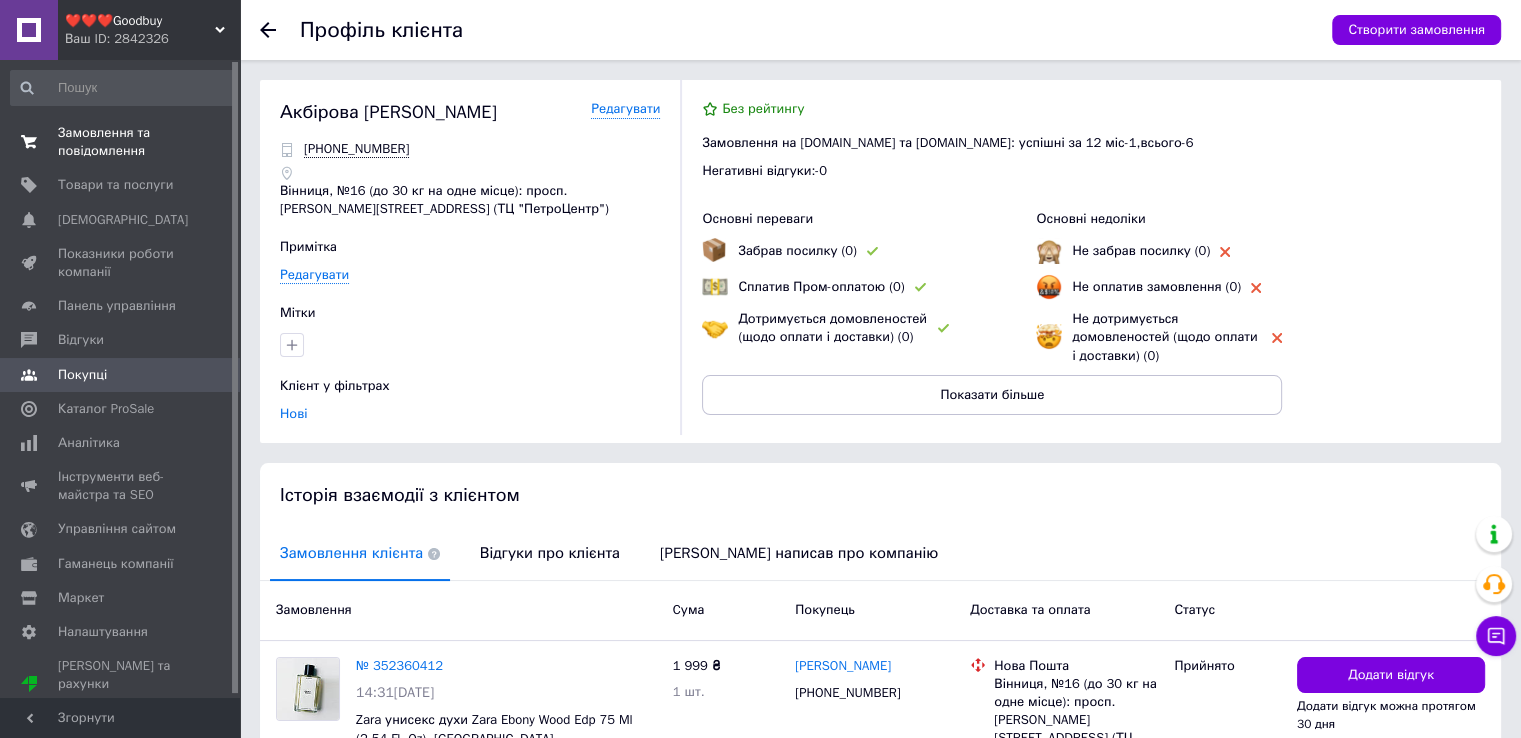 click on "Замовлення та повідомлення" at bounding box center (121, 142) 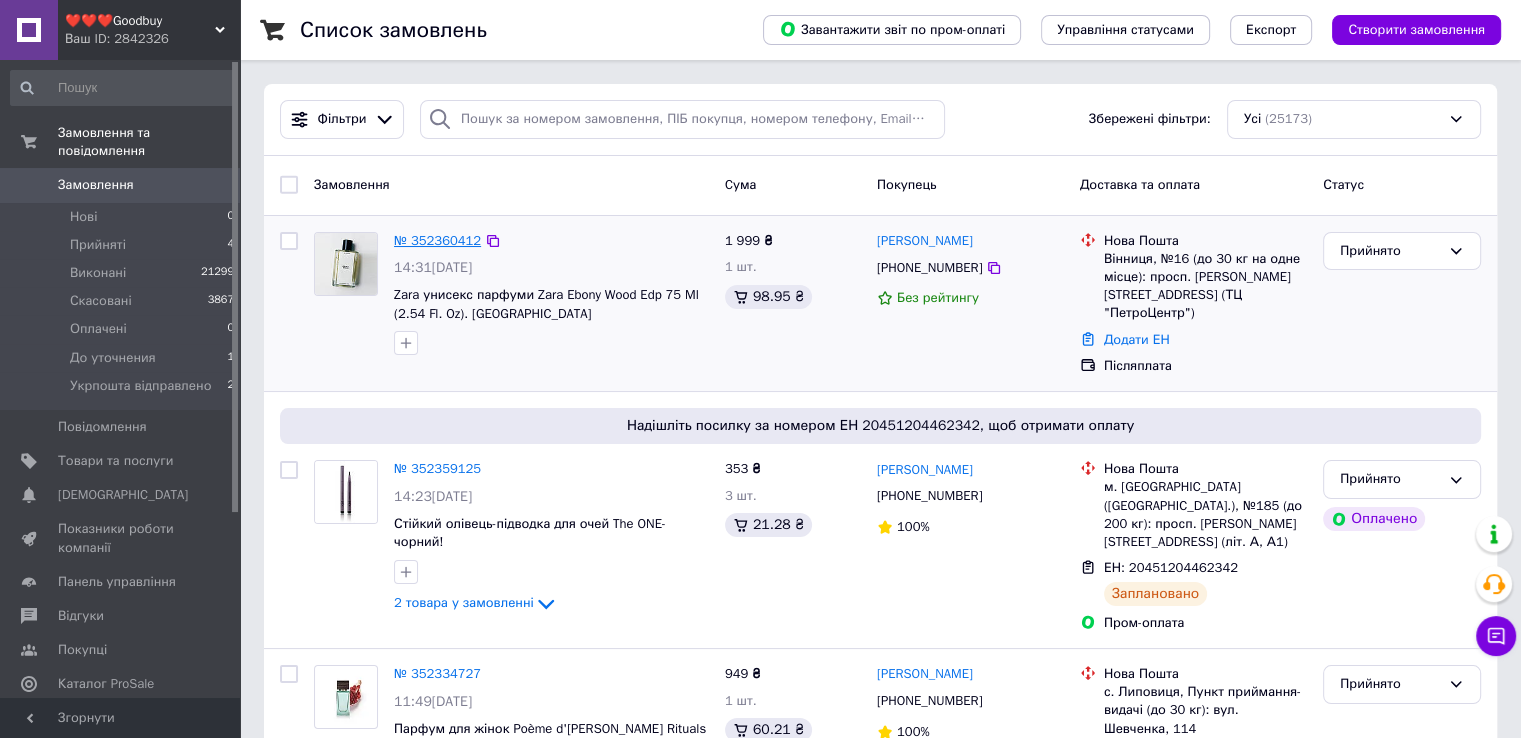 click on "№ 352360412" at bounding box center [437, 240] 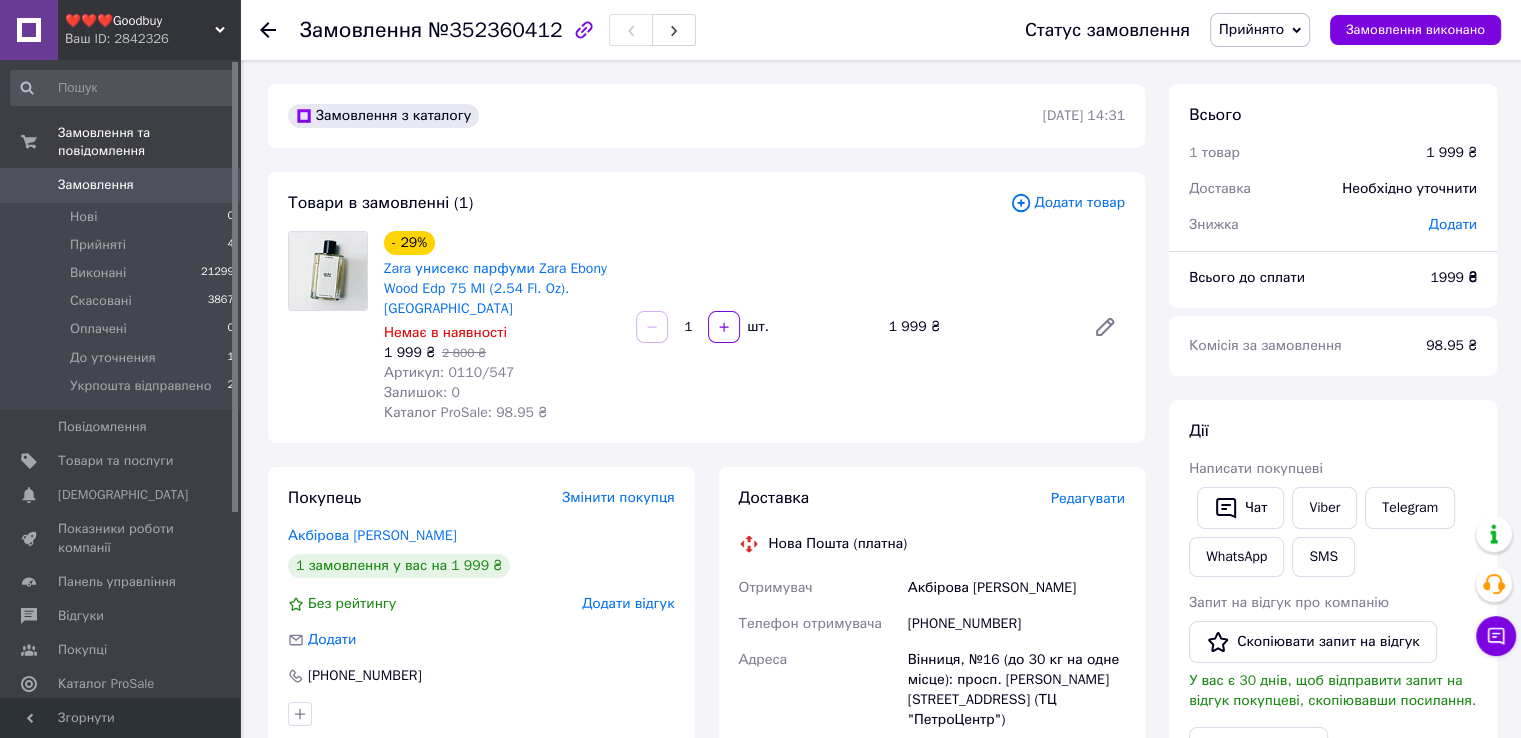 click 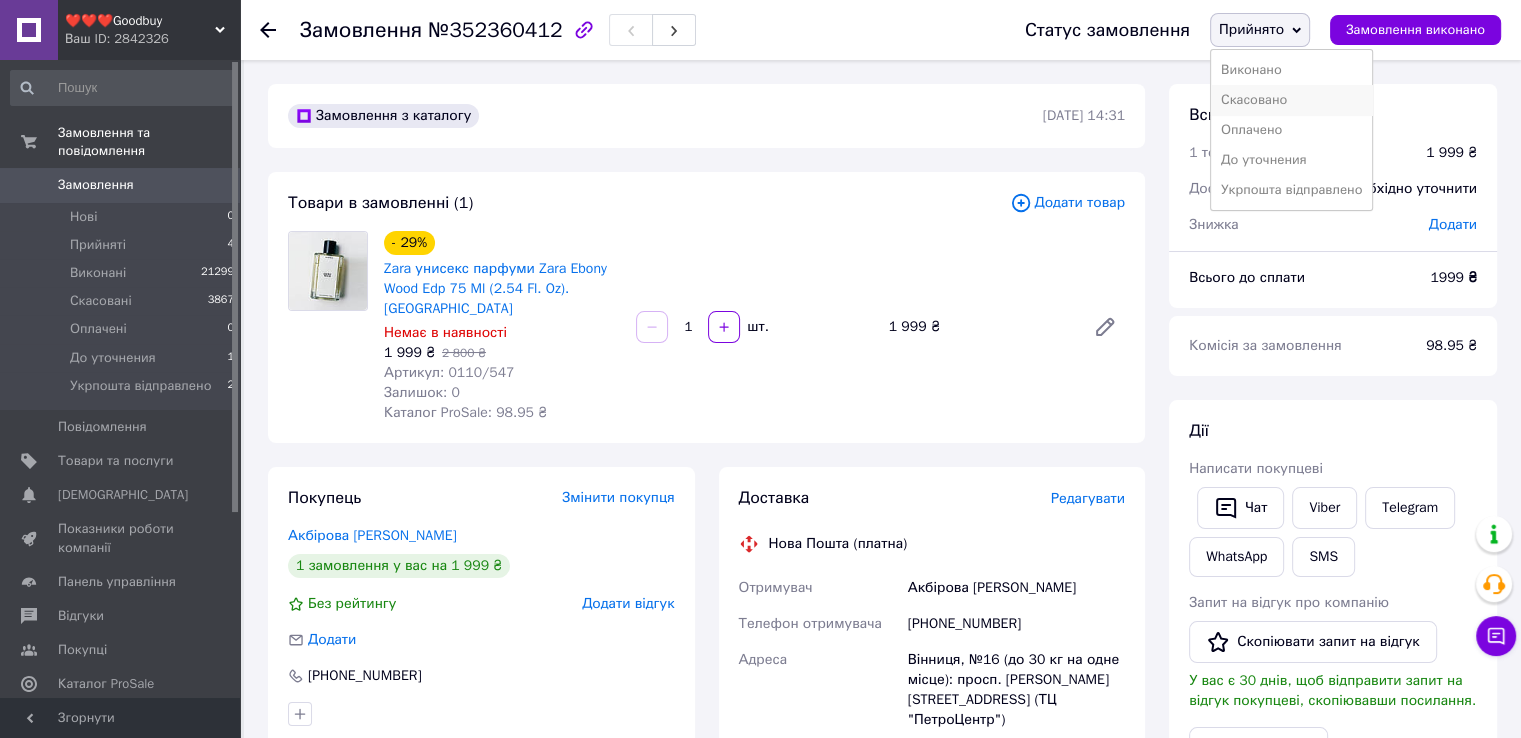 click on "Скасовано" at bounding box center (1291, 100) 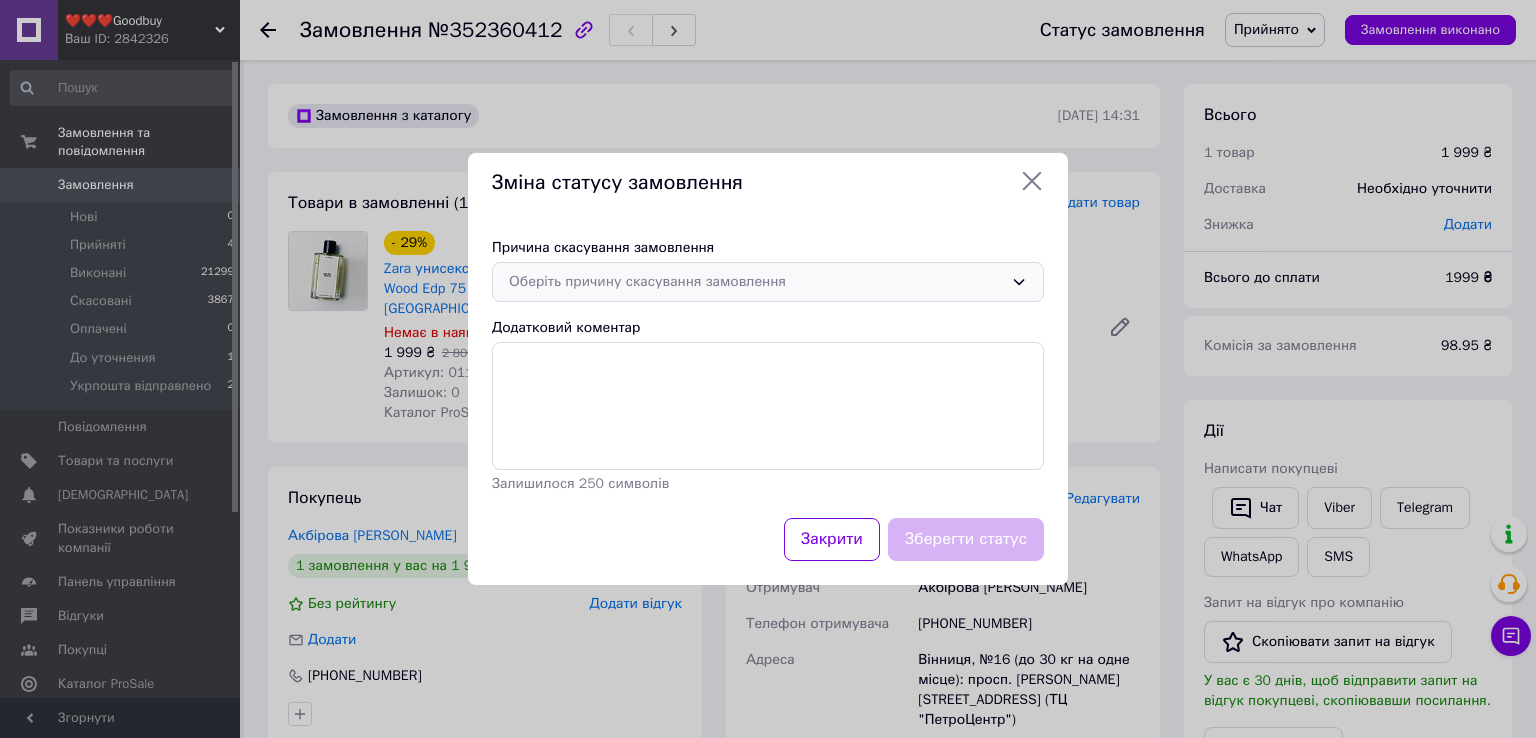 click 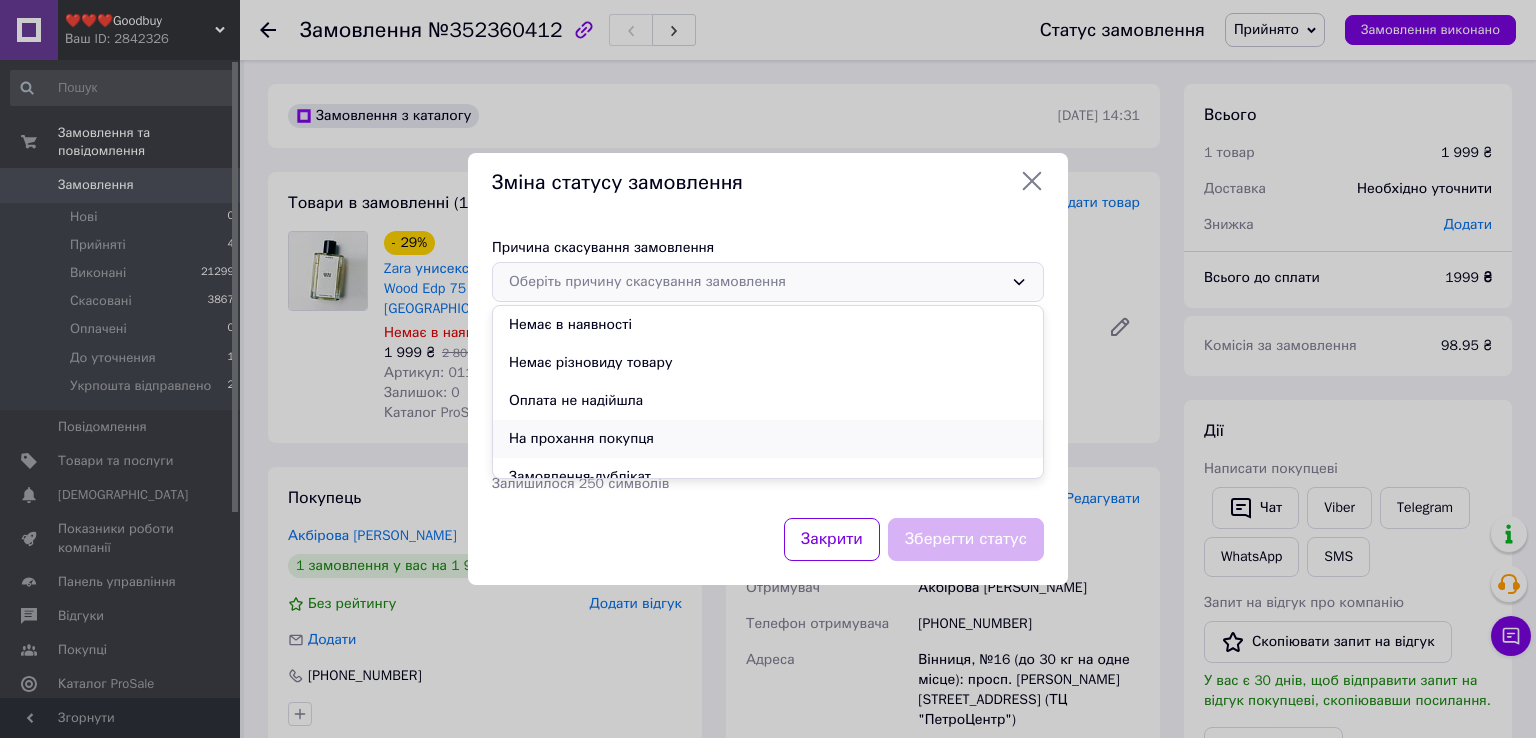 click on "На прохання покупця" at bounding box center [768, 439] 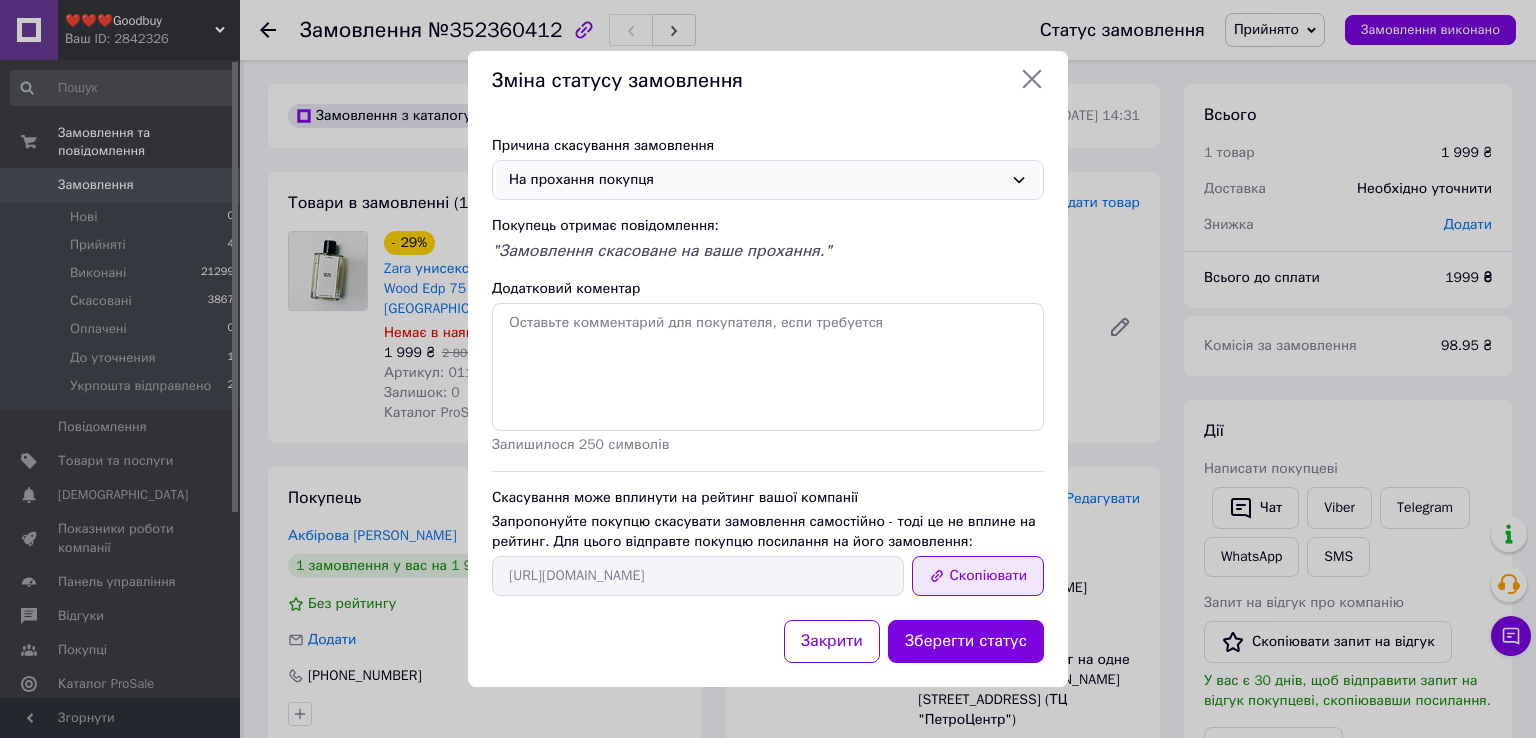 click on "Скопіювати" at bounding box center [978, 576] 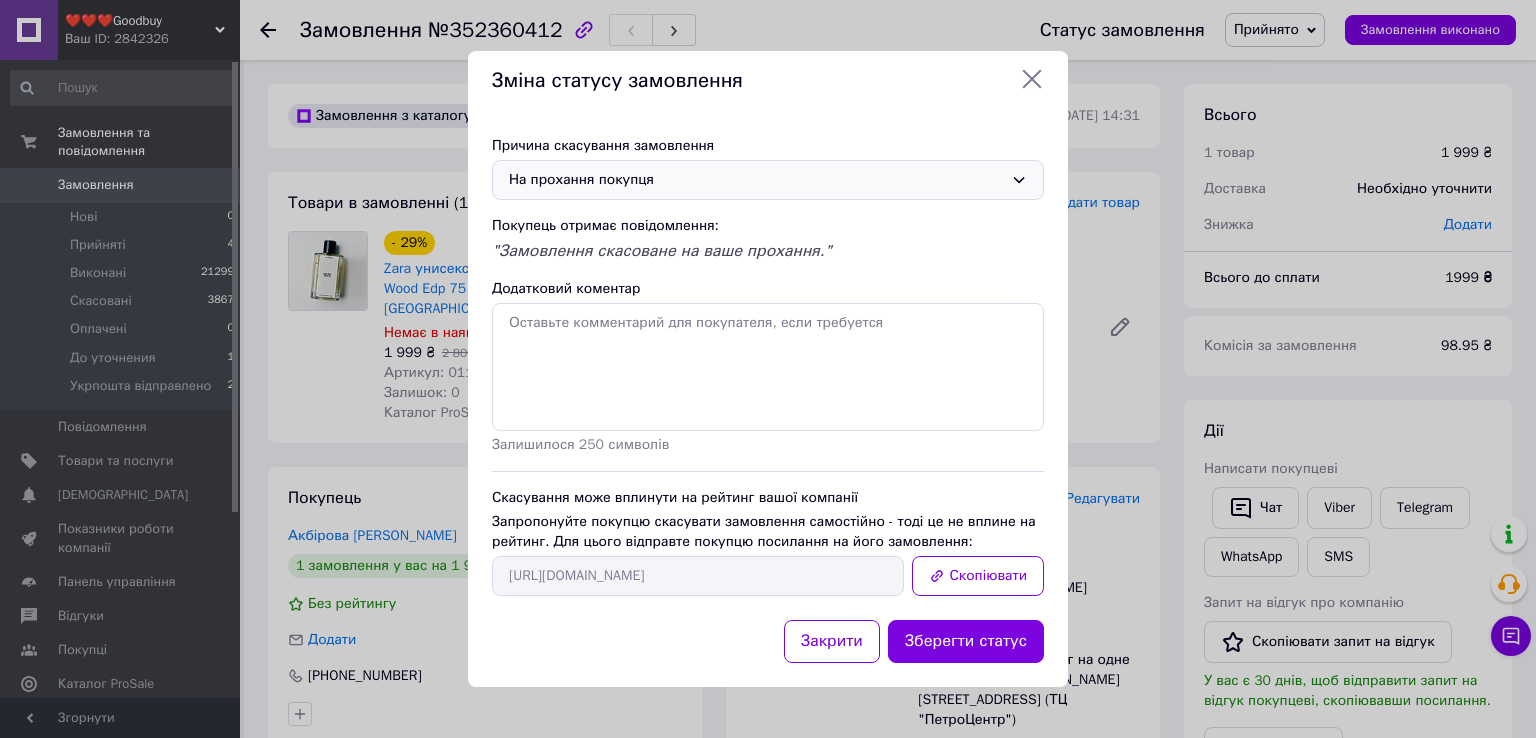 click on "Зміна статусу замовлення Причина скасування замовлення На прохання покупця Покупець отримає повідомлення: "Замовлення скасоване на ваше прохання." Додатковий коментар Залишилося 250 символів Скасування може вплинути на рейтинг вашої компанії Запропонуйте покупцю скасувати замовлення самостійно - тоді це не вплине на рейтинг. Для цього відправте покупцю посилання на його замовлення: https://my.prom.ua/cabinet/user/orders/352360412   Скопіювати Закрити Зберегти статус" at bounding box center (768, 369) 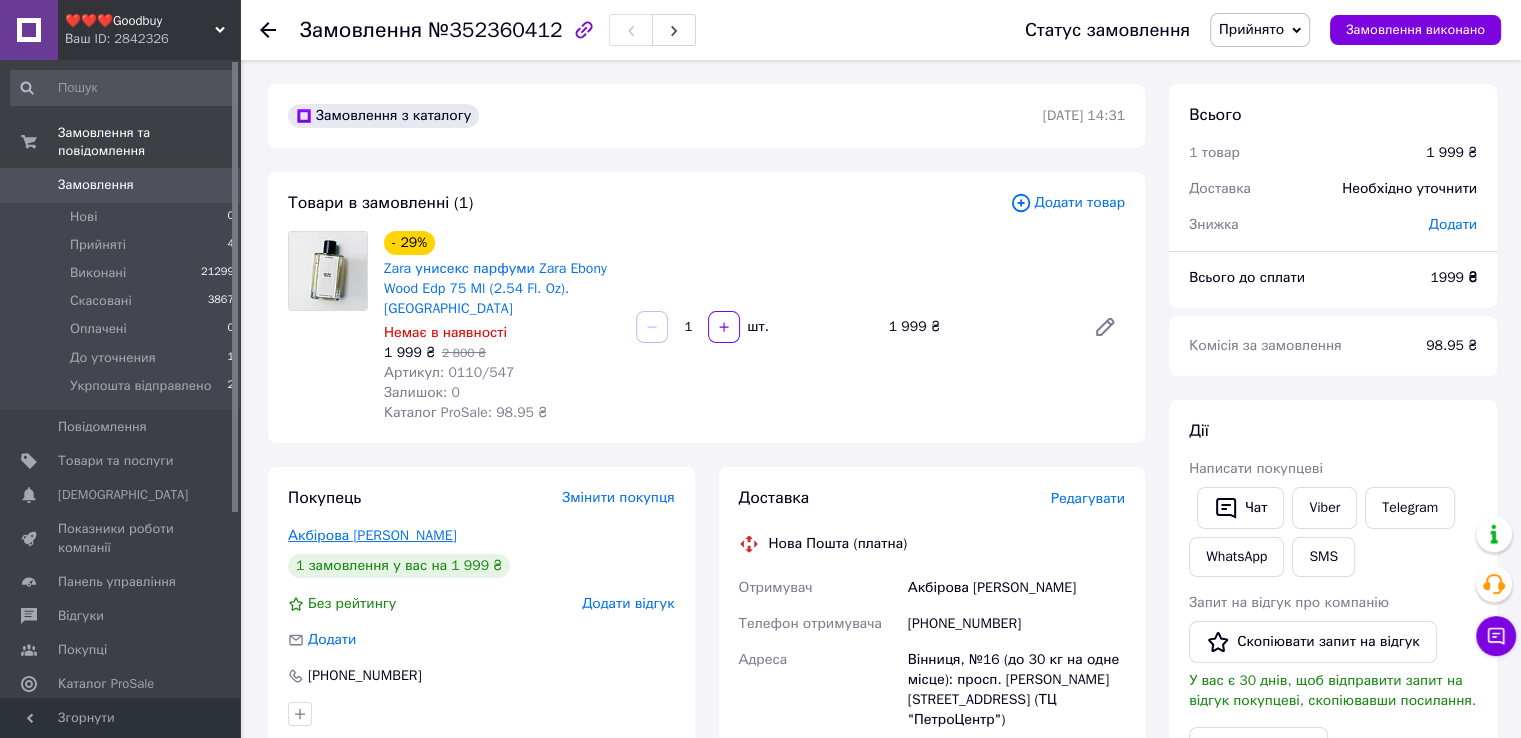 click on "Акбірова [PERSON_NAME]" at bounding box center (372, 535) 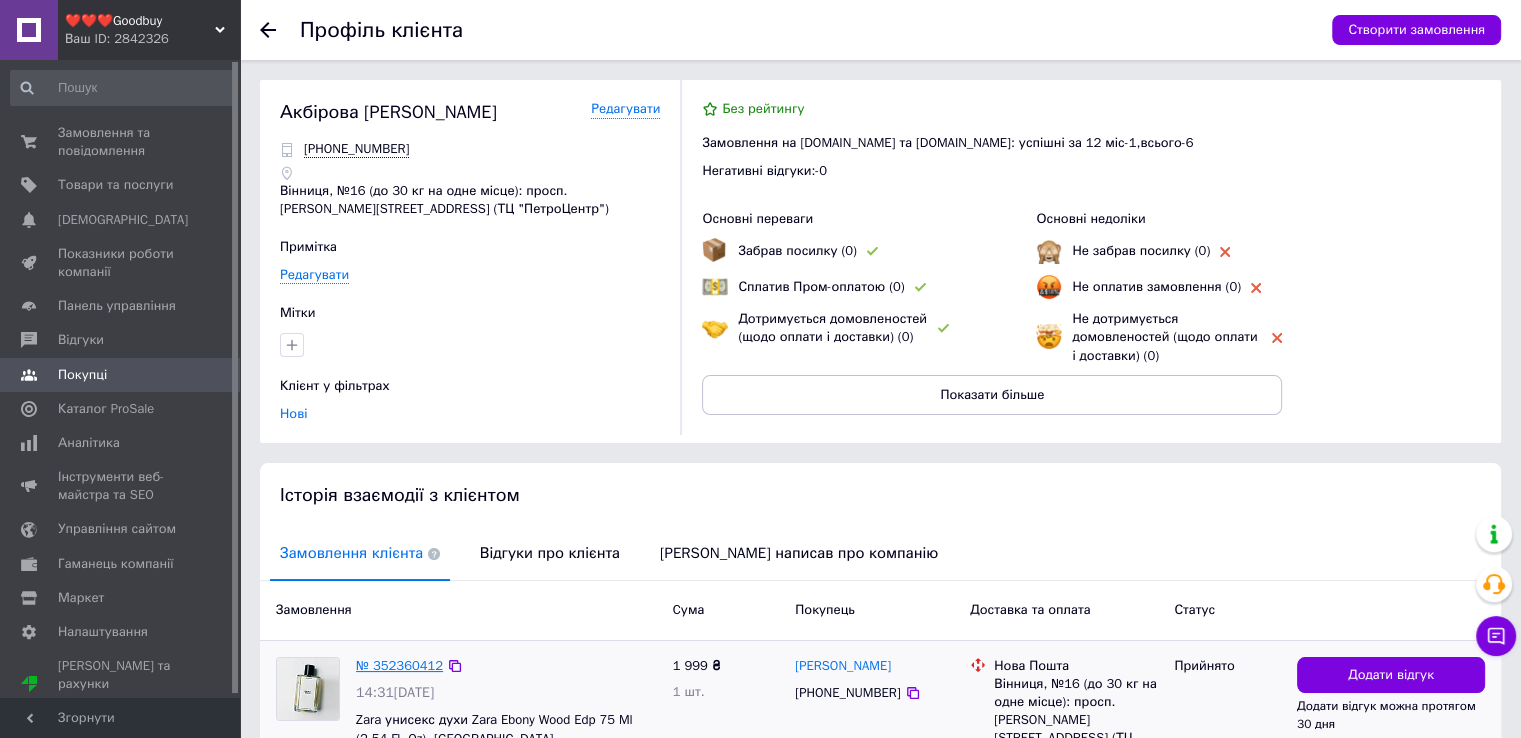 click on "№ 352360412" at bounding box center (399, 665) 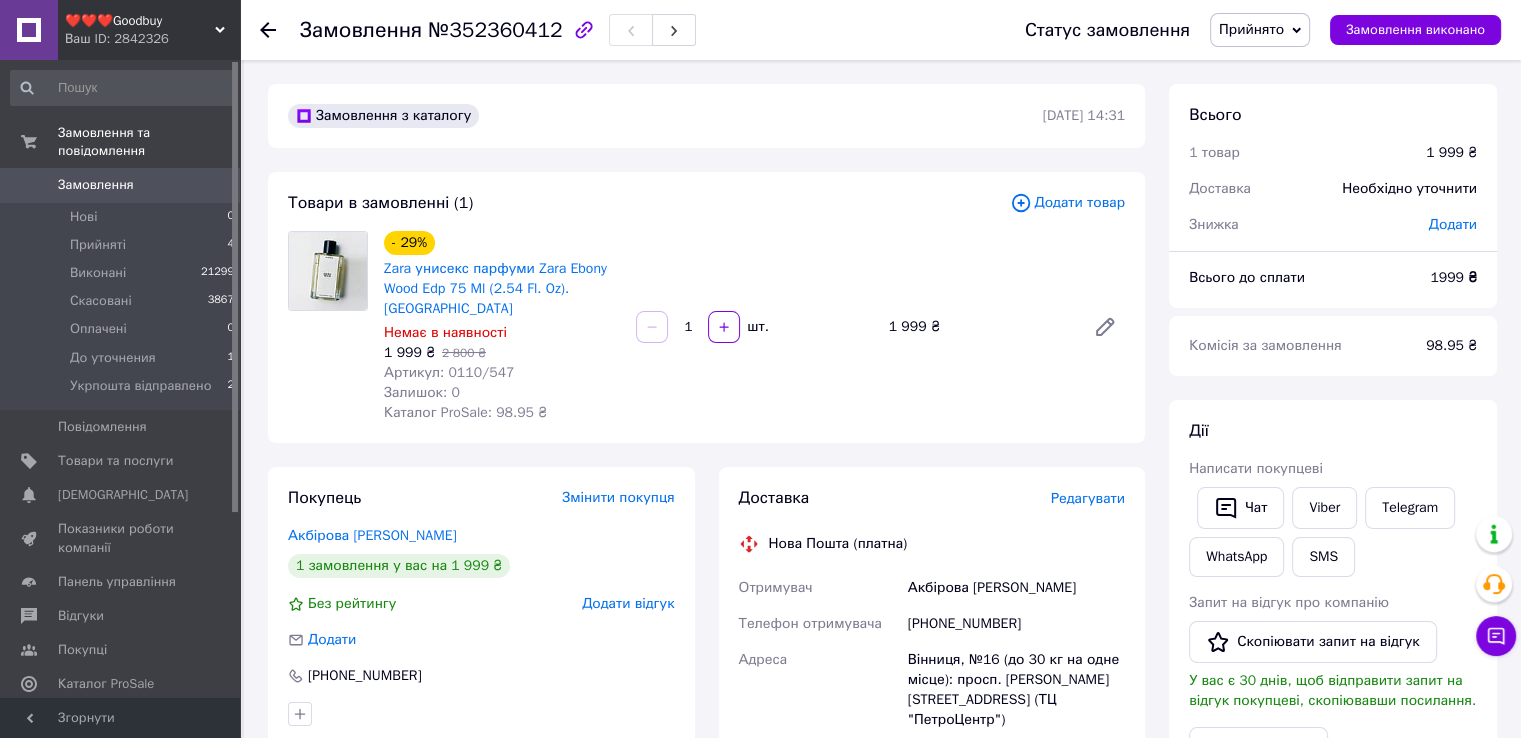 click on "Додати відгук" at bounding box center [628, 603] 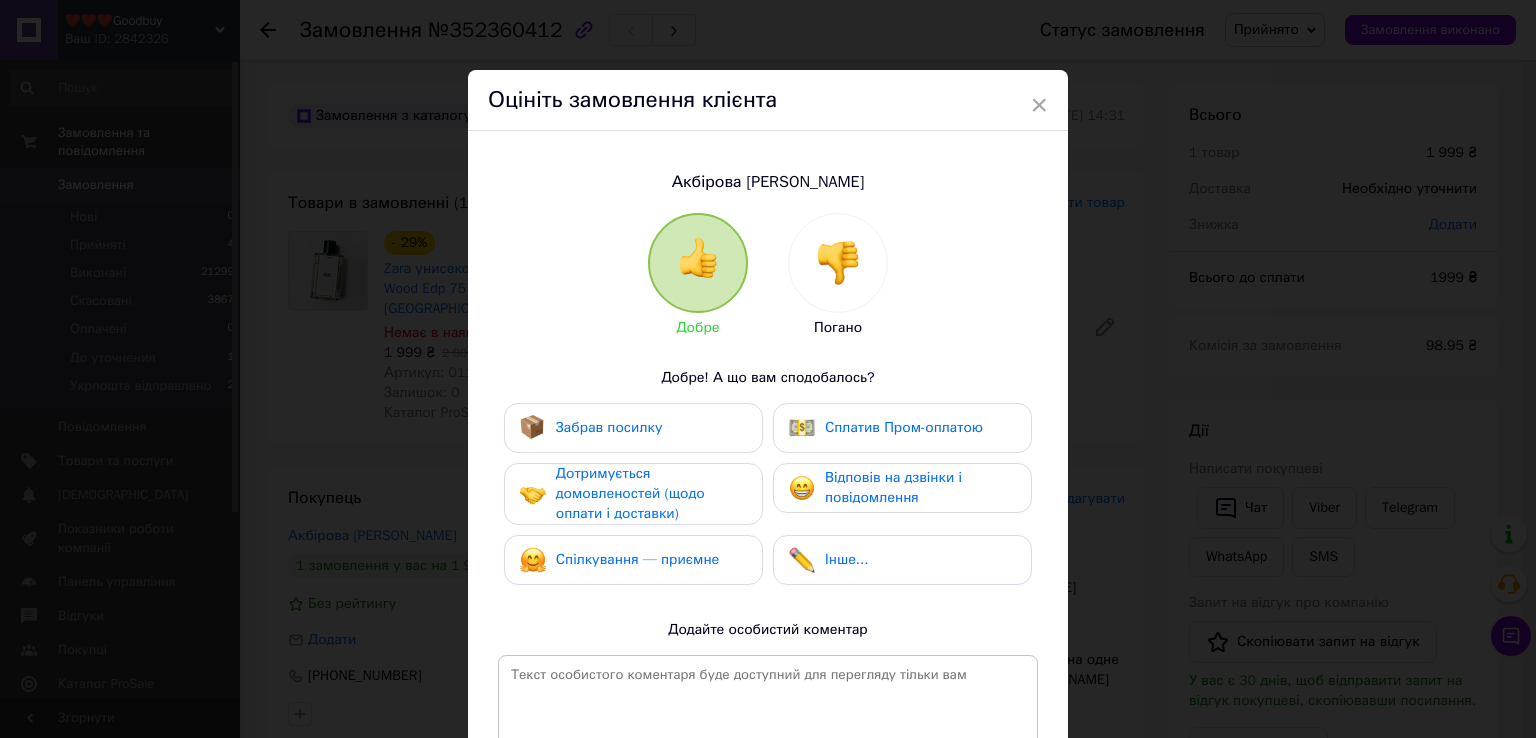 click at bounding box center (838, 263) 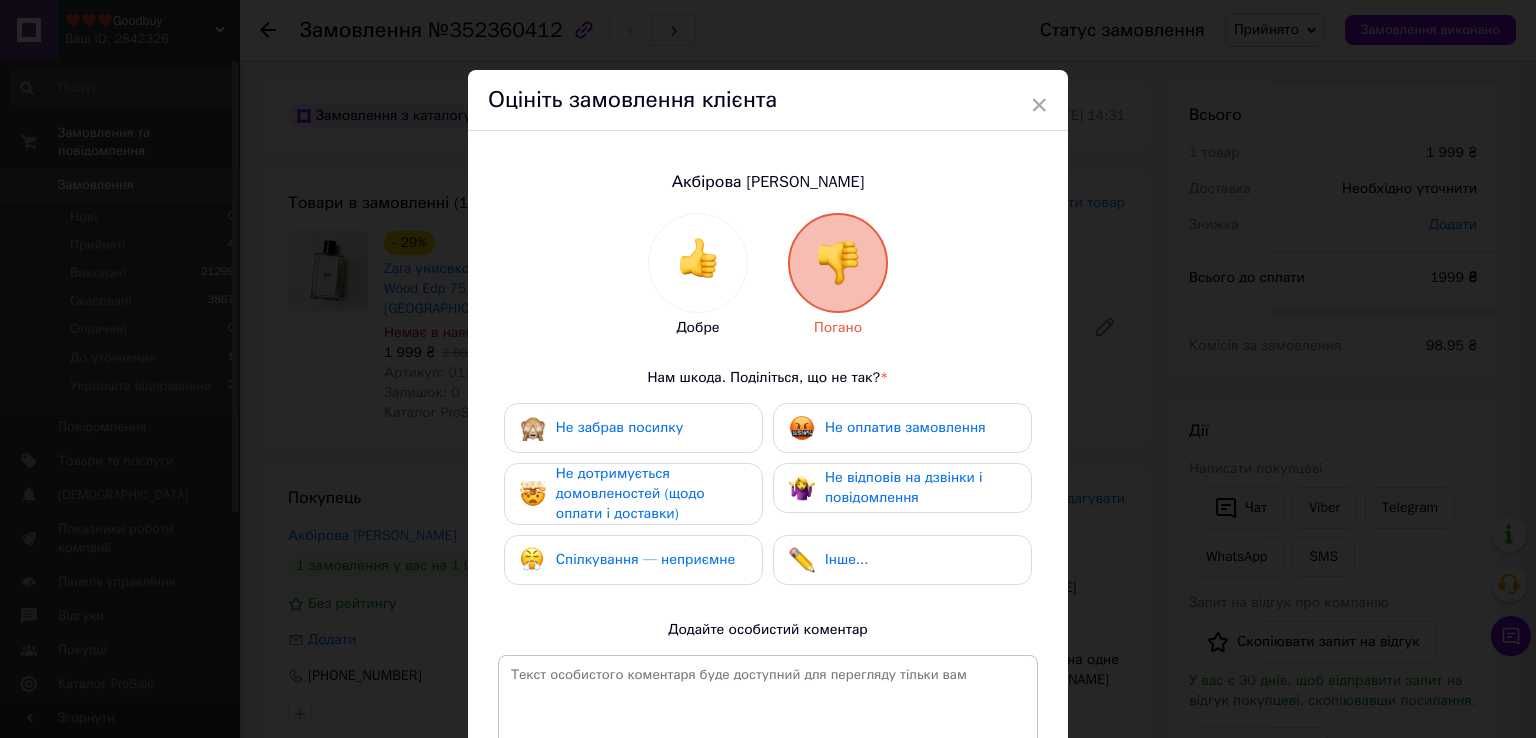 click on "Не оплатив замовлення" at bounding box center [902, 428] 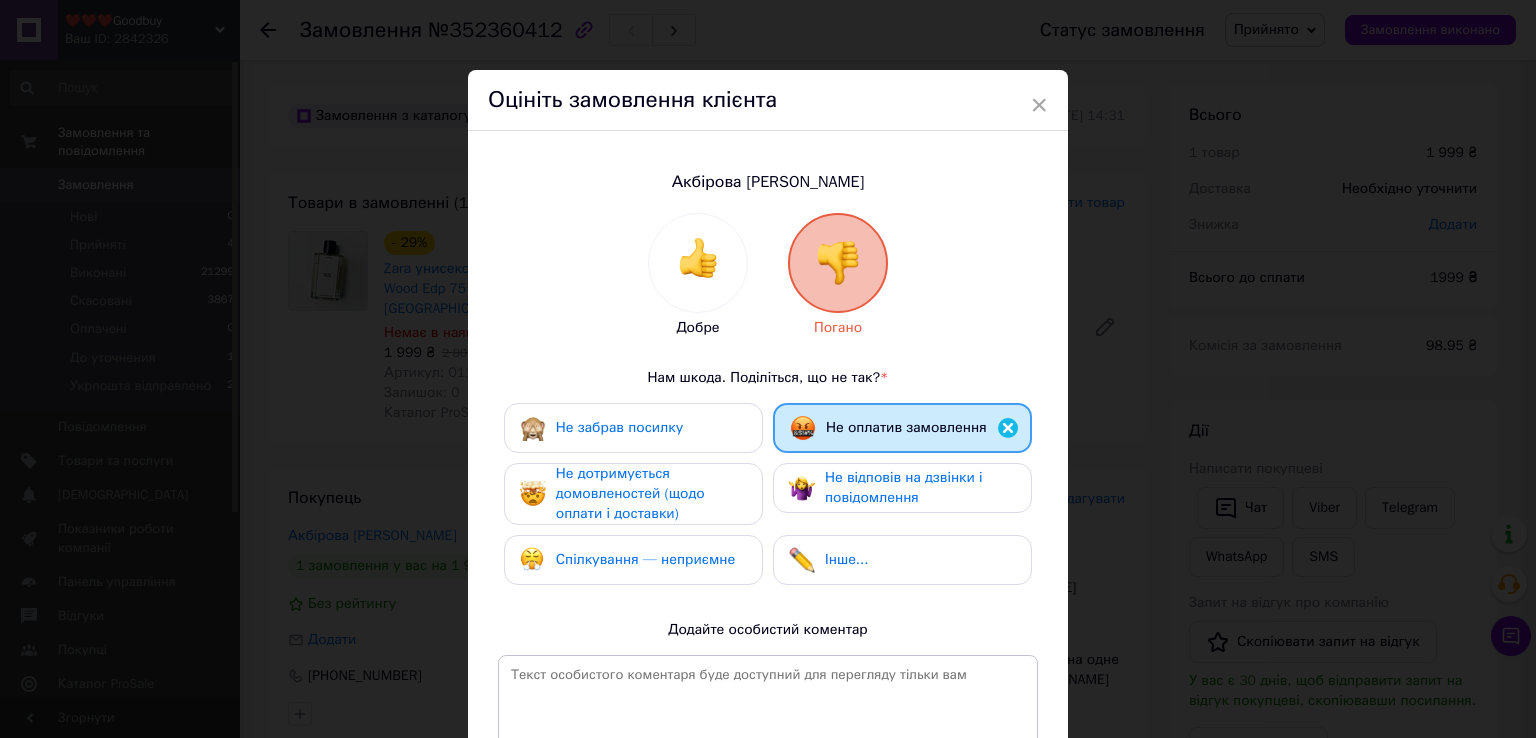 click on "Не відповів на дзвінки і повідомлення" at bounding box center (904, 487) 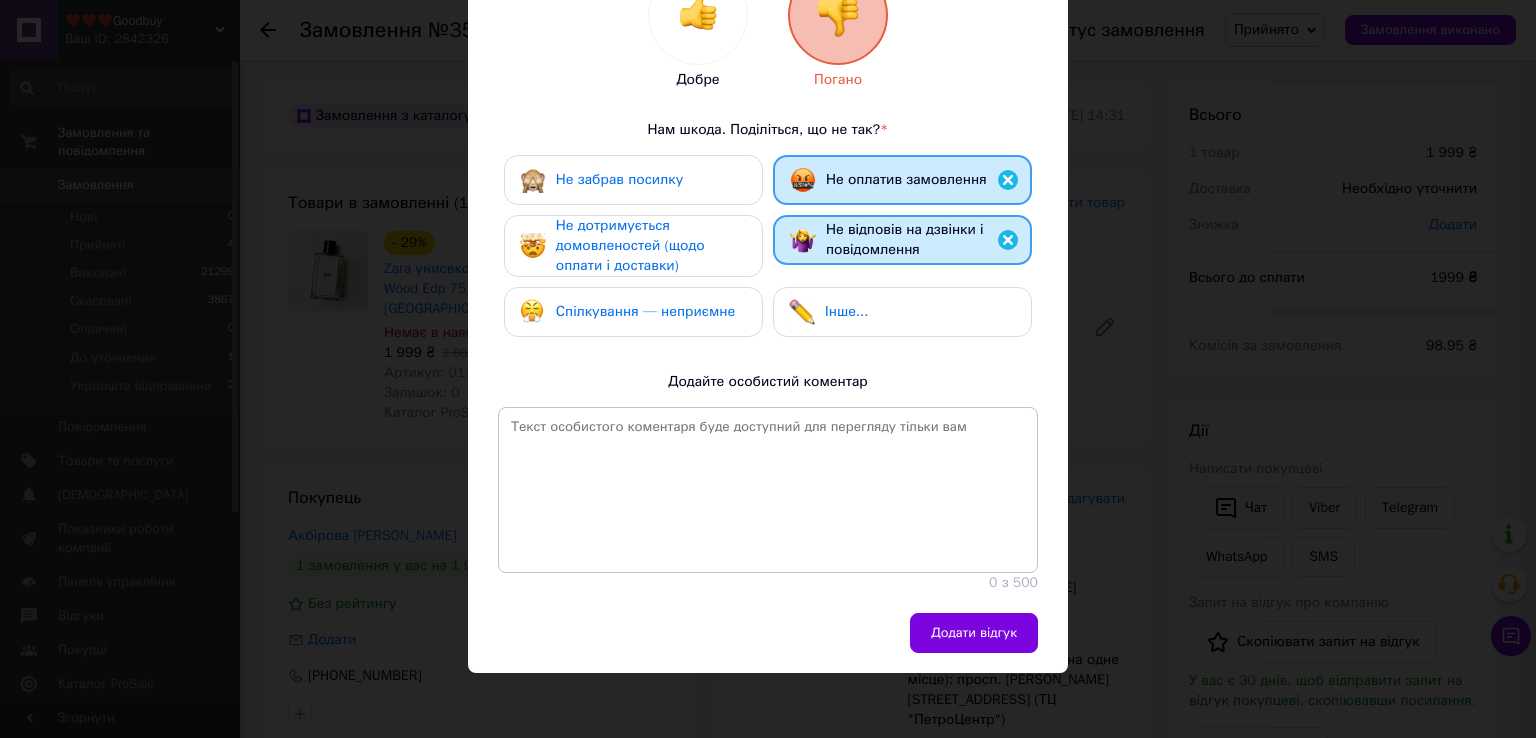scroll, scrollTop: 257, scrollLeft: 0, axis: vertical 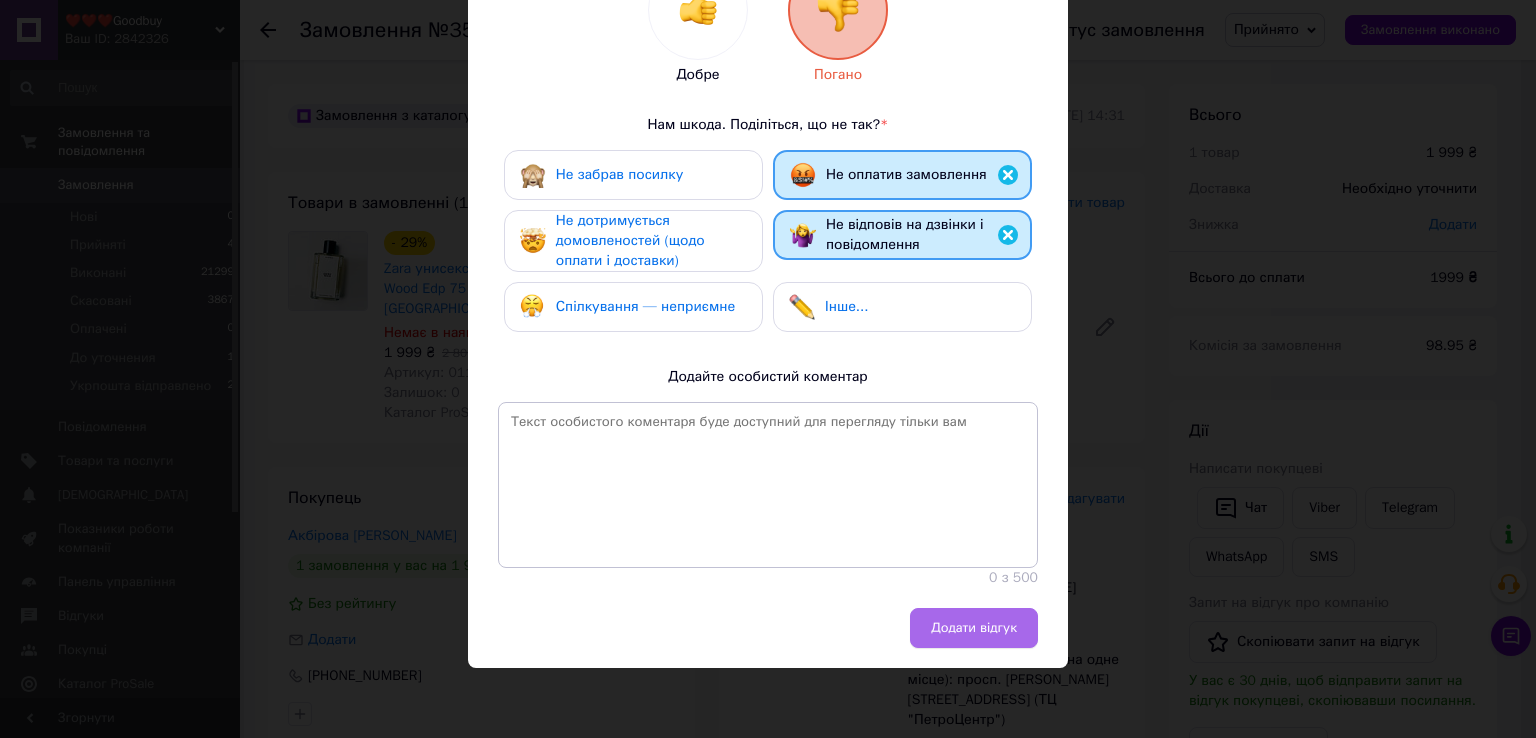 click on "Додати відгук" at bounding box center [974, 628] 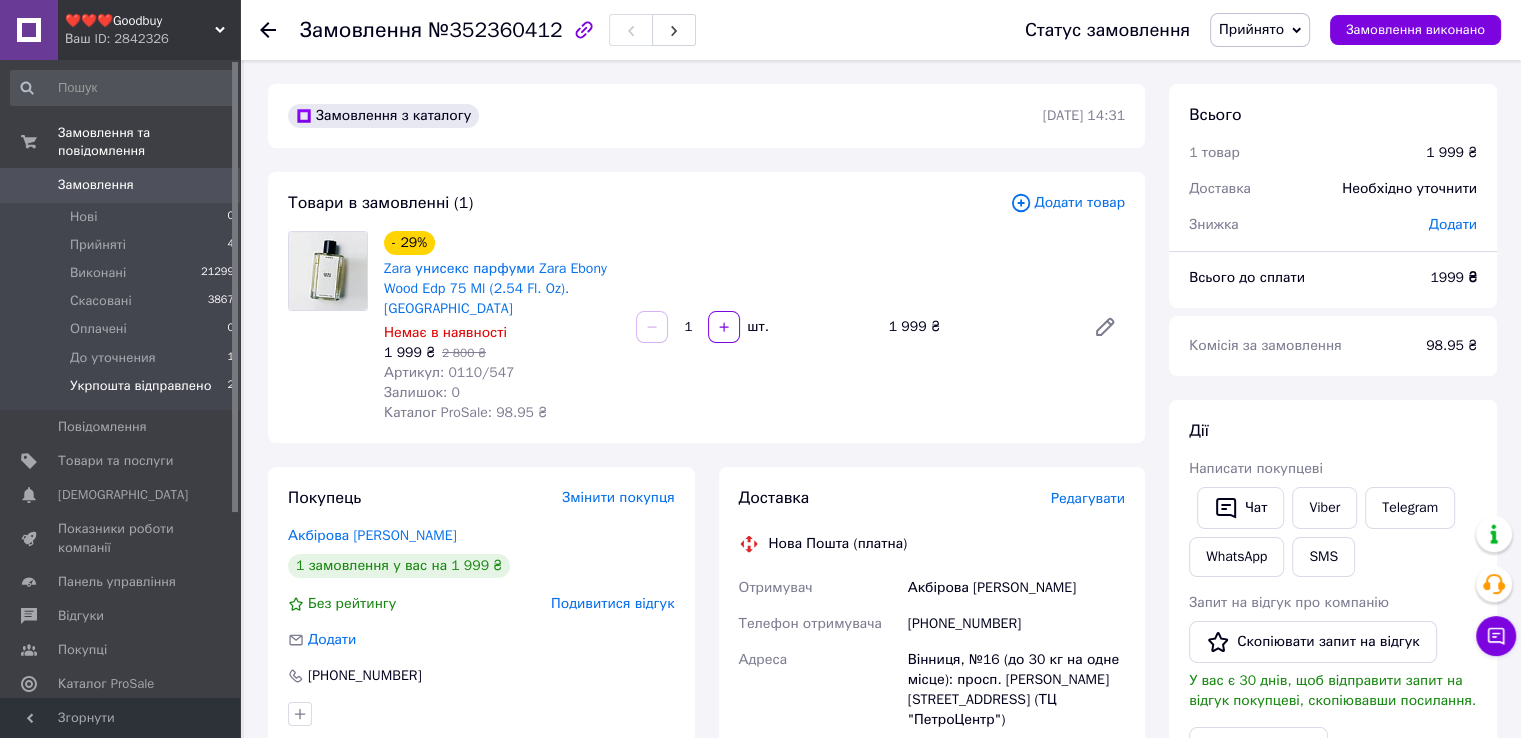 click on "Укрпошта відправлено" at bounding box center [140, 386] 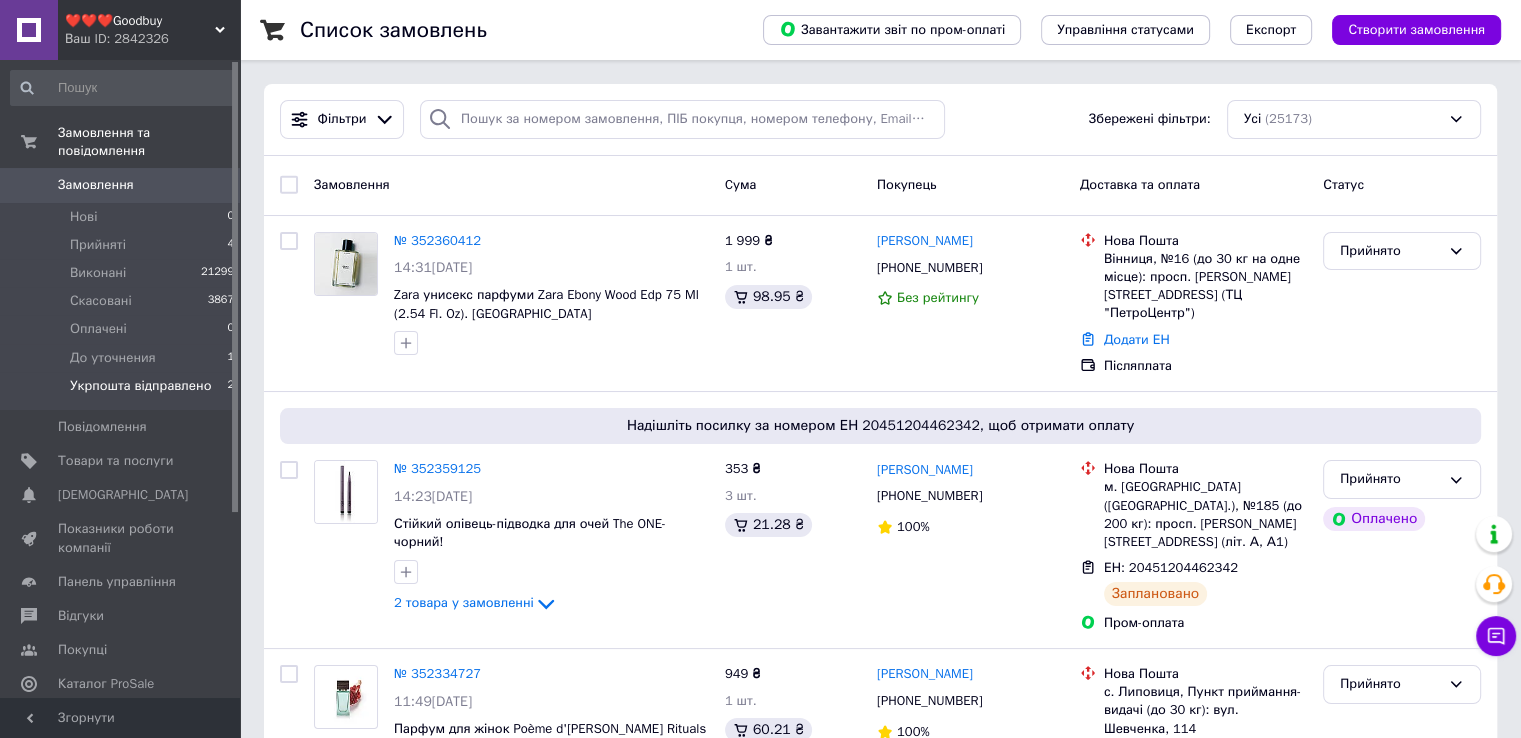 click on "Укрпошта відправлено" at bounding box center [140, 386] 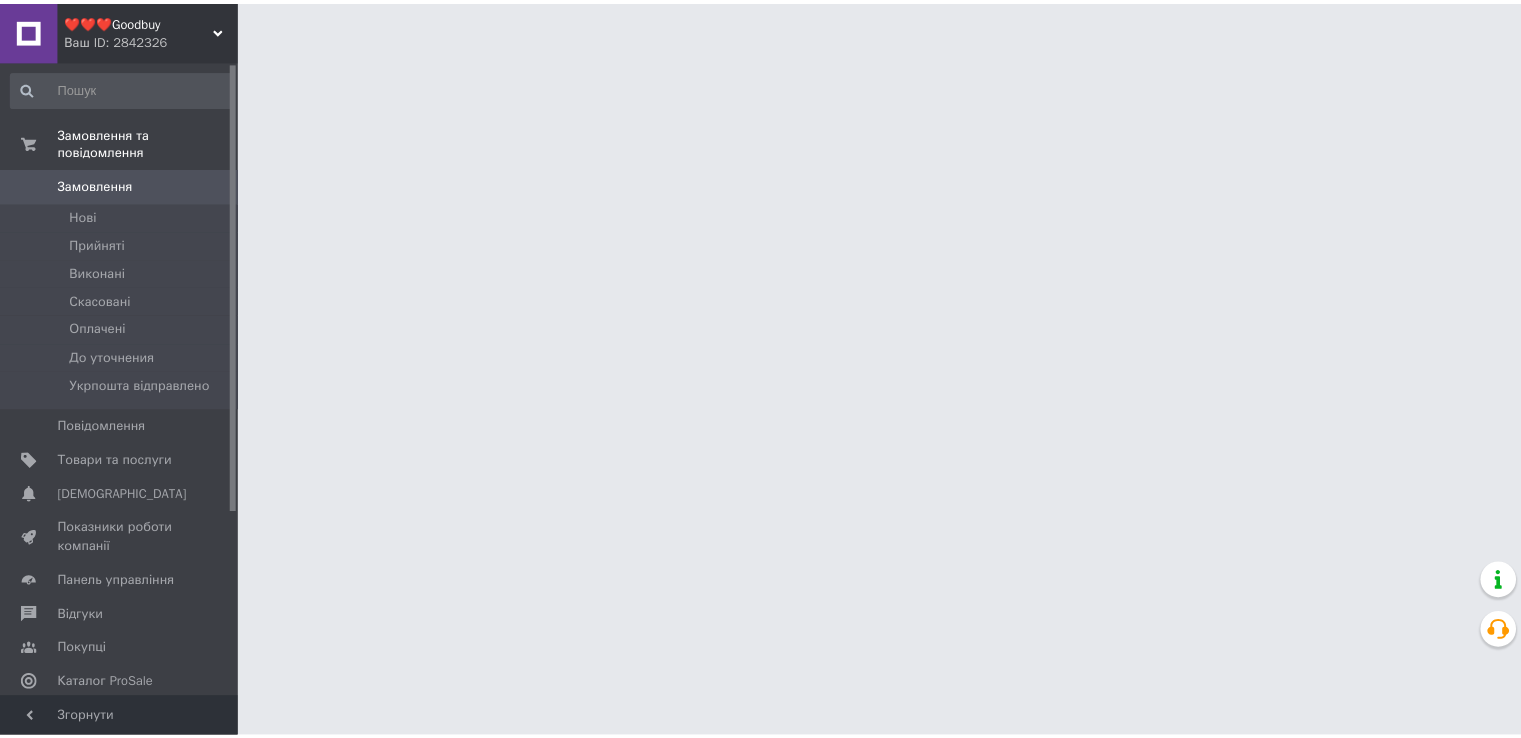 scroll, scrollTop: 0, scrollLeft: 0, axis: both 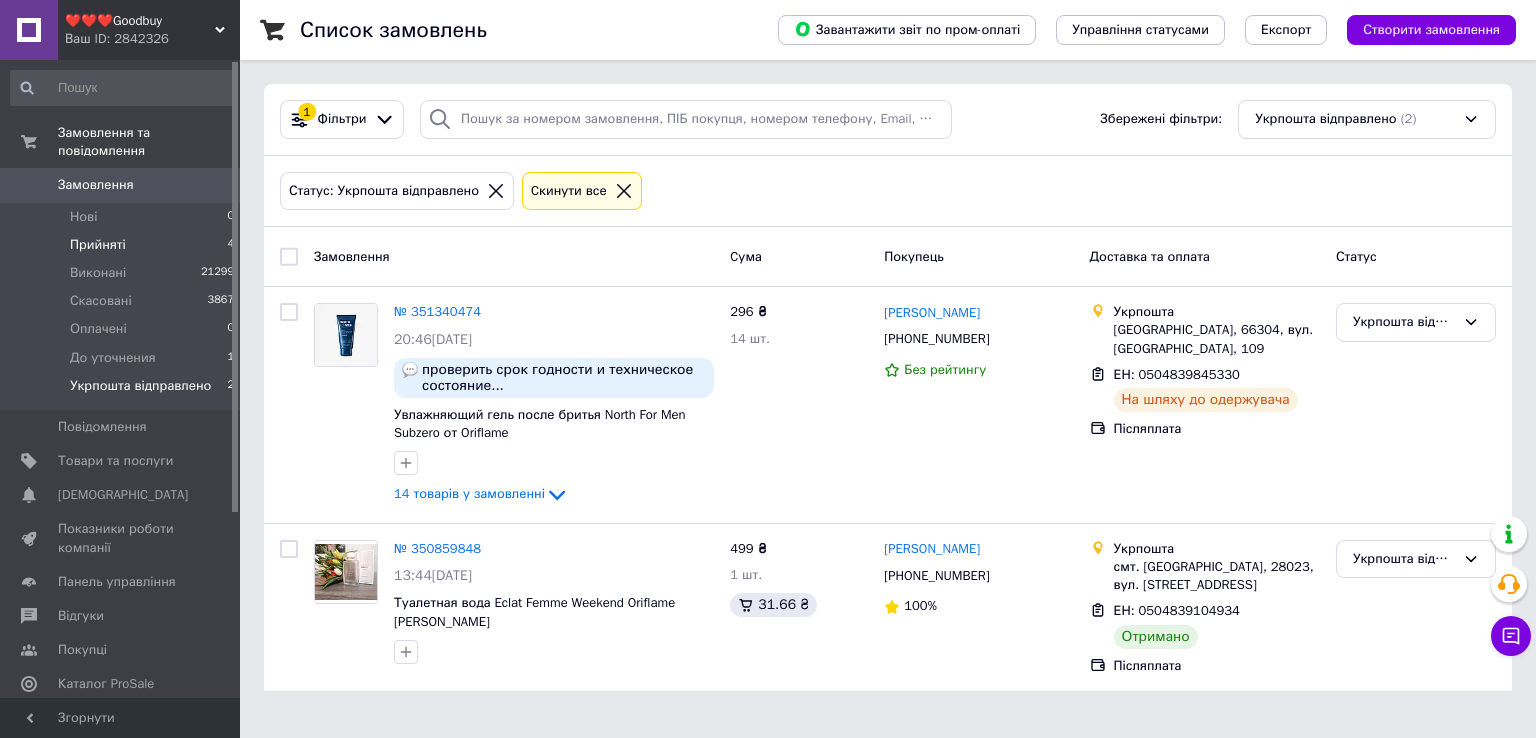 click on "Прийняті" at bounding box center (98, 245) 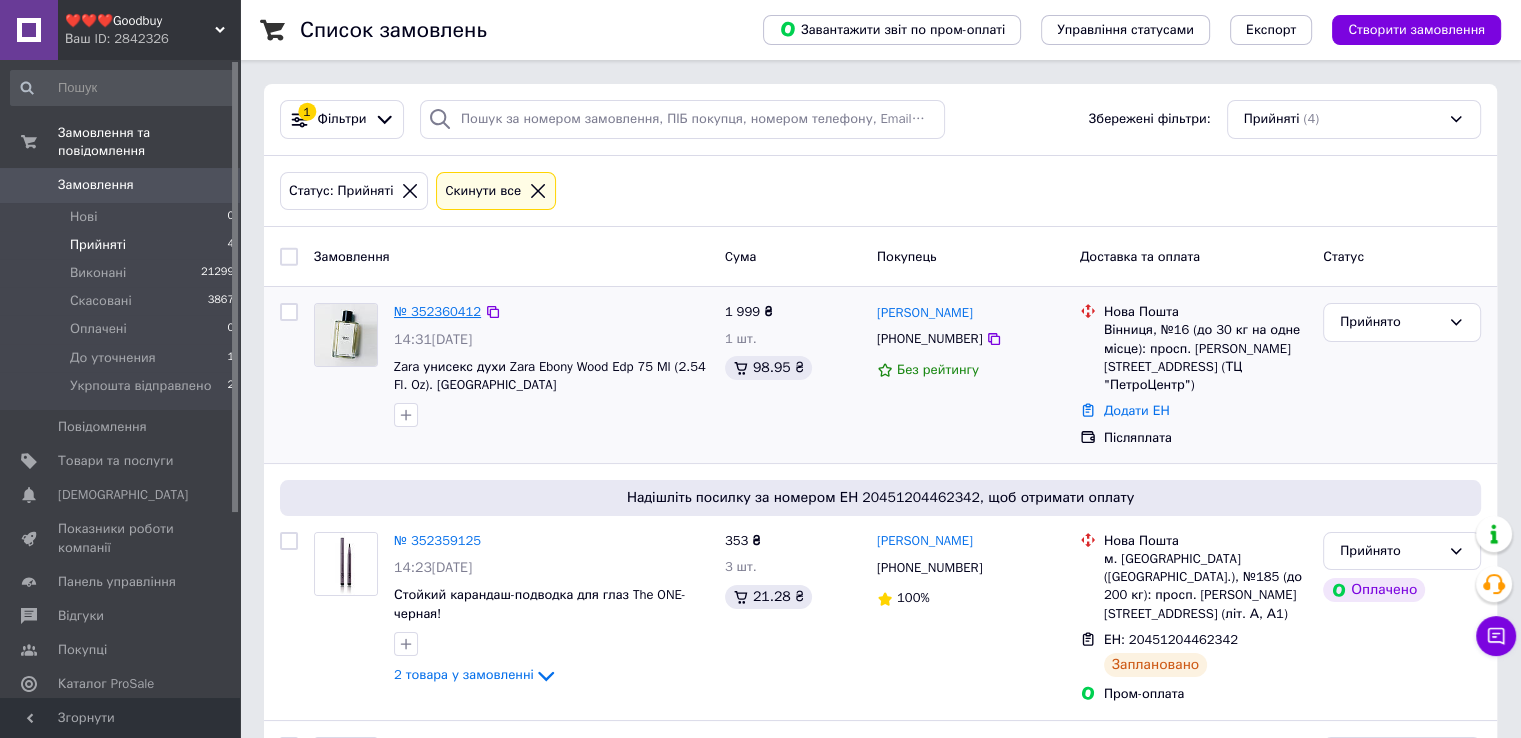click on "№ 352360412" at bounding box center (437, 311) 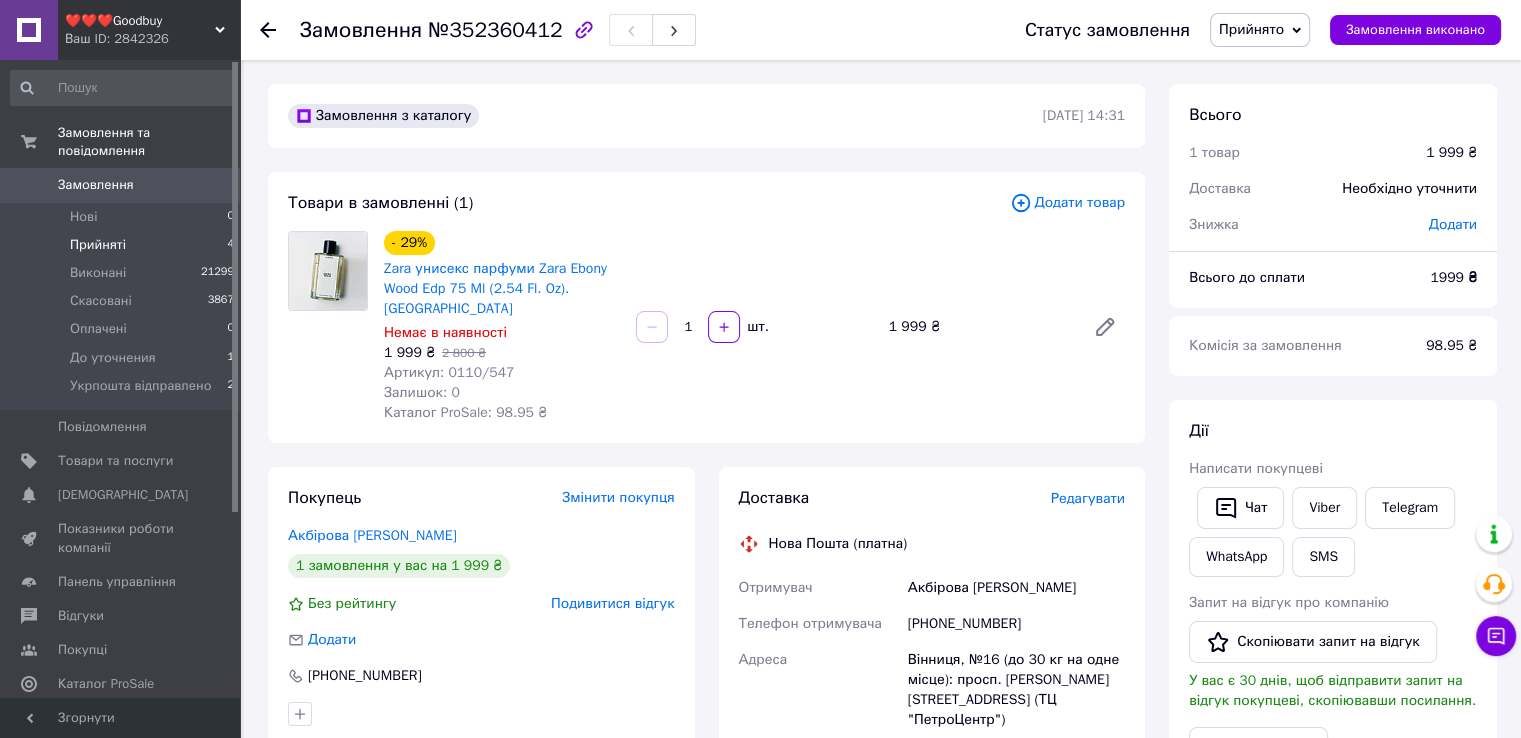 click on "Прийняті" at bounding box center (98, 245) 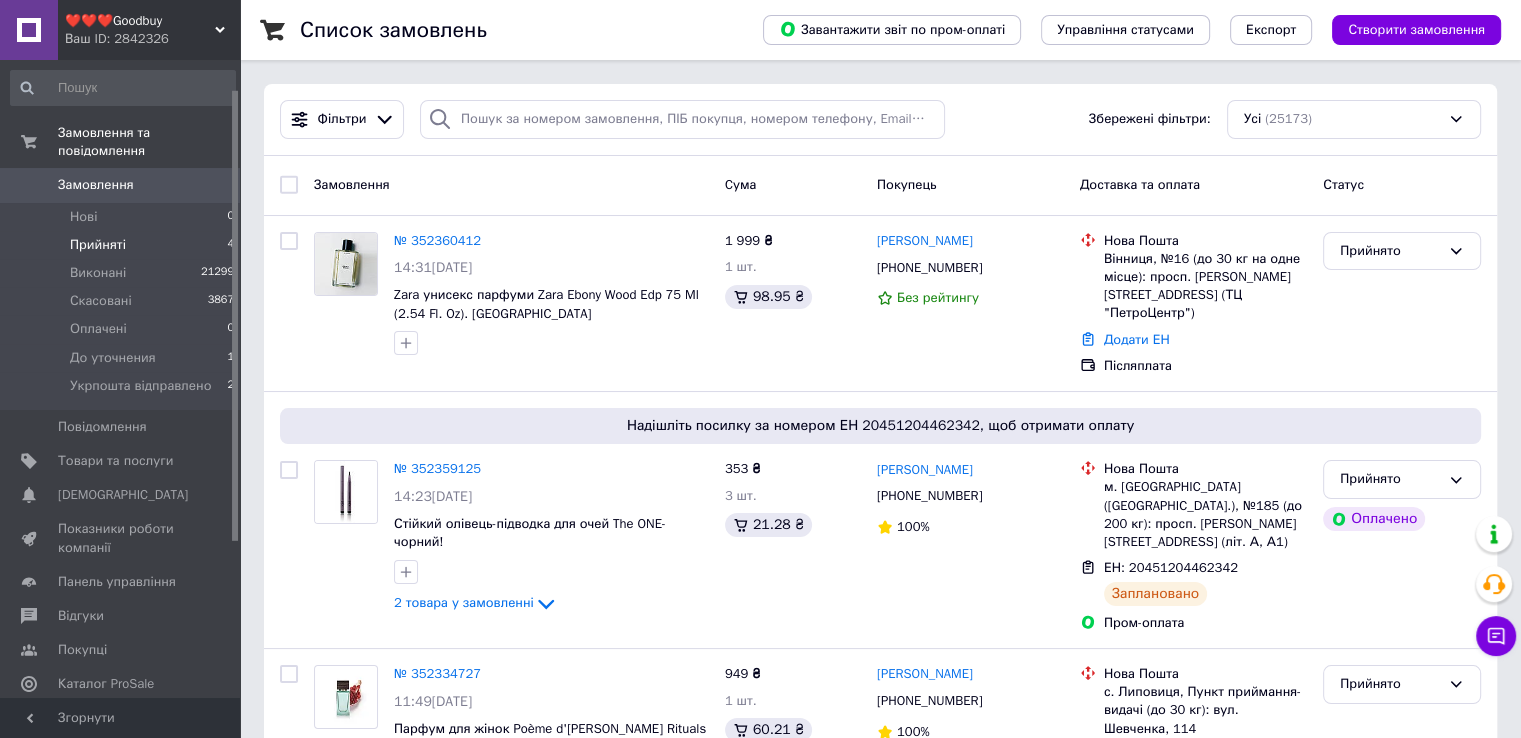 scroll, scrollTop: 100, scrollLeft: 0, axis: vertical 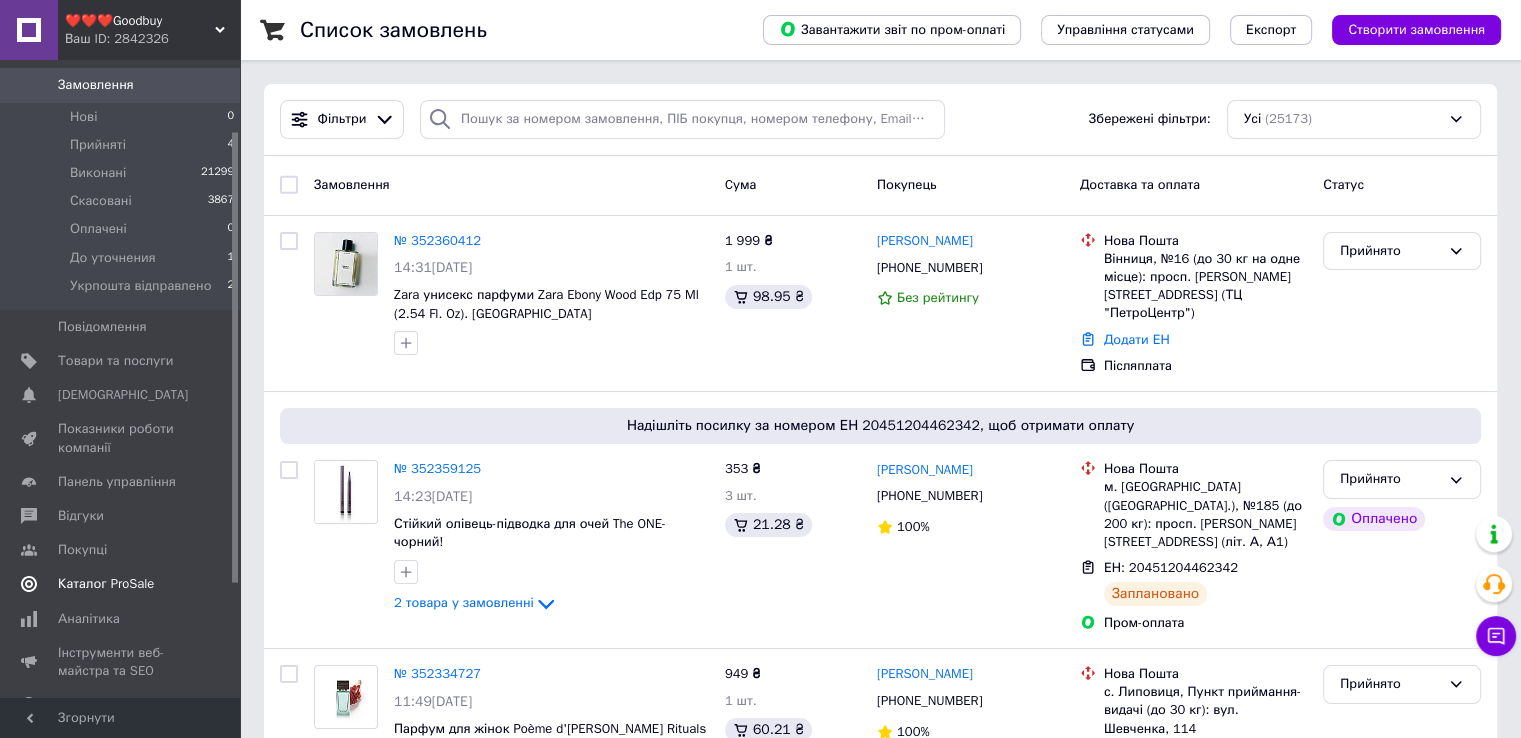 click on "Каталог ProSale" at bounding box center [106, 584] 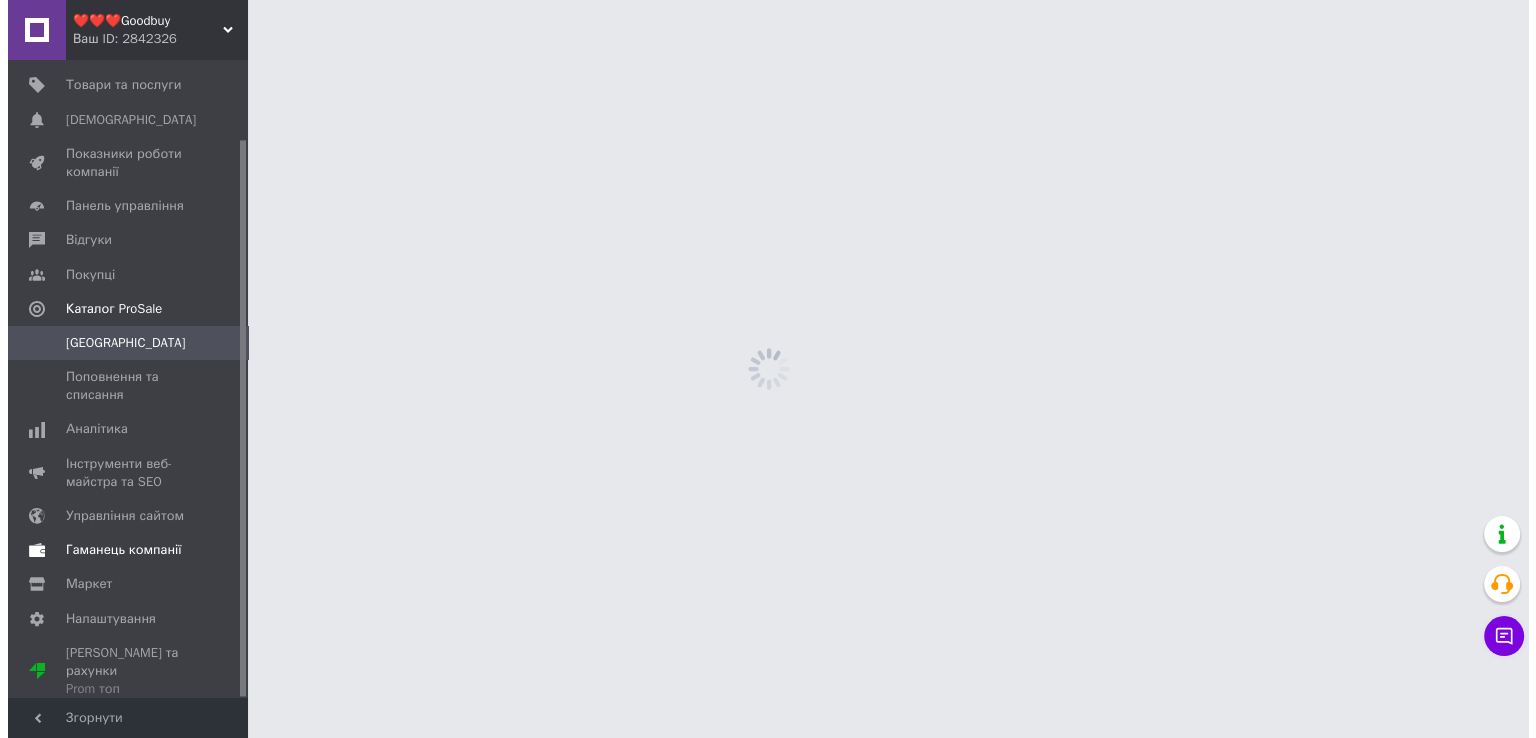 scroll, scrollTop: 90, scrollLeft: 0, axis: vertical 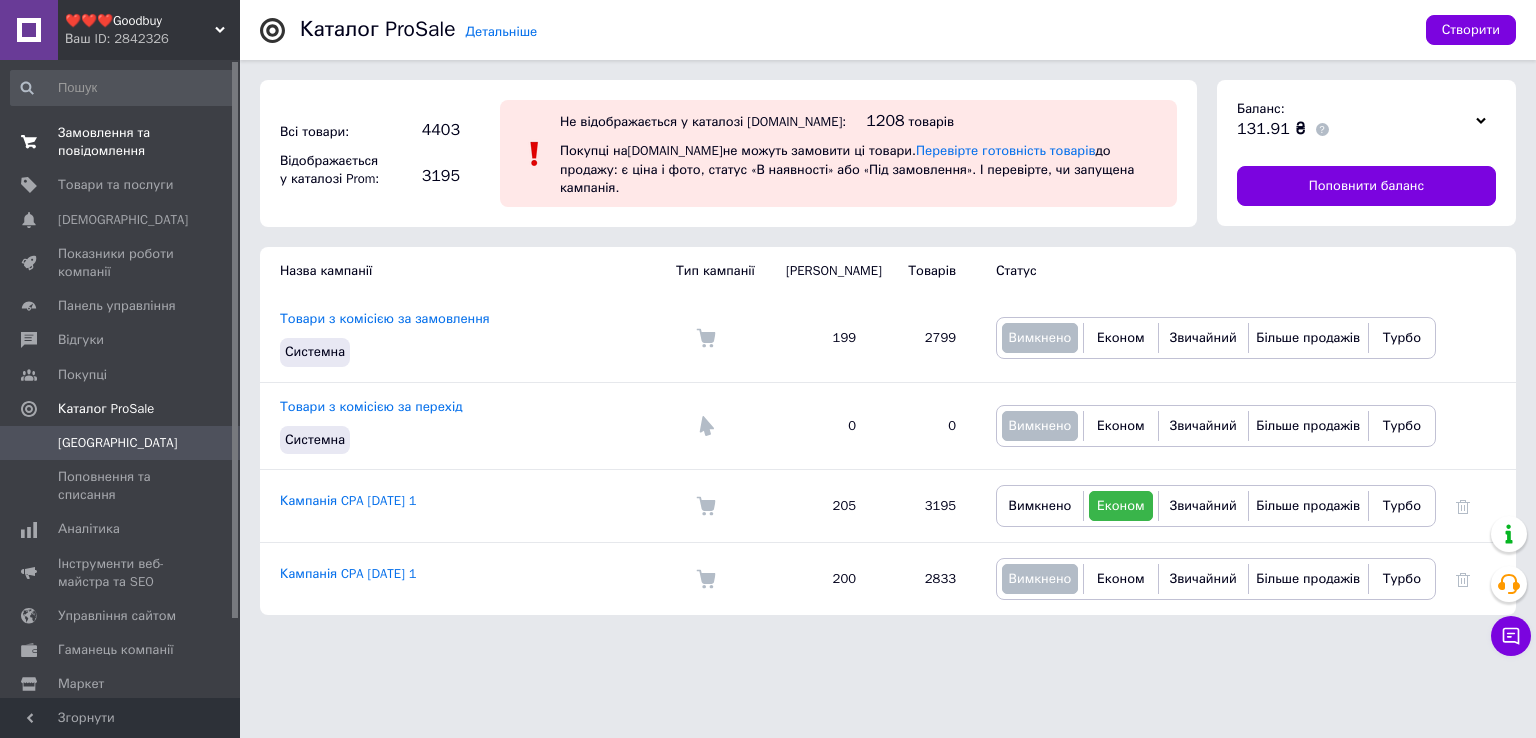 click on "Замовлення та повідомлення" at bounding box center (121, 142) 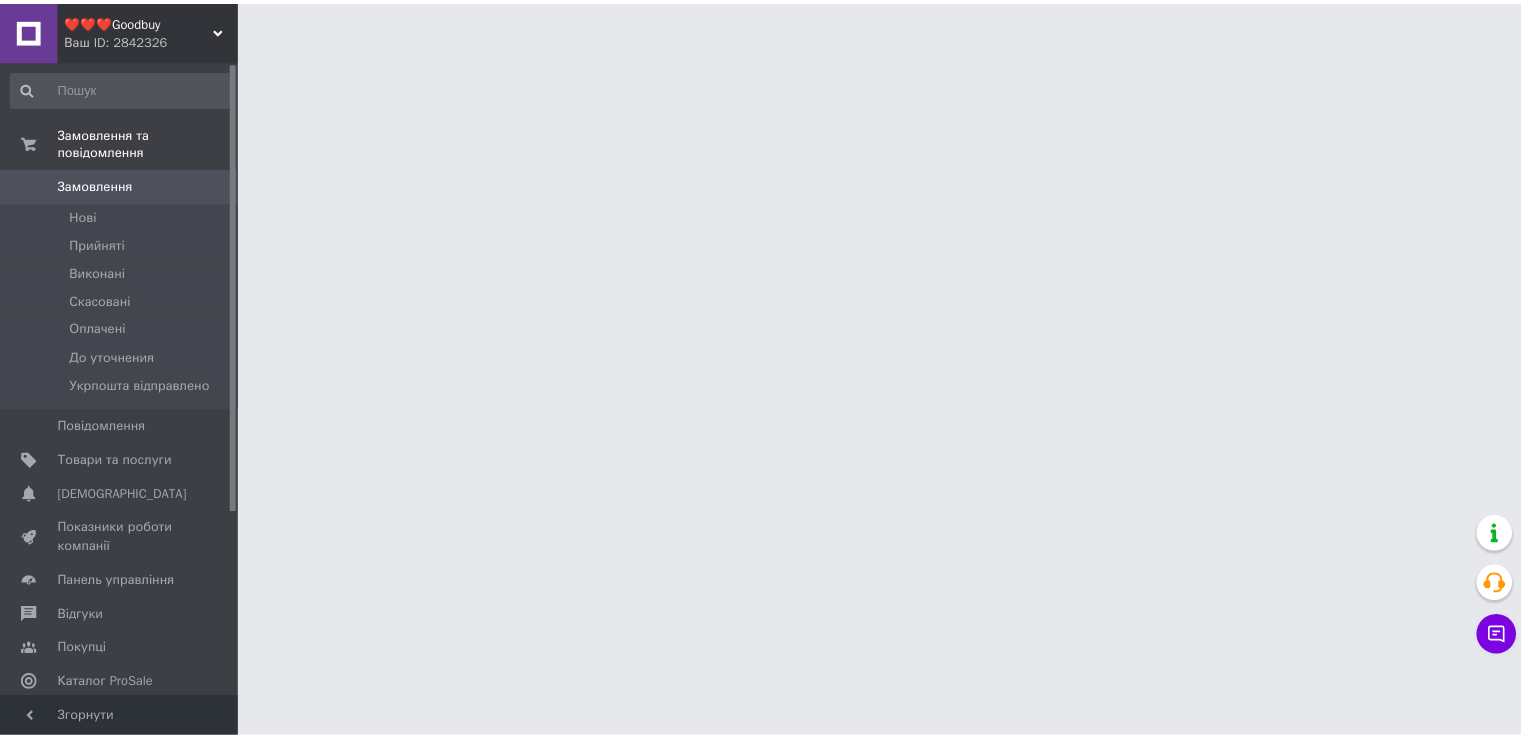 scroll, scrollTop: 0, scrollLeft: 0, axis: both 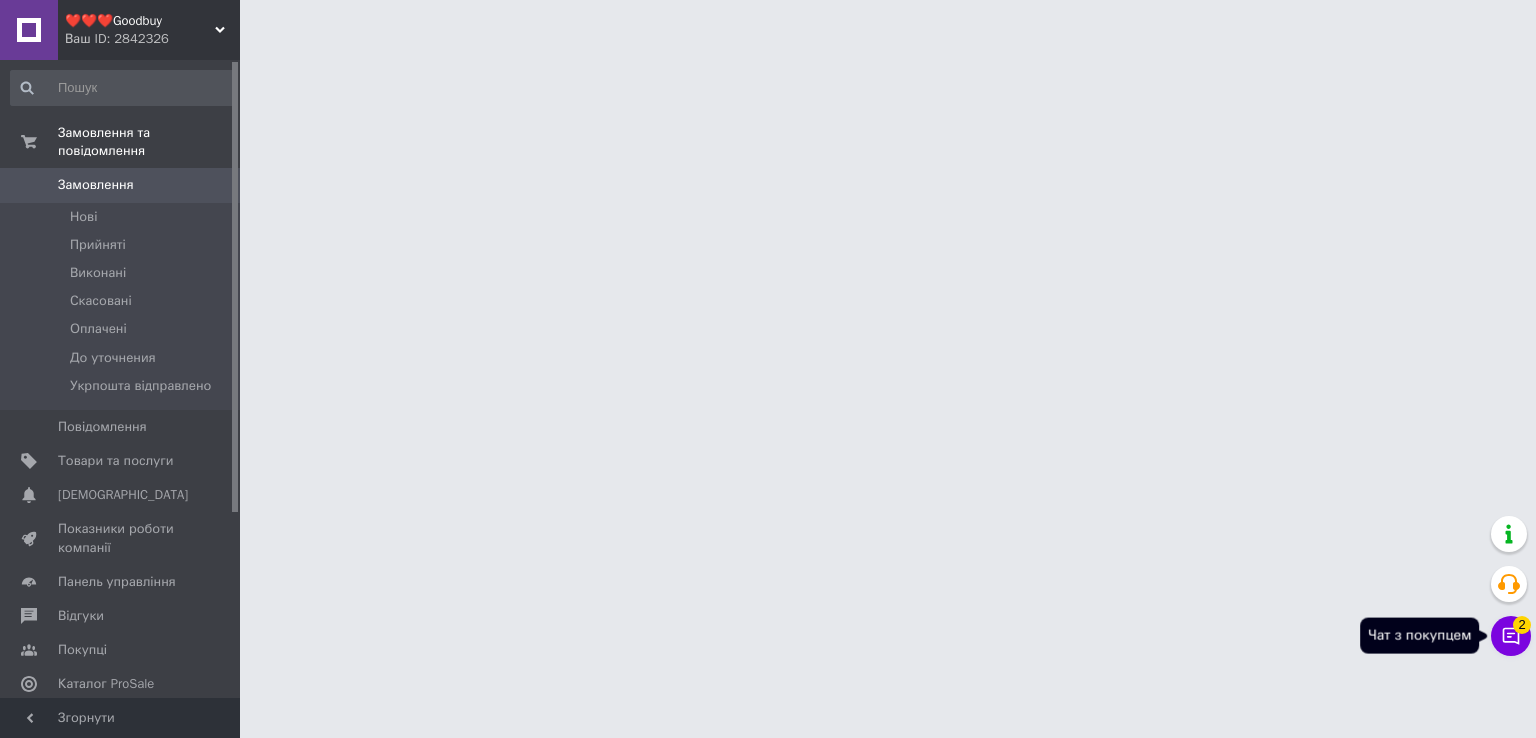 click 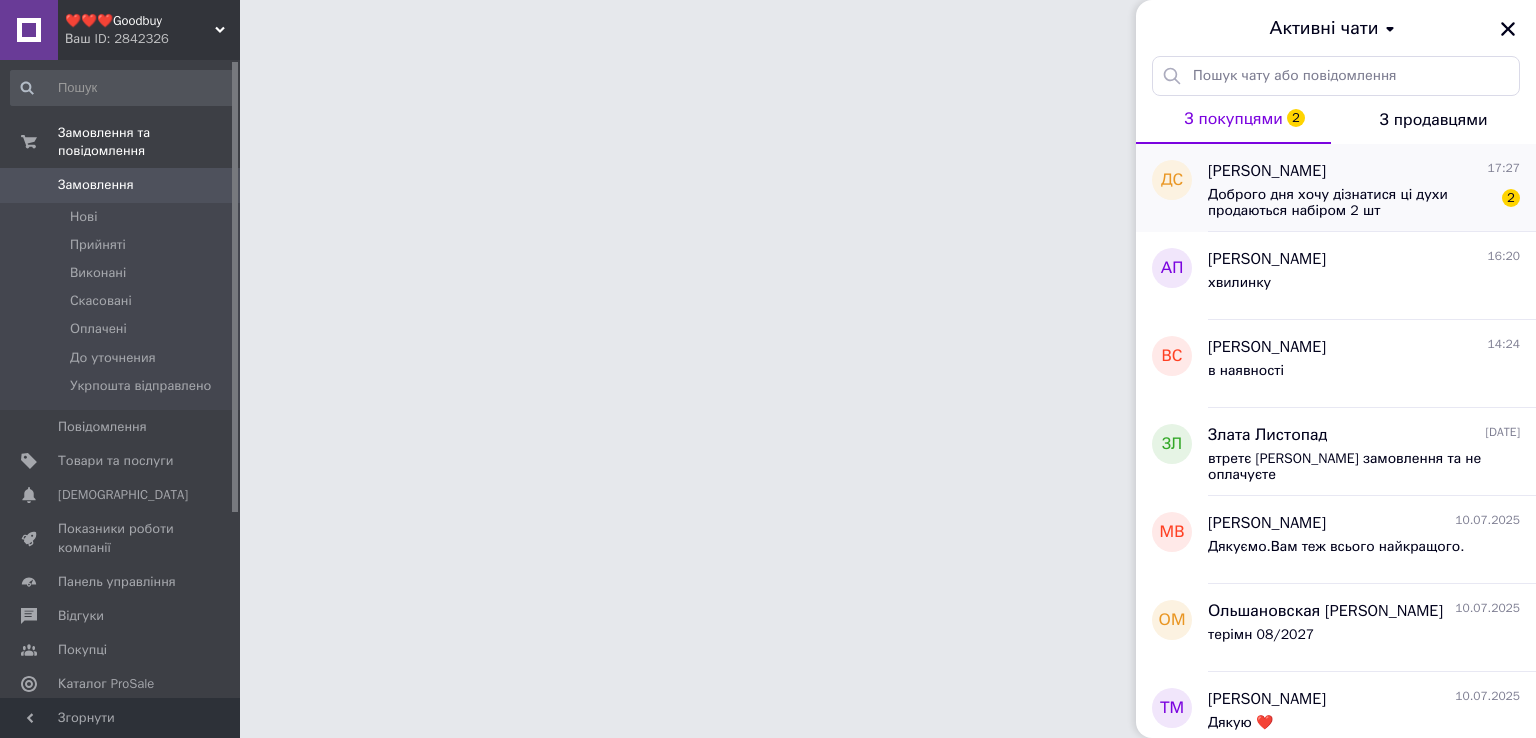 click on "Доброго дня хочу дізнатися ці духи продаються набіром 2 шт" at bounding box center [1350, 203] 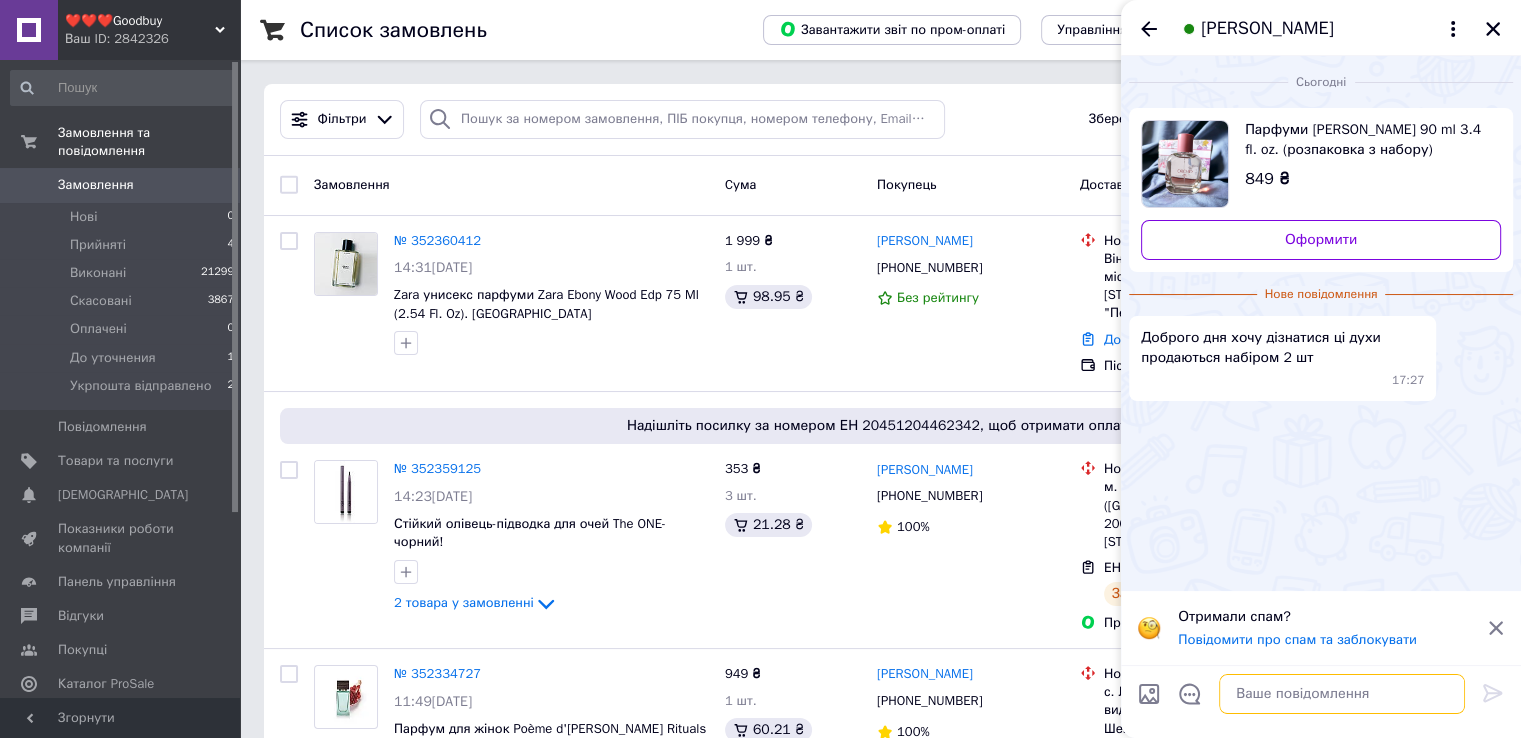 click at bounding box center [1342, 694] 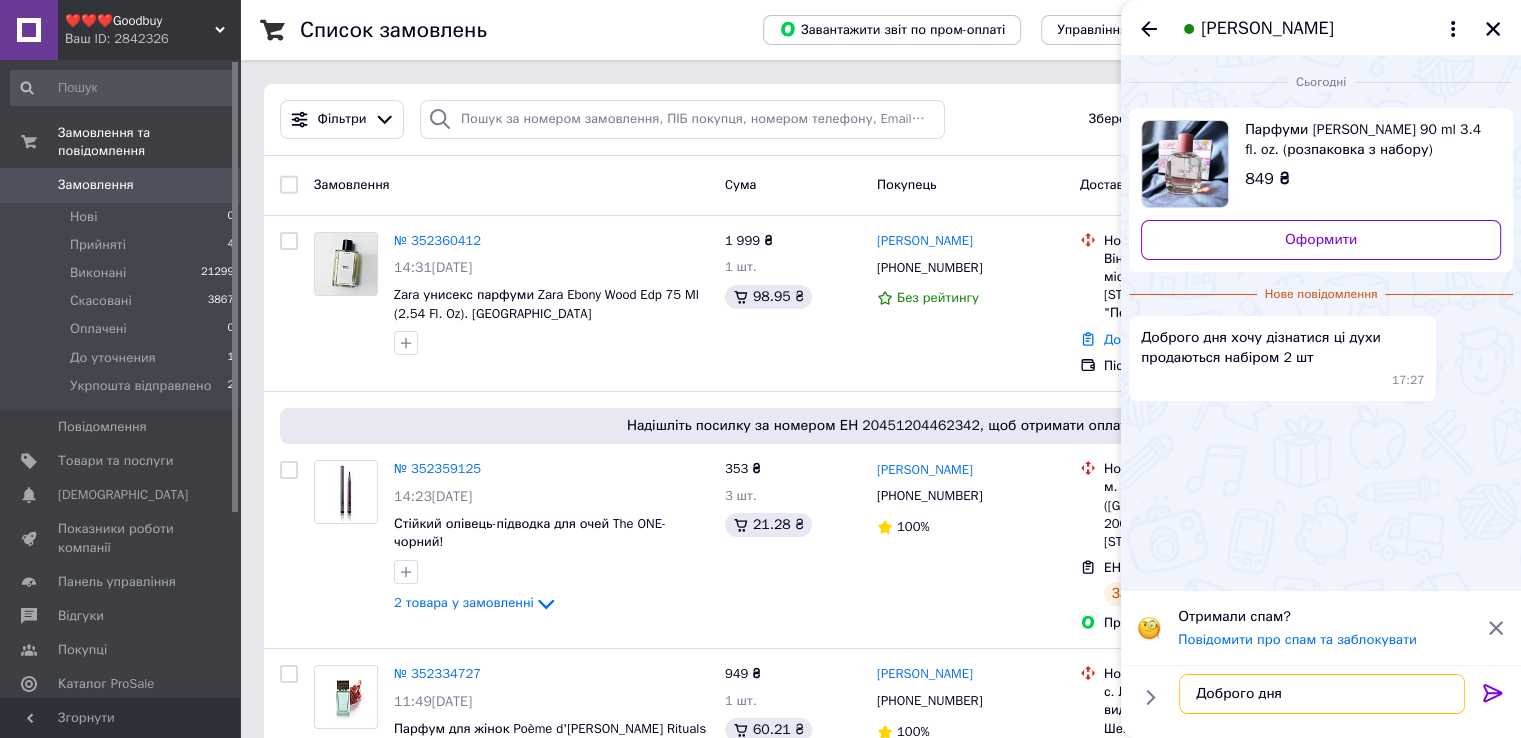 type on "Доброго дня!" 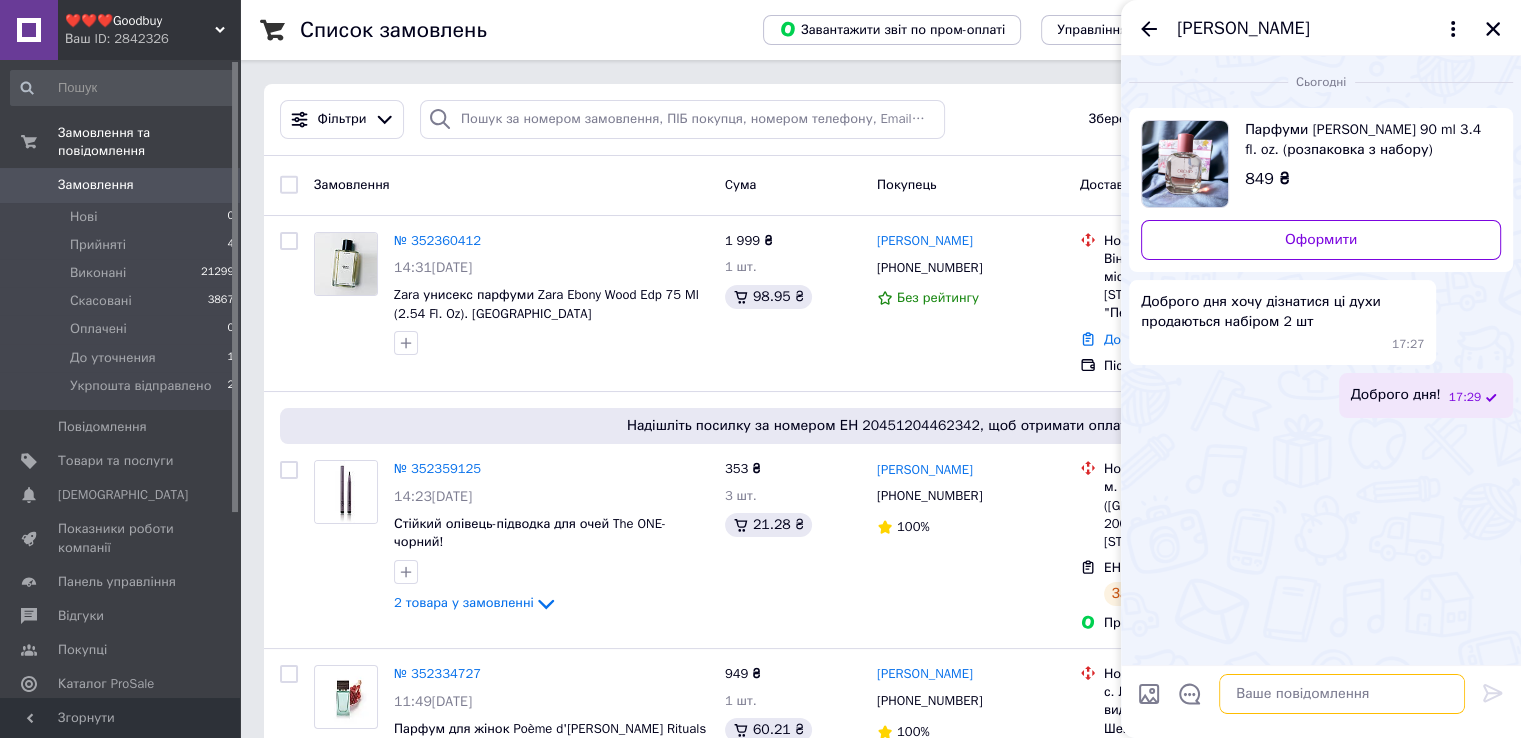 paste on "Будь ласка, надайте ваші дані для оформлення замовлення (П.І.Б., адресу доставки, контактний номер телефону). Або ви можете самостійно подати заявку на нашому сайті за наступним посиланням [URL][DOMAIN_NAME]" 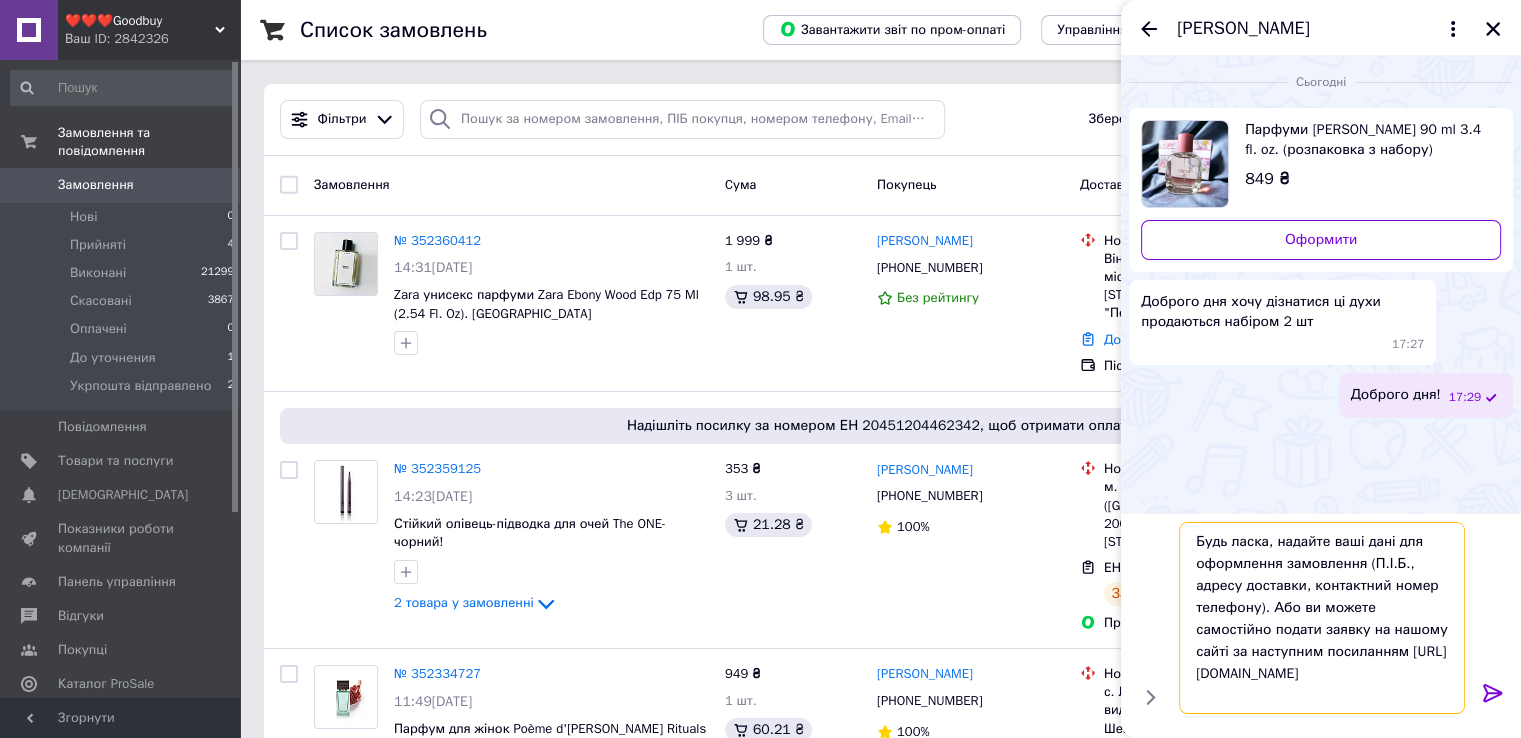 drag, startPoint x: 1266, startPoint y: 609, endPoint x: 1442, endPoint y: 663, distance: 184.0978 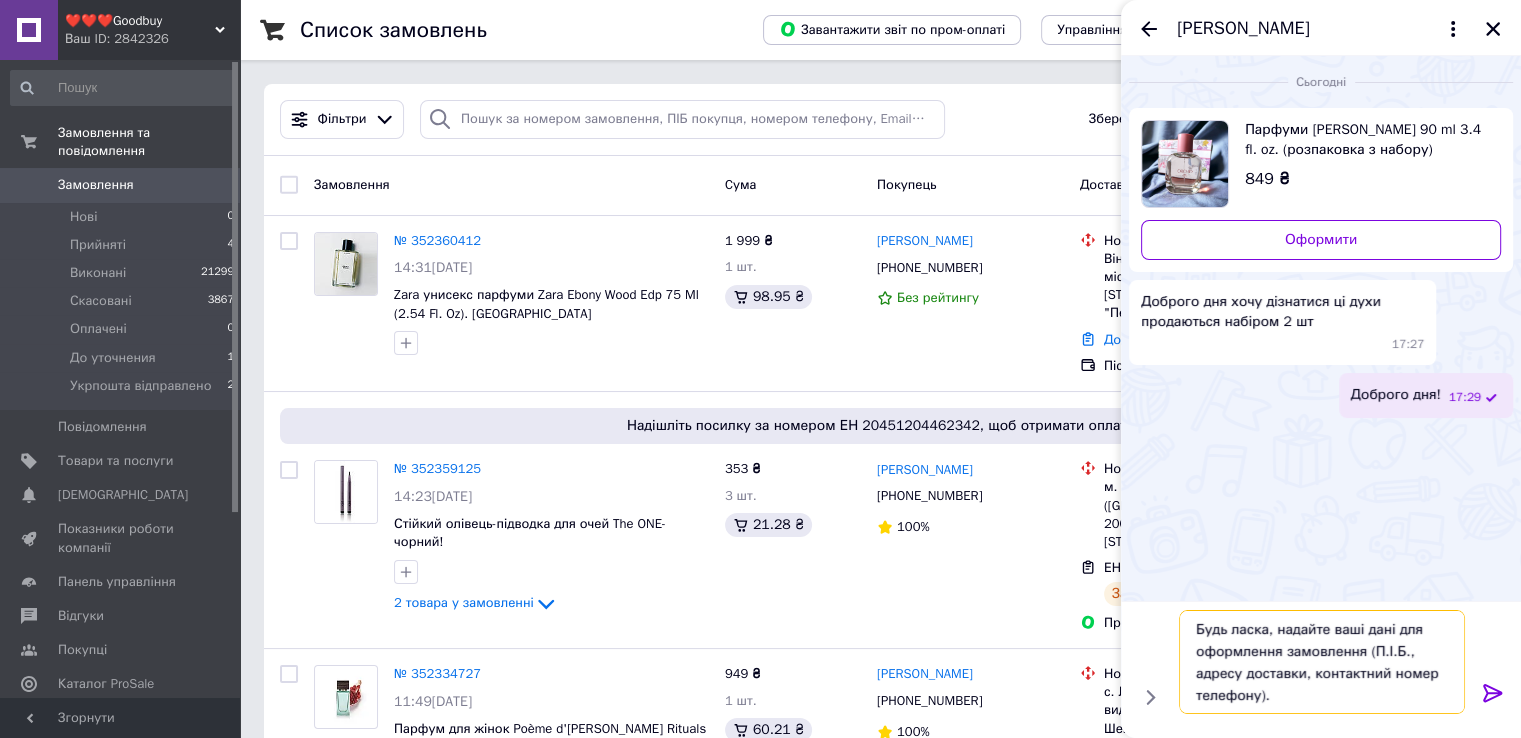 type on "Будь ласка, надайте ваші дані для оформлення замовлення (П.І.Б., адресу доставки, контактний номер телефону)." 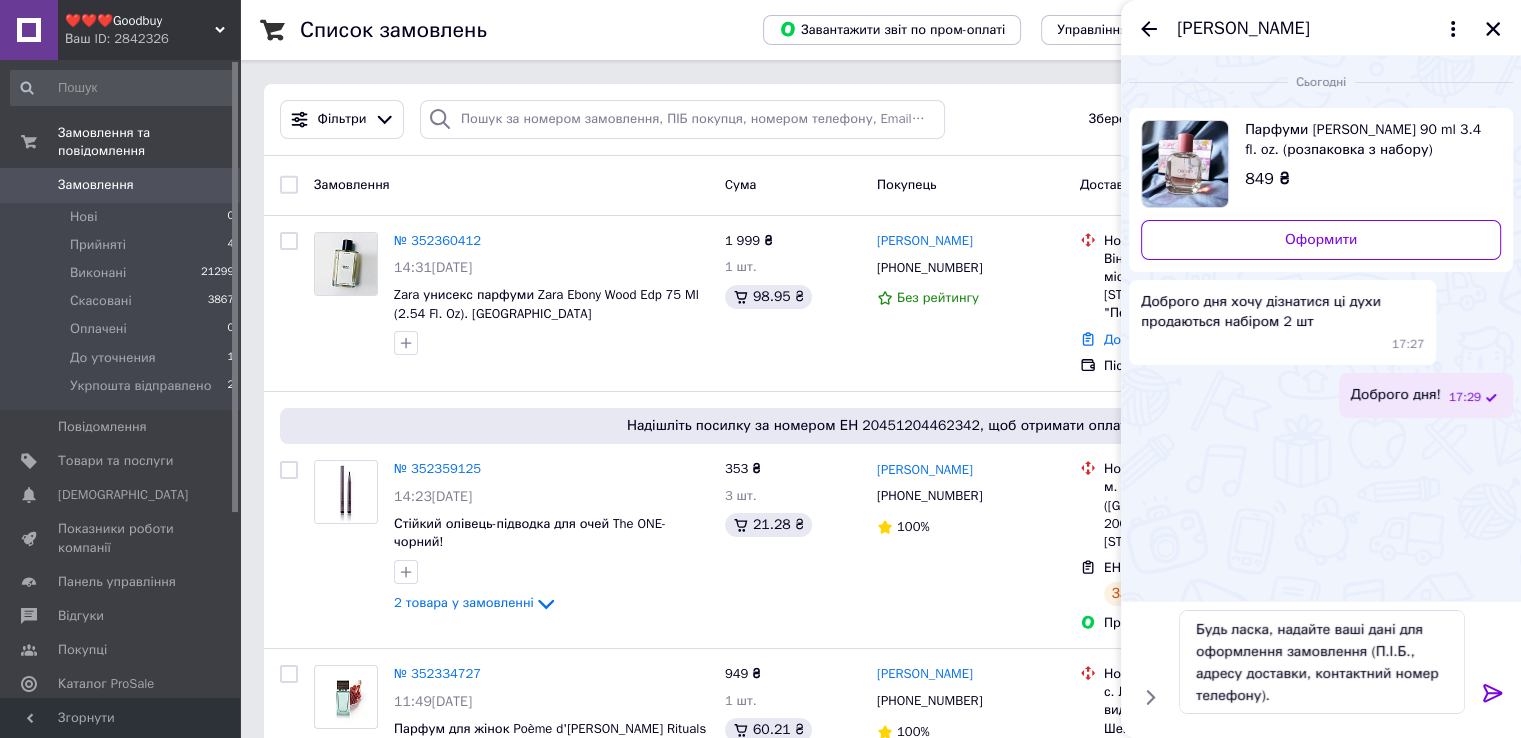 click 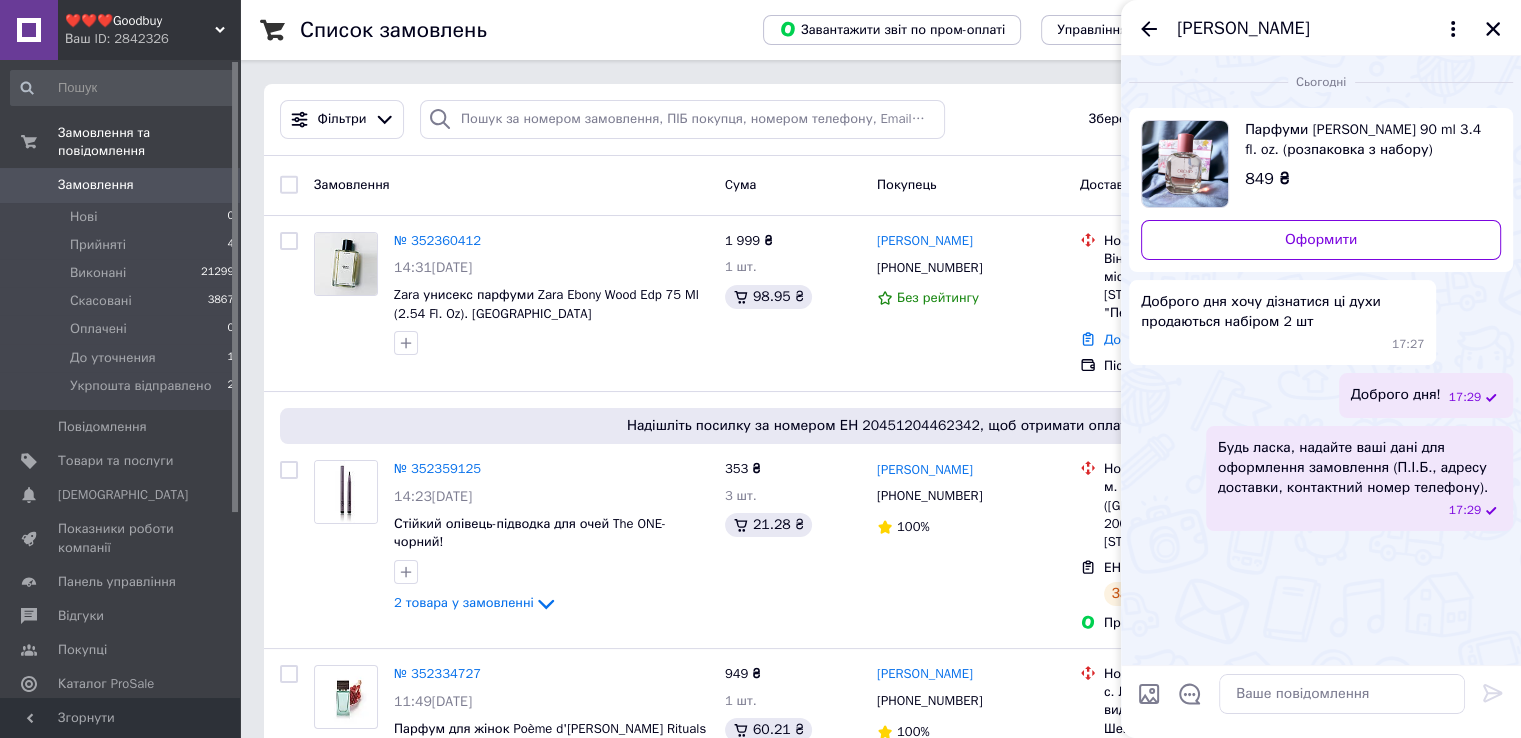 click on "Парфуми [PERSON_NAME] 90 ml 3.4 fl. oz. (розпаковка з набору)" at bounding box center (1365, 140) 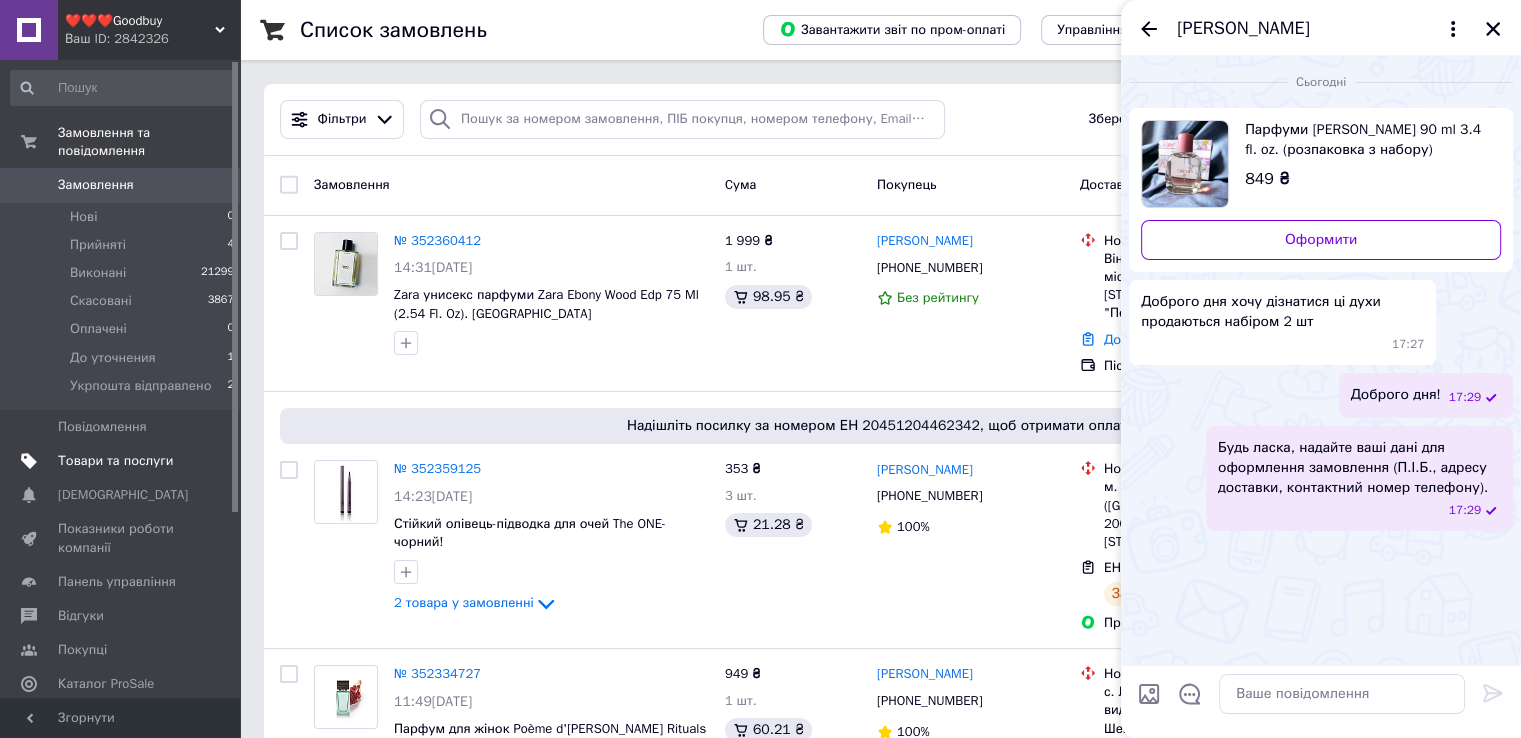click on "Товари та послуги" at bounding box center (115, 461) 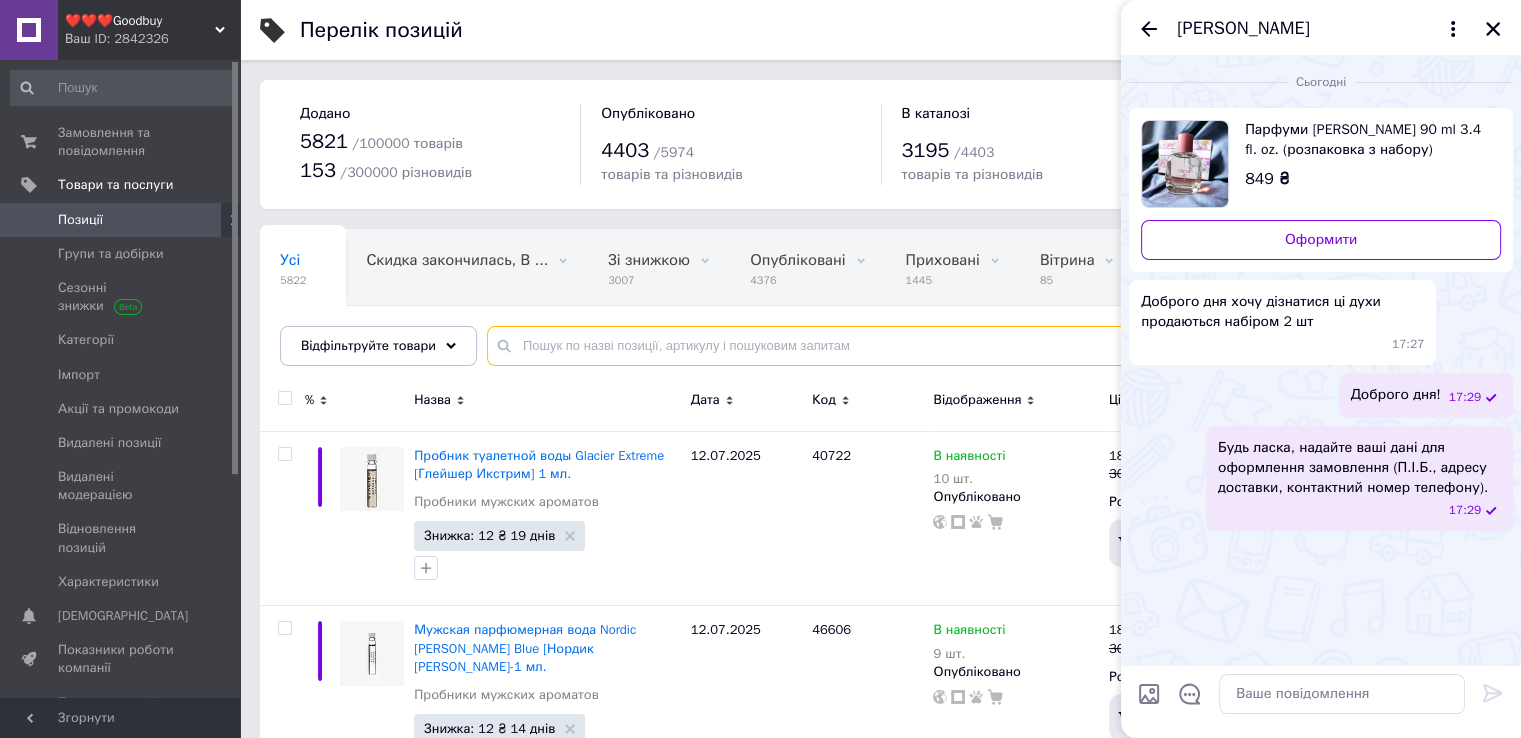 paste on "Парфуми [PERSON_NAME]" 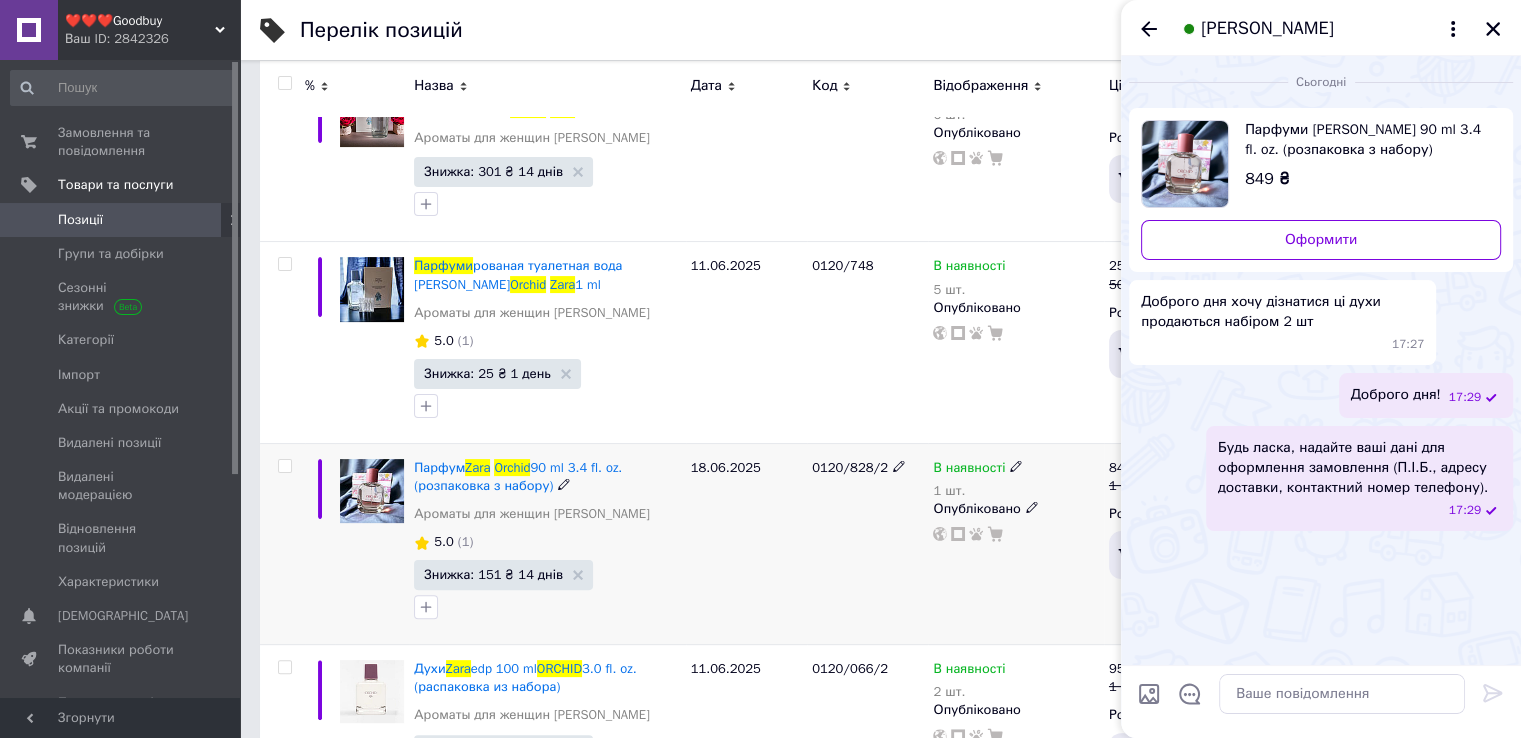 scroll, scrollTop: 400, scrollLeft: 0, axis: vertical 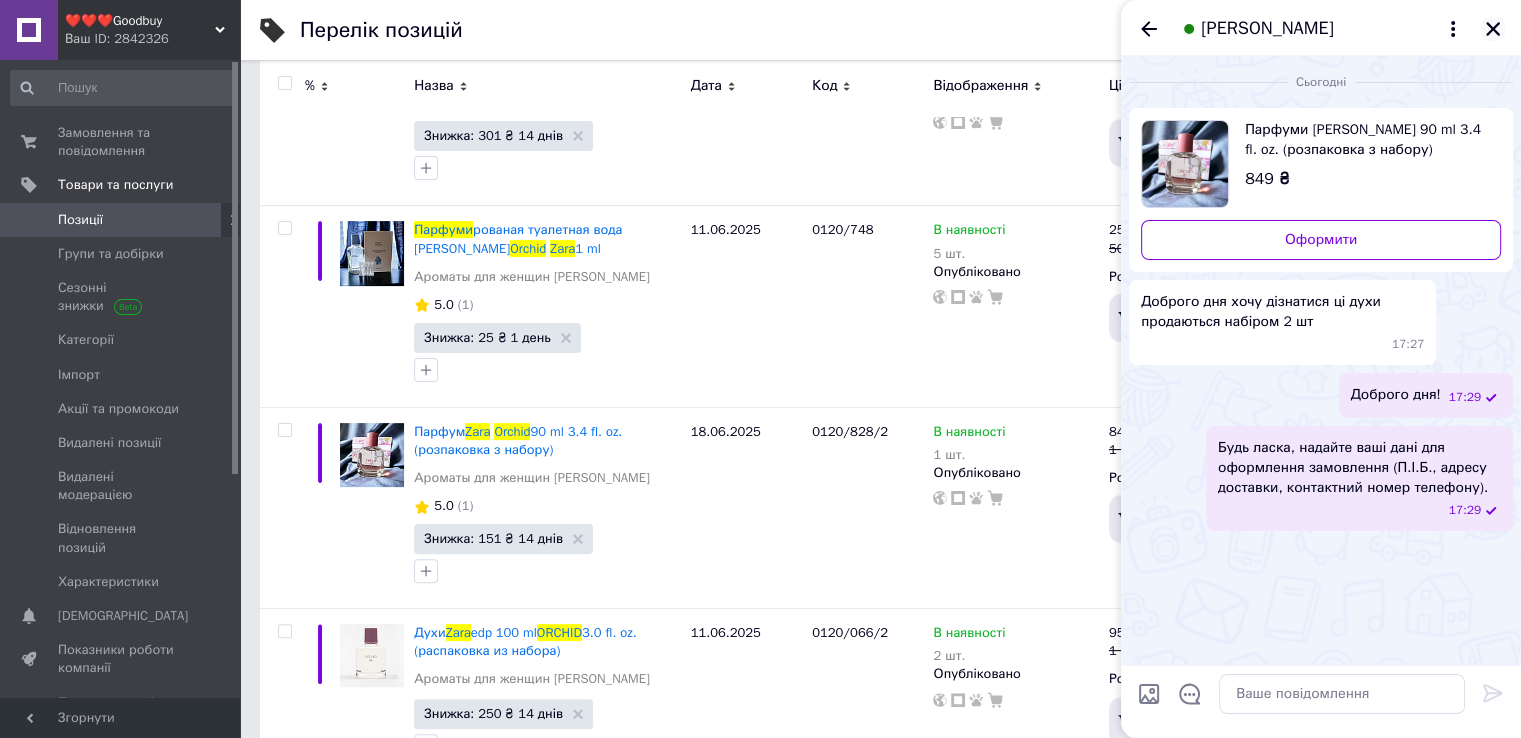 type on "Парфуми [PERSON_NAME]" 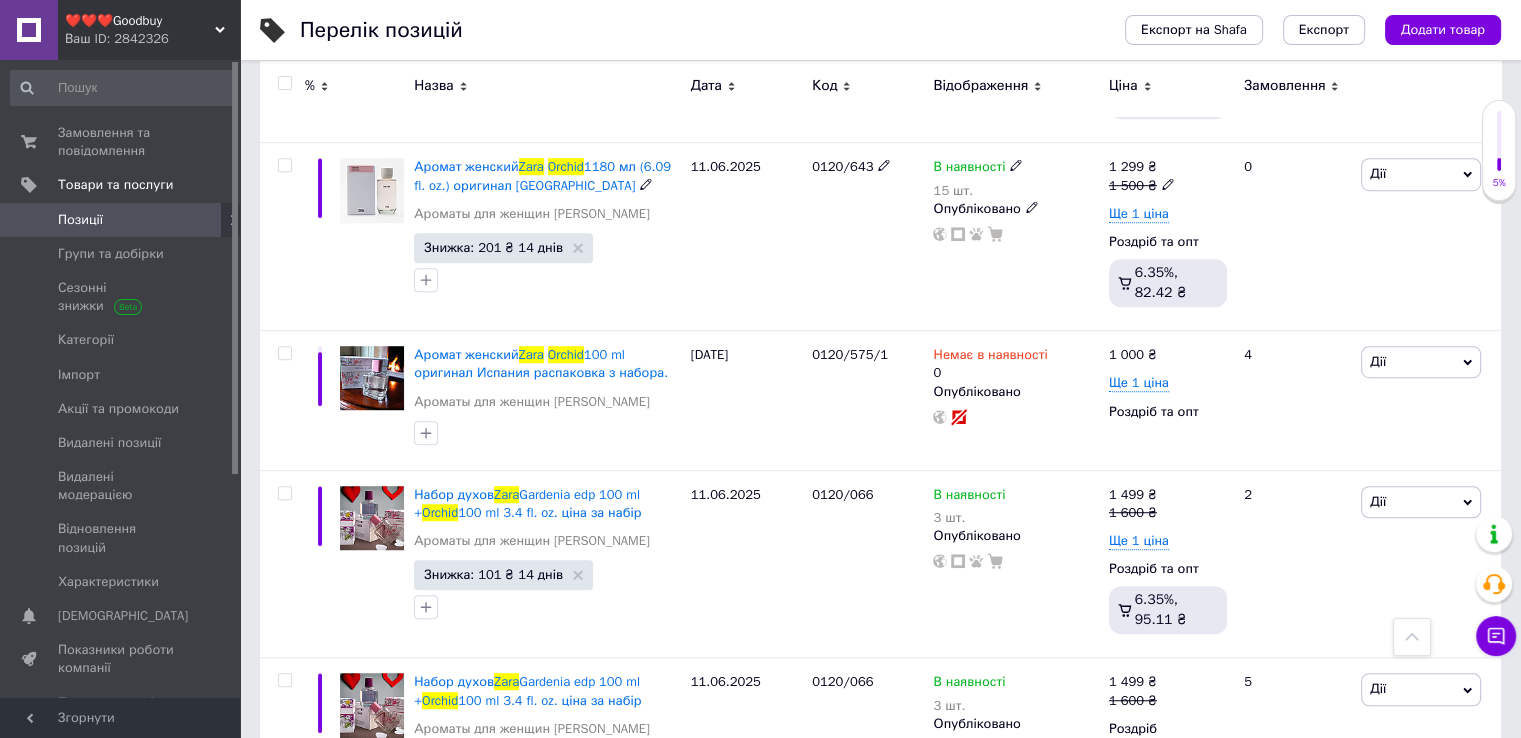scroll, scrollTop: 1300, scrollLeft: 0, axis: vertical 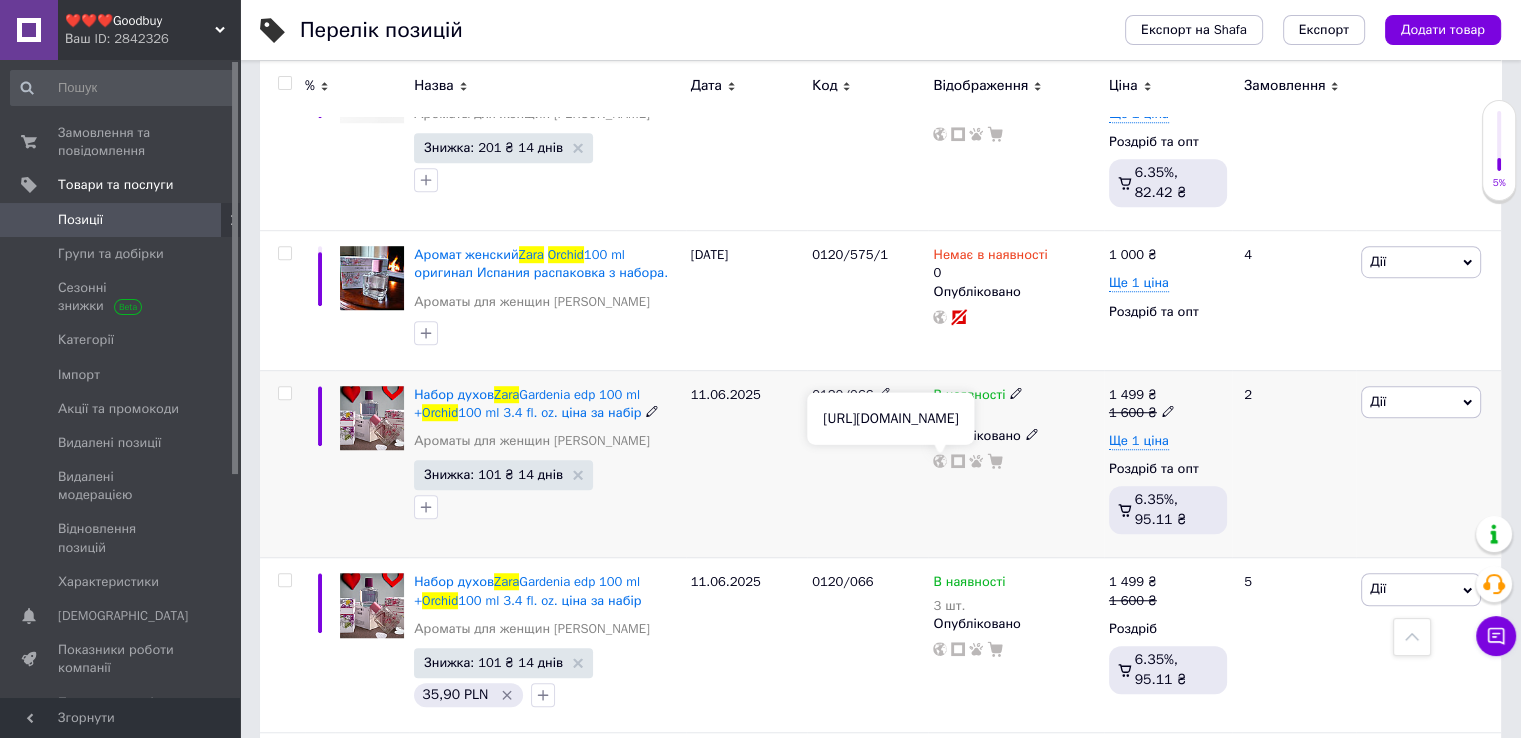 click 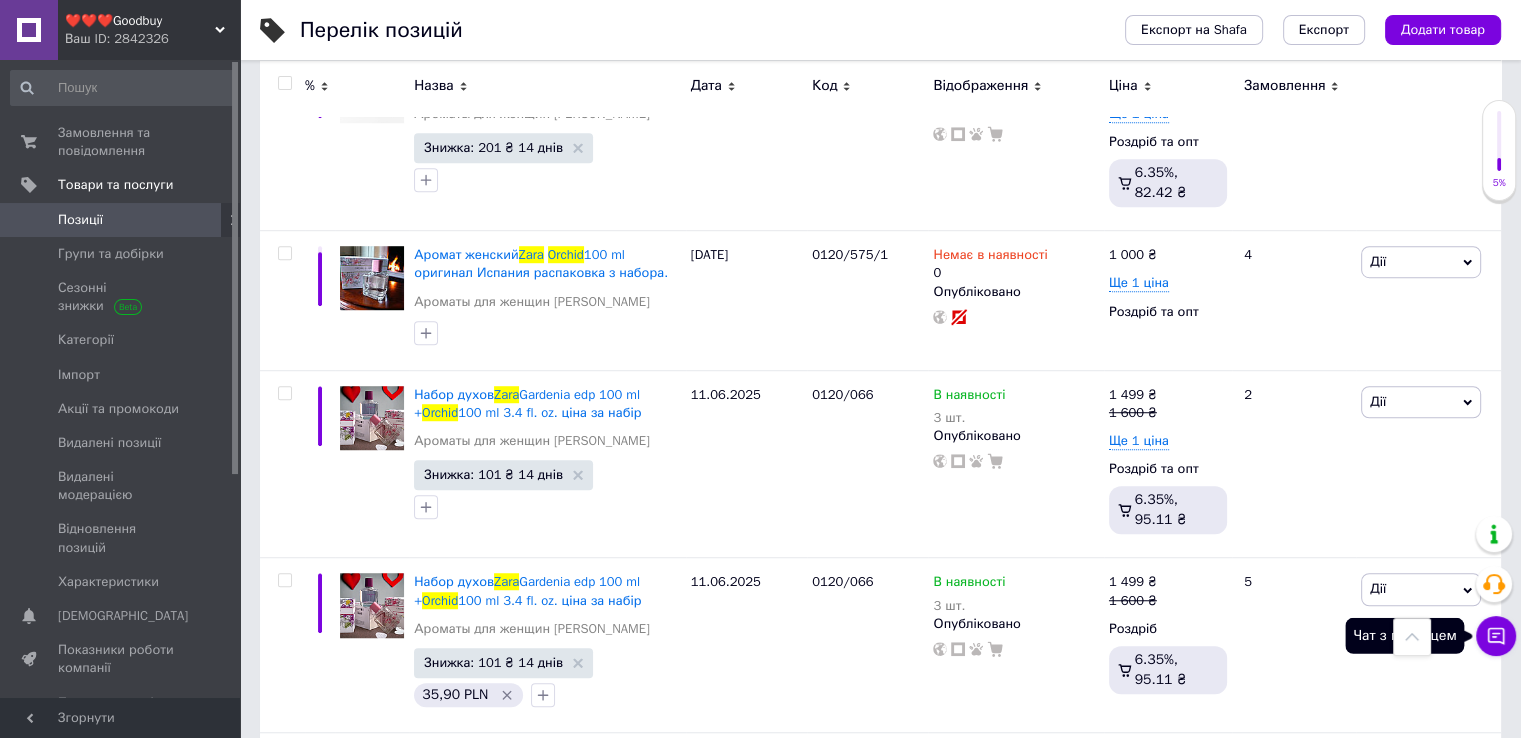 click 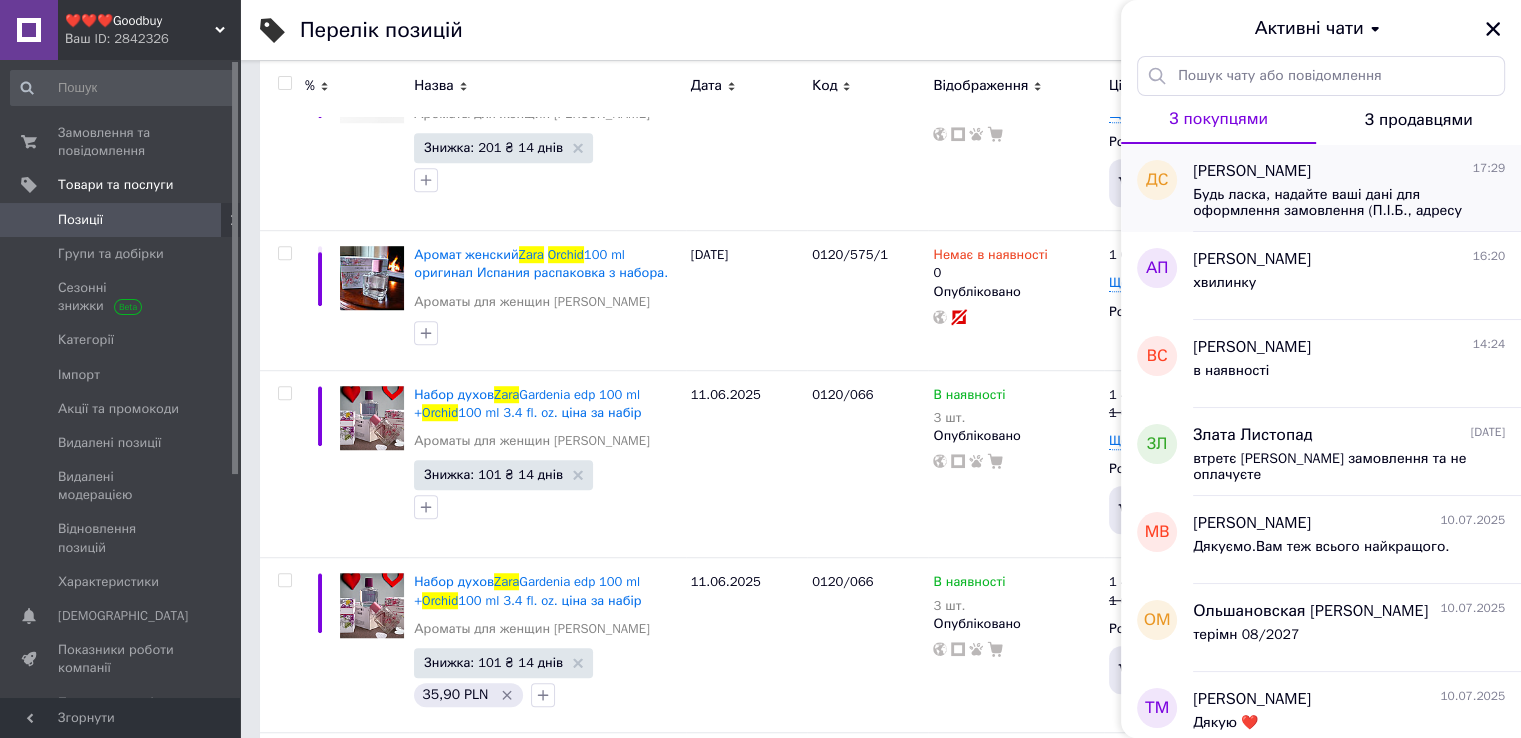 click on "Будь ласка, надайте ваші дані для оформлення замовлення (П.І.Б., адресу доставки, контактний номер телефону)." at bounding box center (1335, 203) 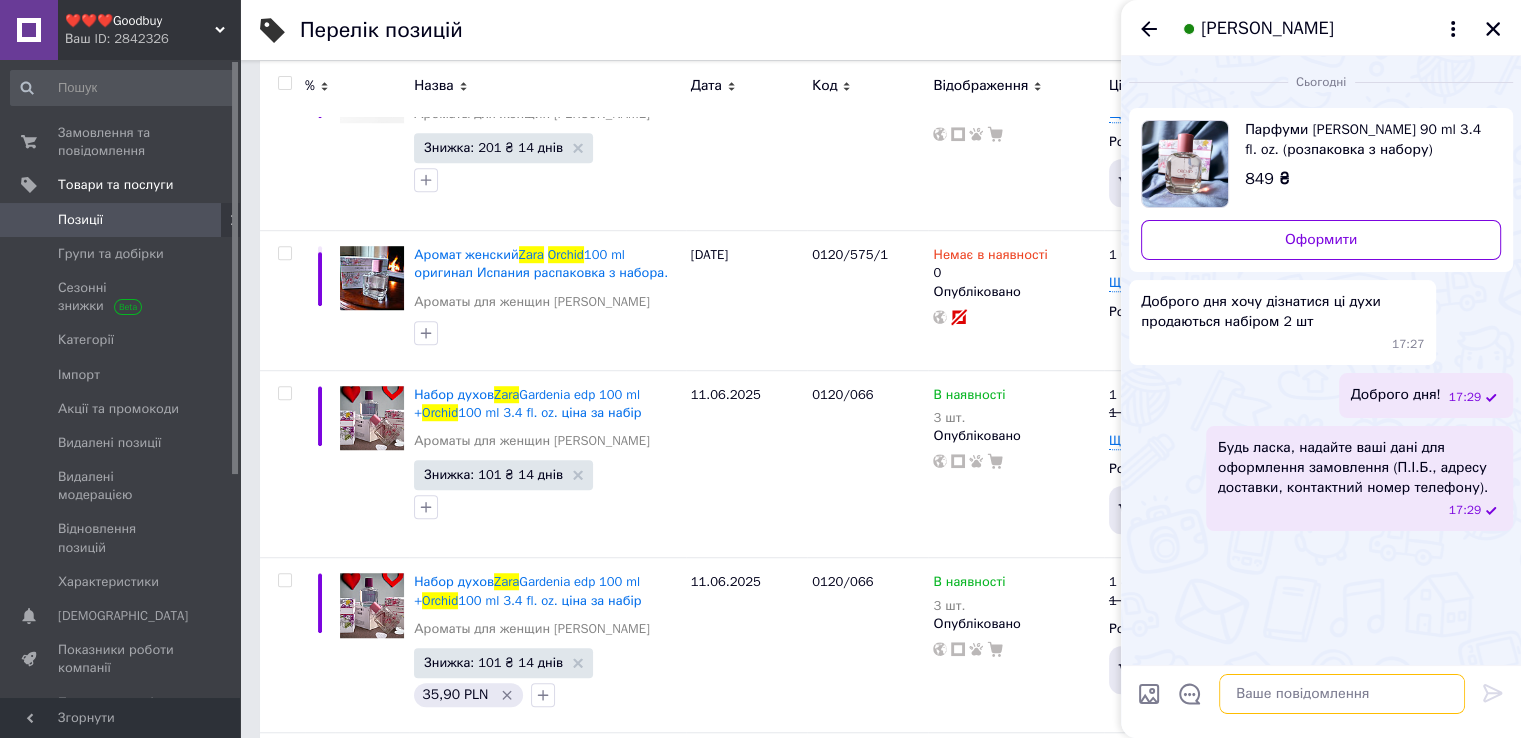paste on "[URL][DOMAIN_NAME]" 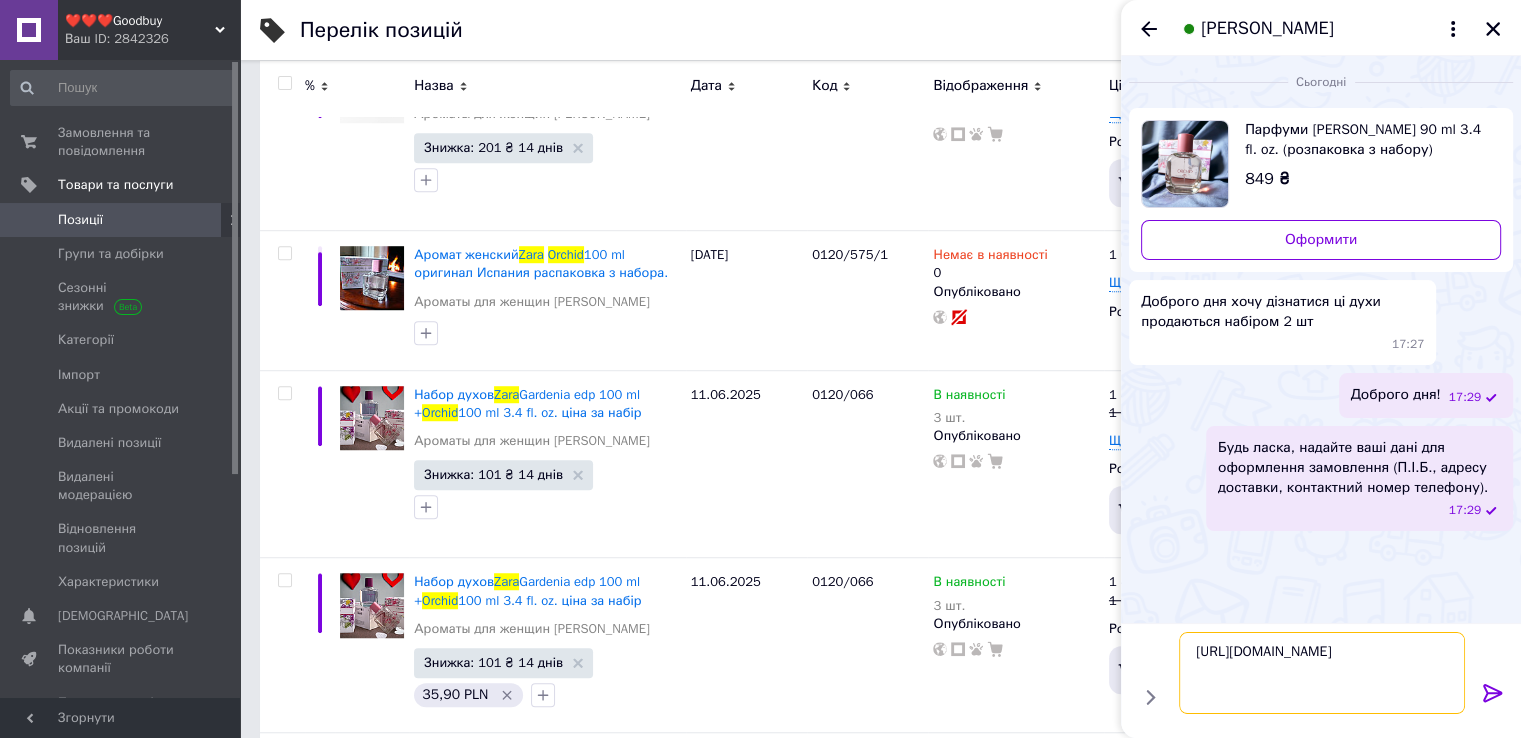type on "[URL][DOMAIN_NAME]" 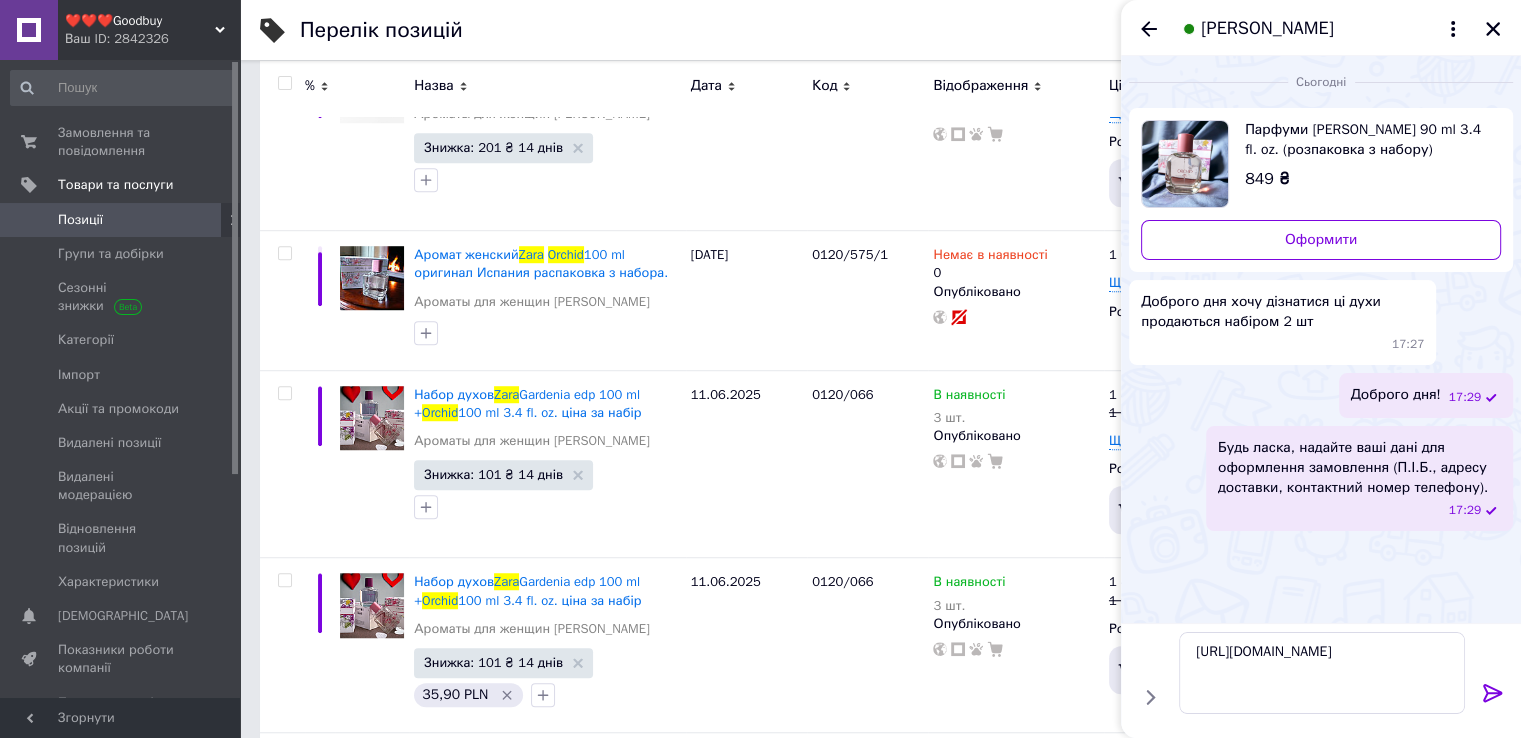 click 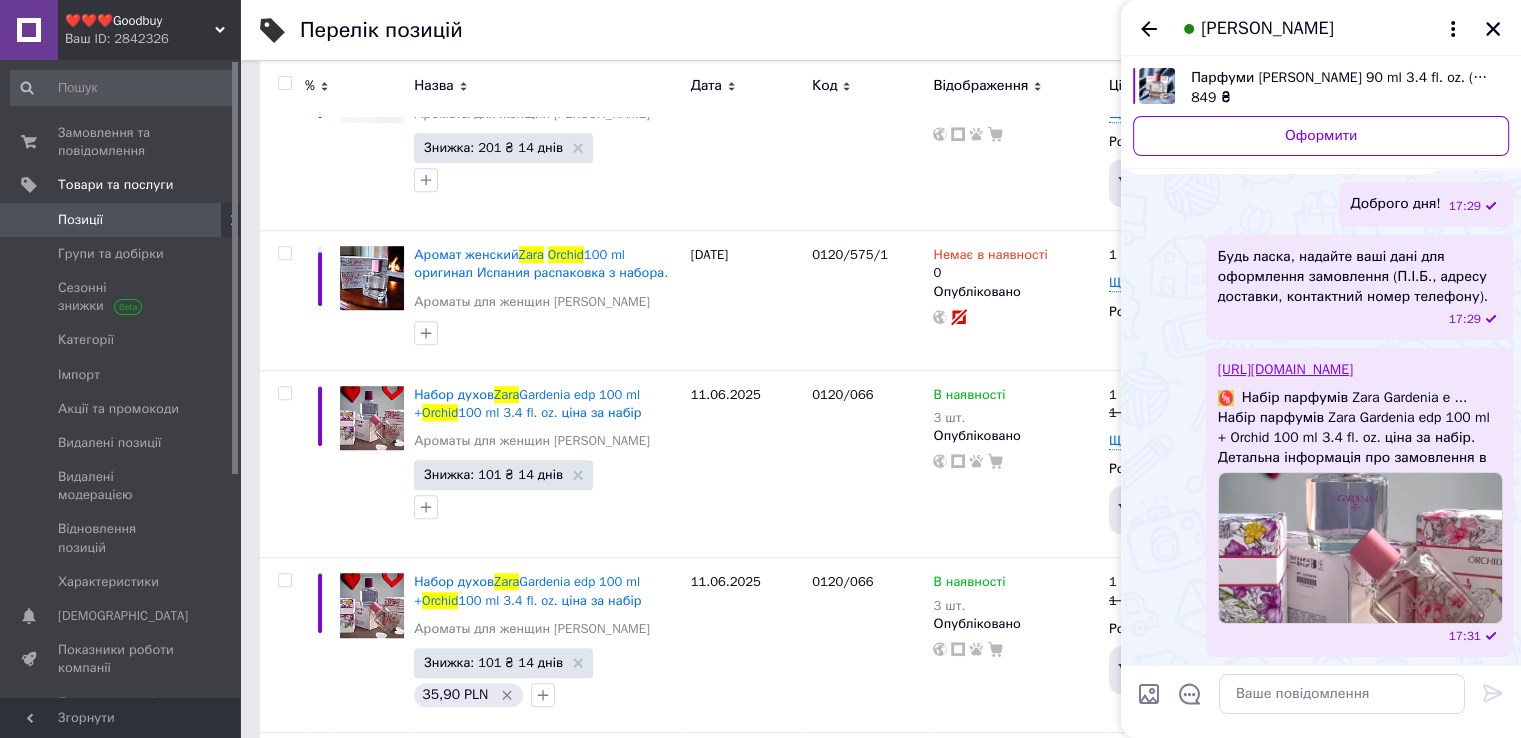 scroll, scrollTop: 160, scrollLeft: 0, axis: vertical 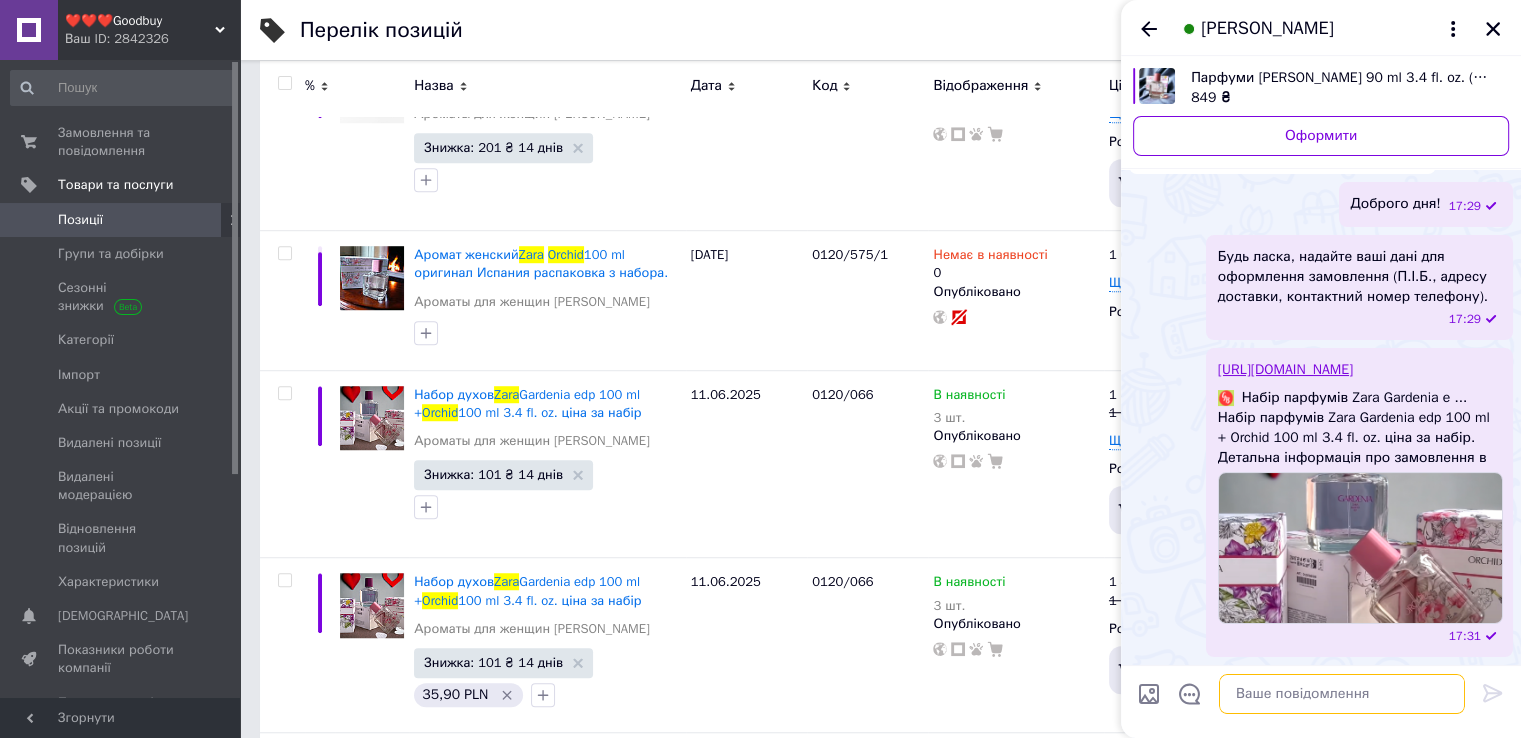 click at bounding box center (1342, 694) 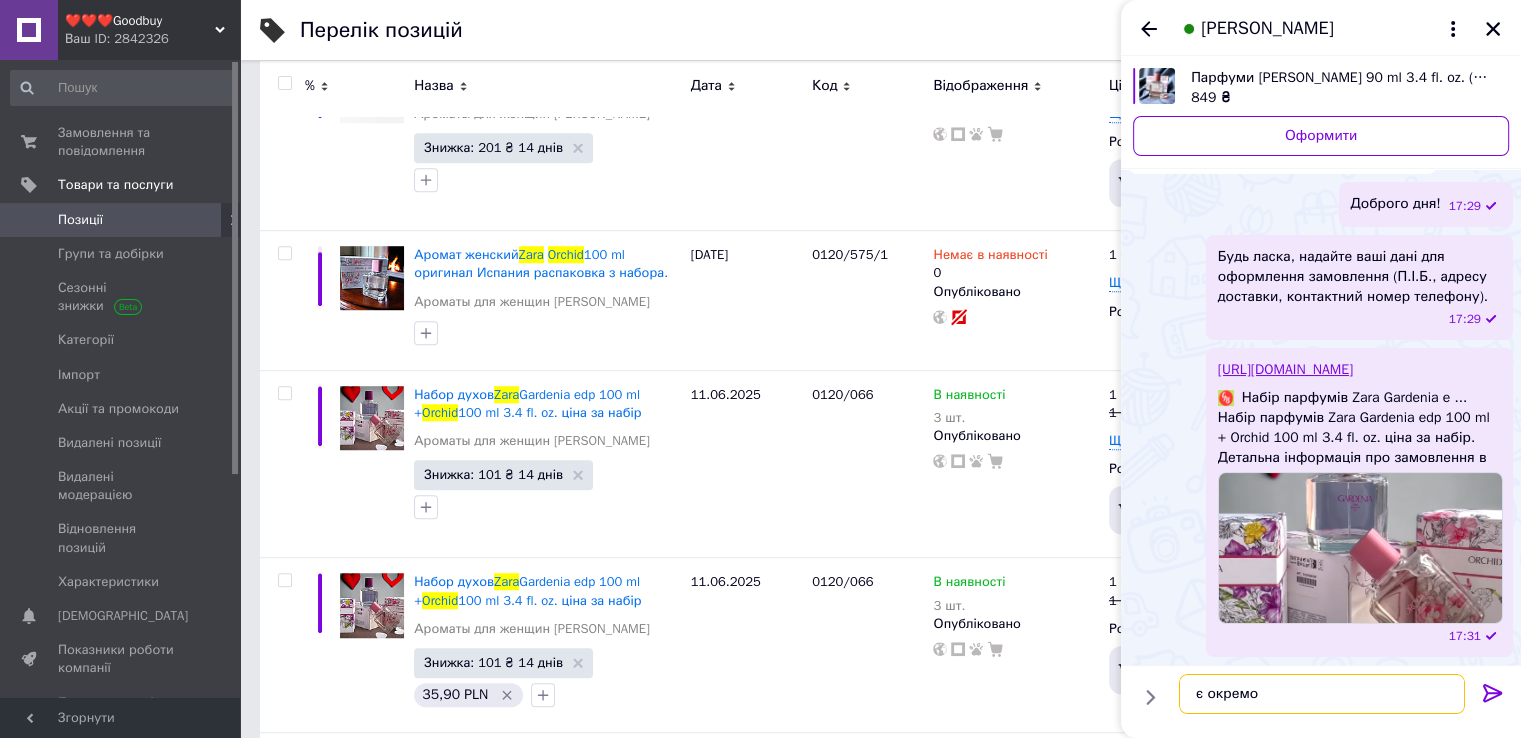 type on "є окремо" 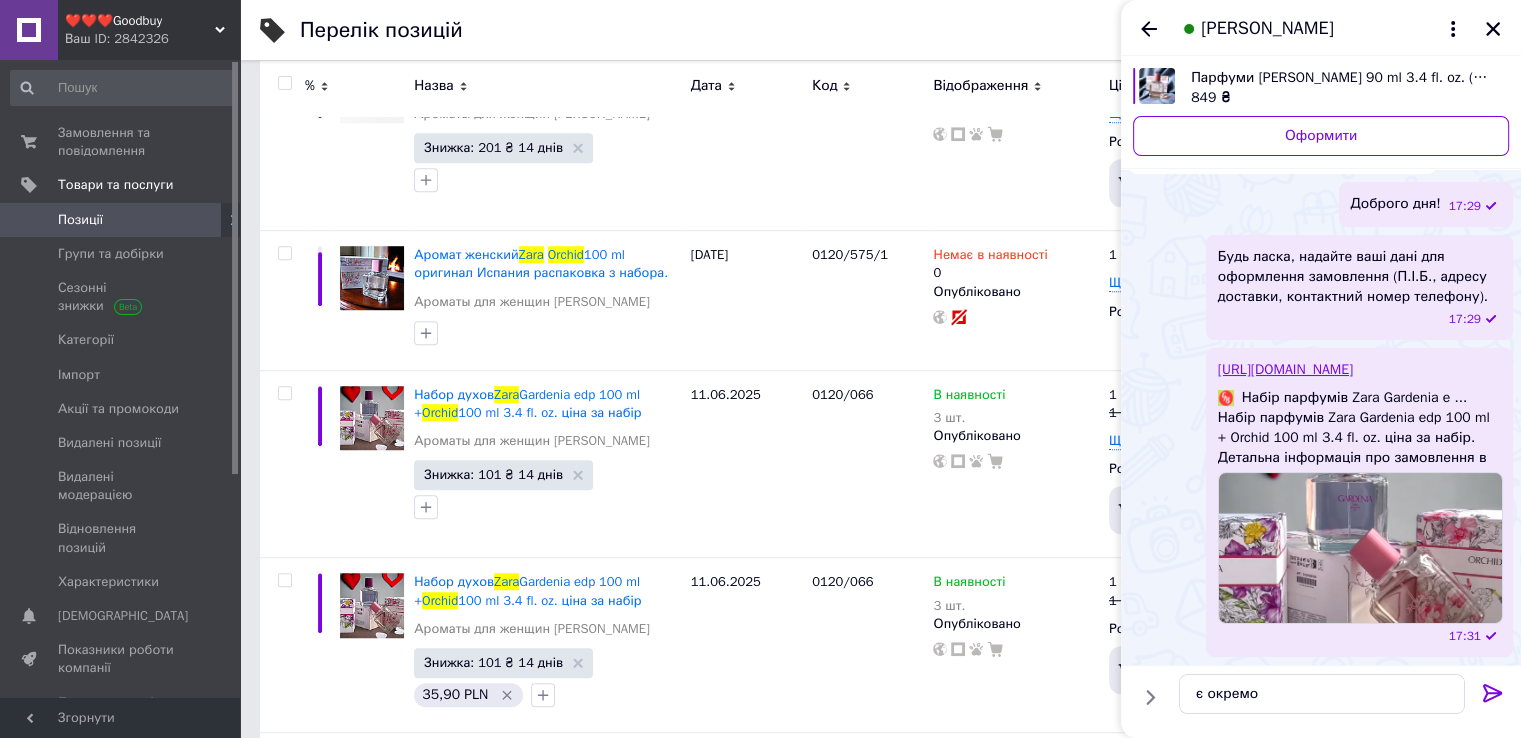 click 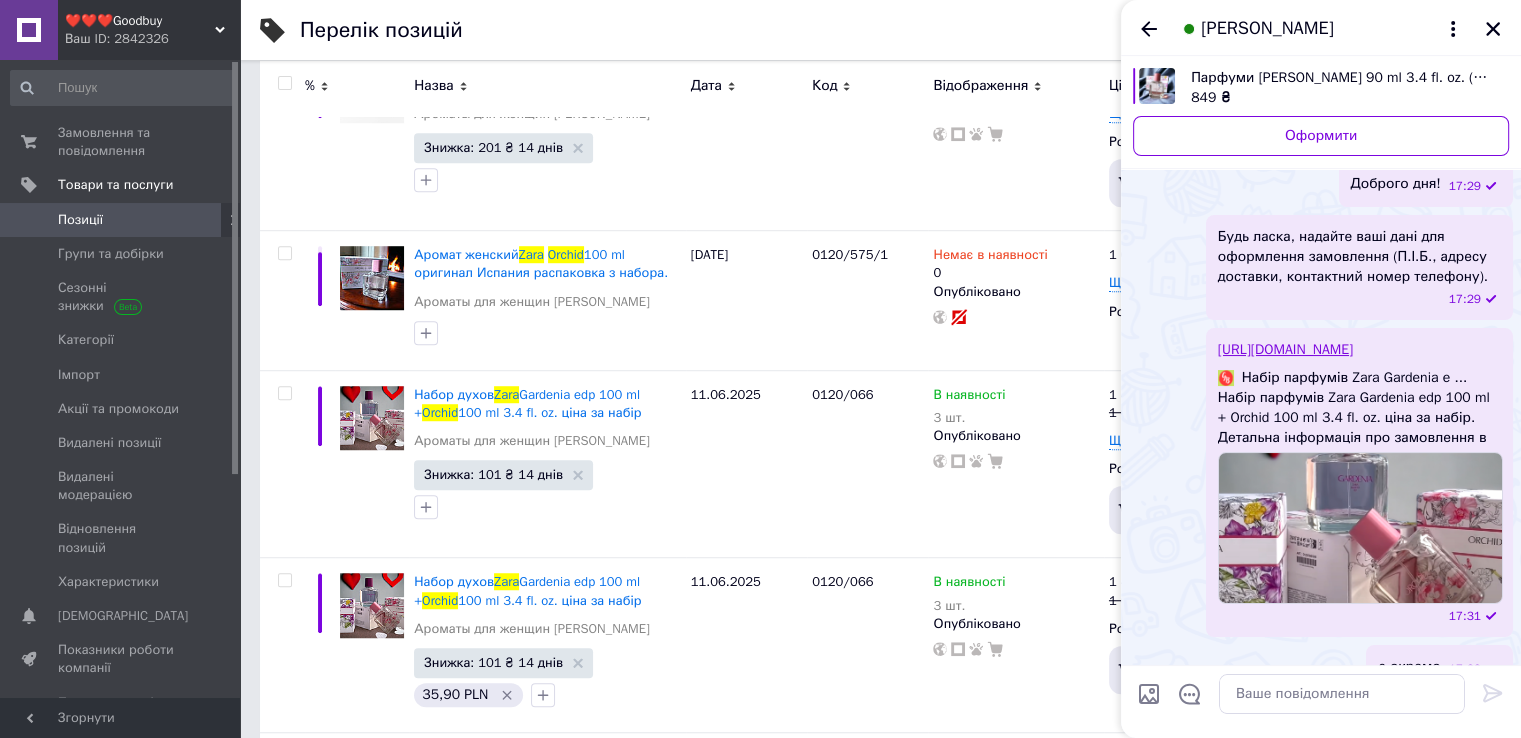 scroll, scrollTop: 213, scrollLeft: 0, axis: vertical 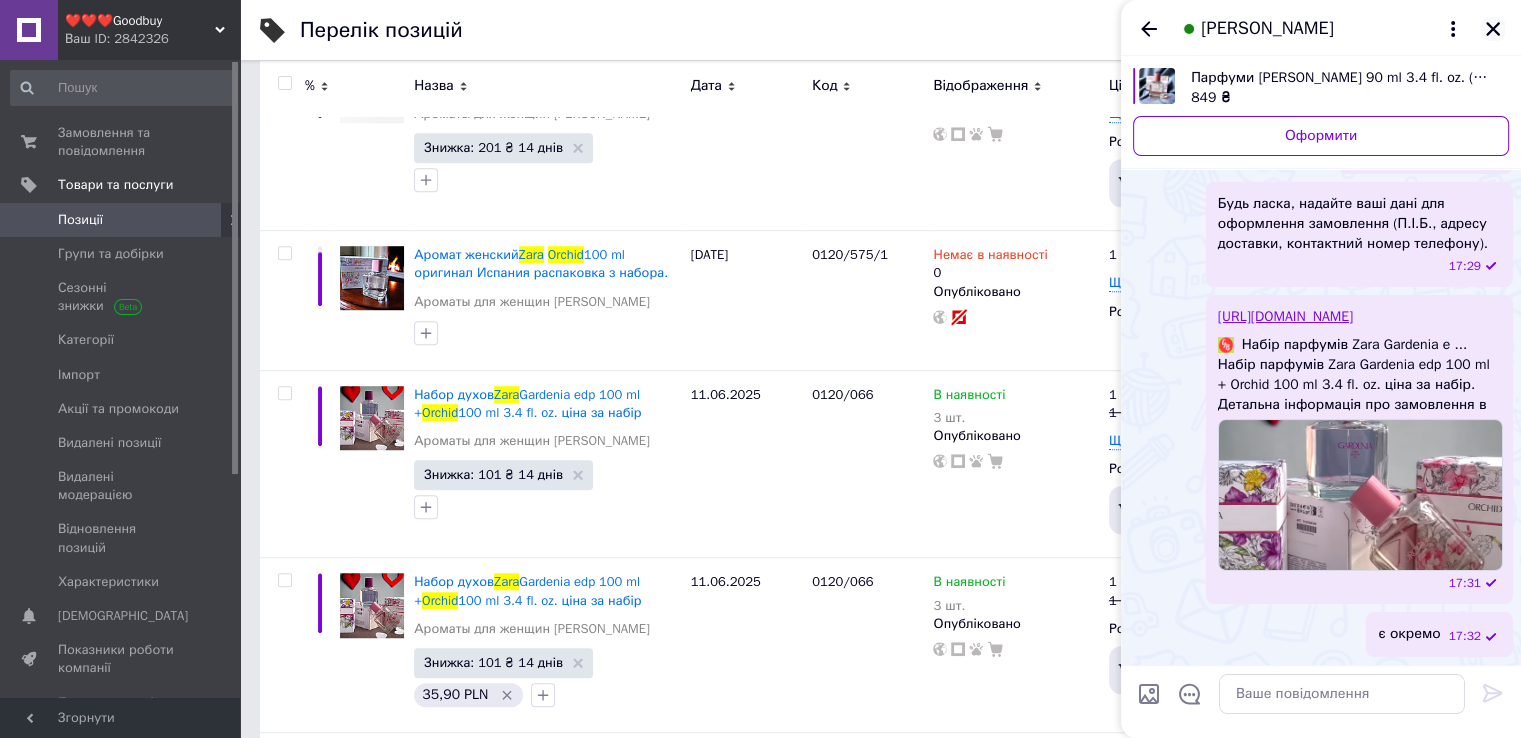 click 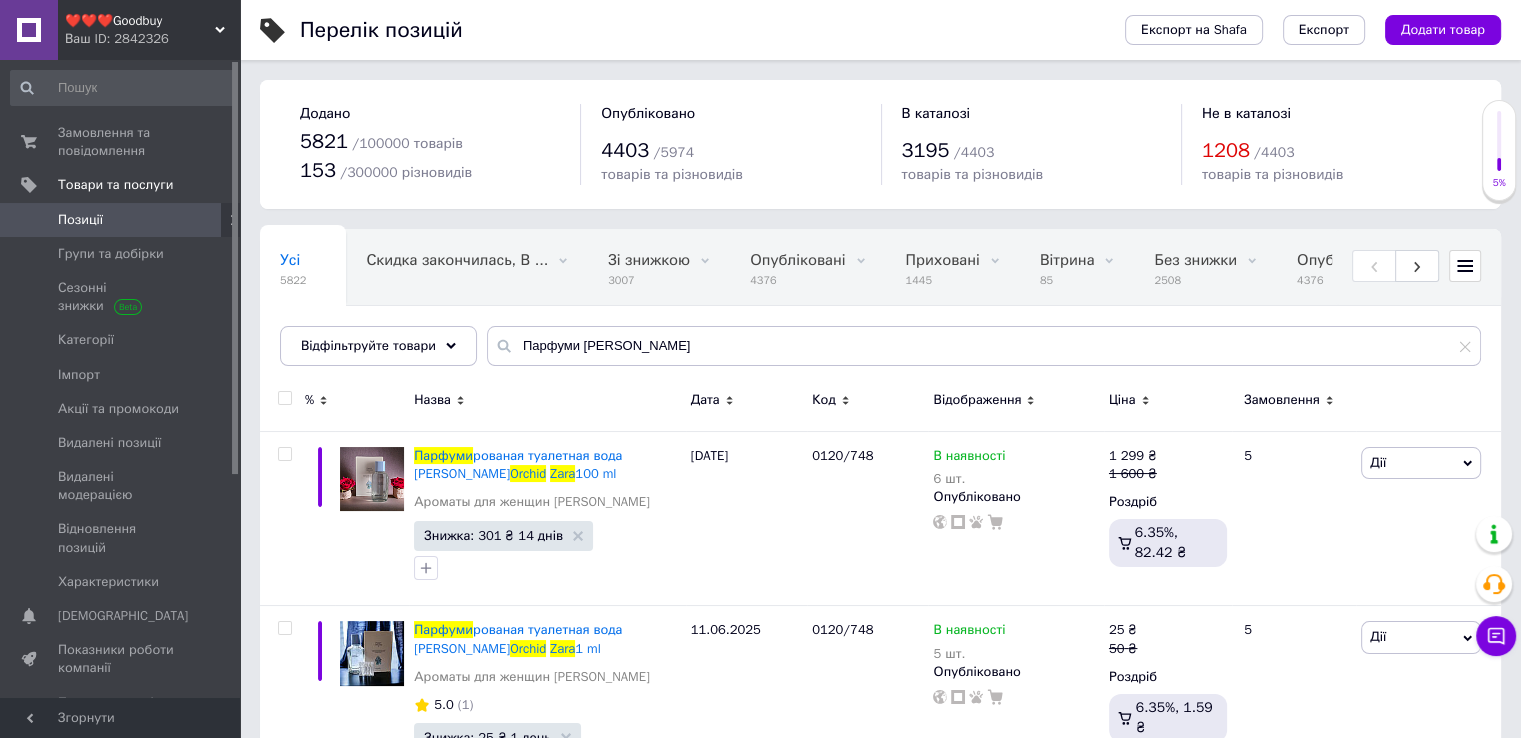 scroll, scrollTop: 72, scrollLeft: 0, axis: vertical 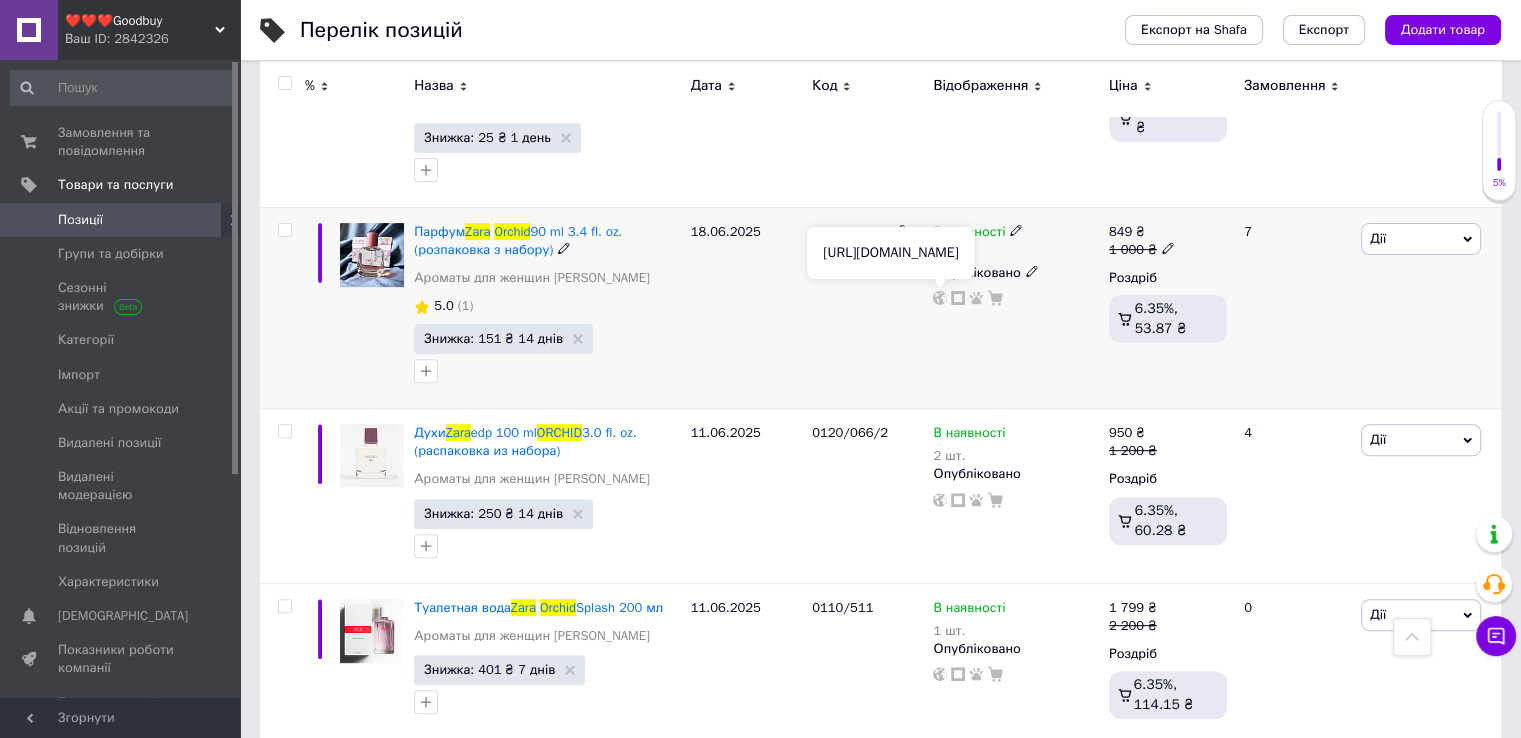 click 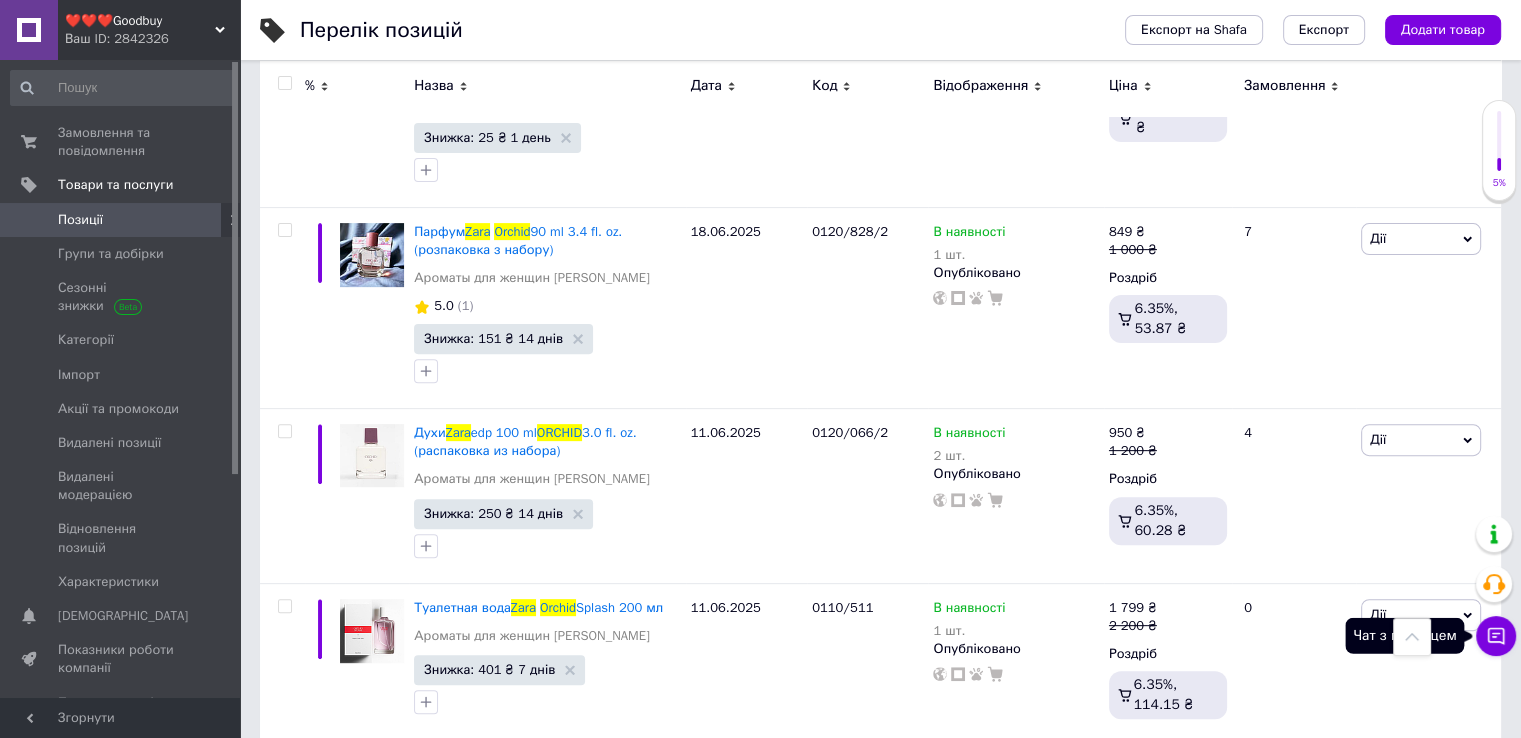 click 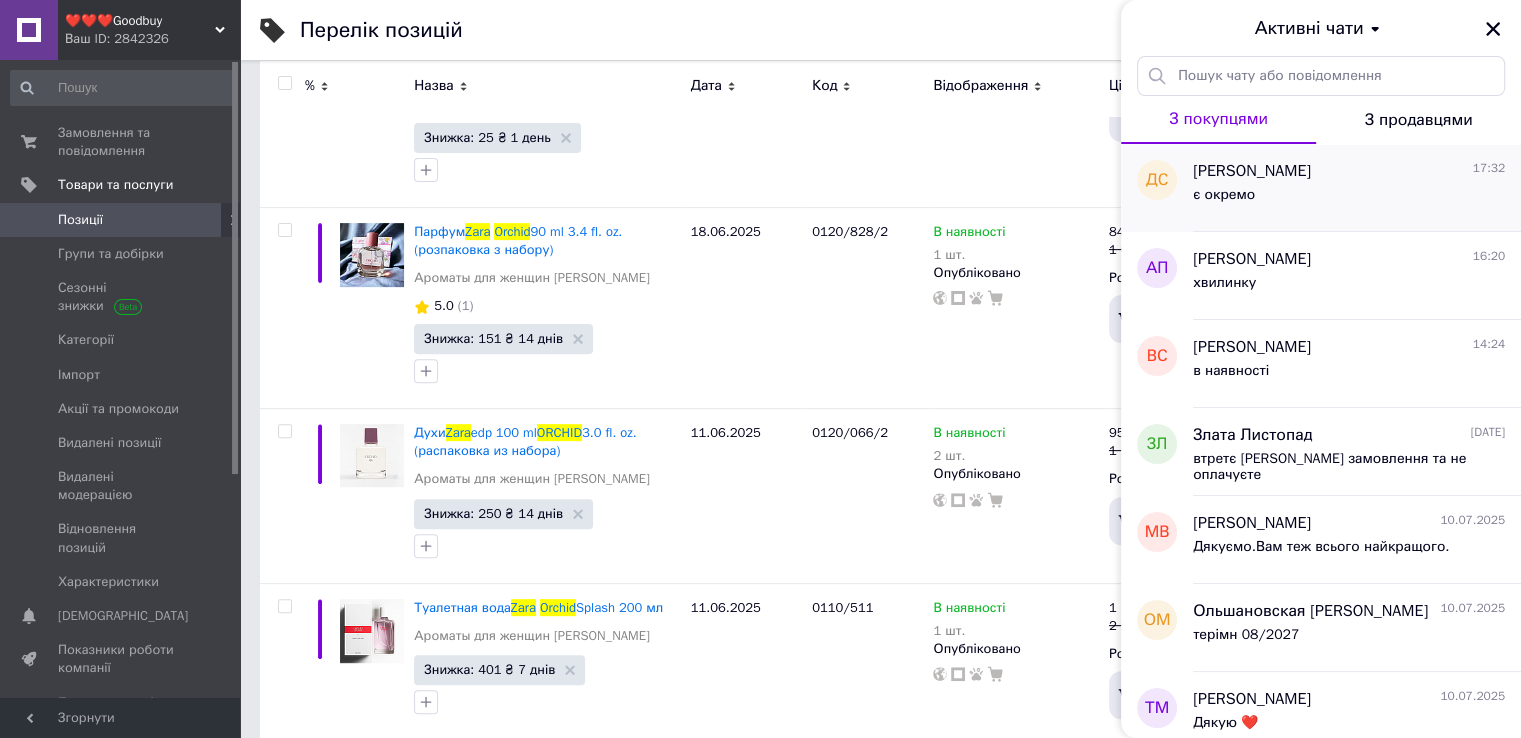 click on "є окремо" at bounding box center (1349, 199) 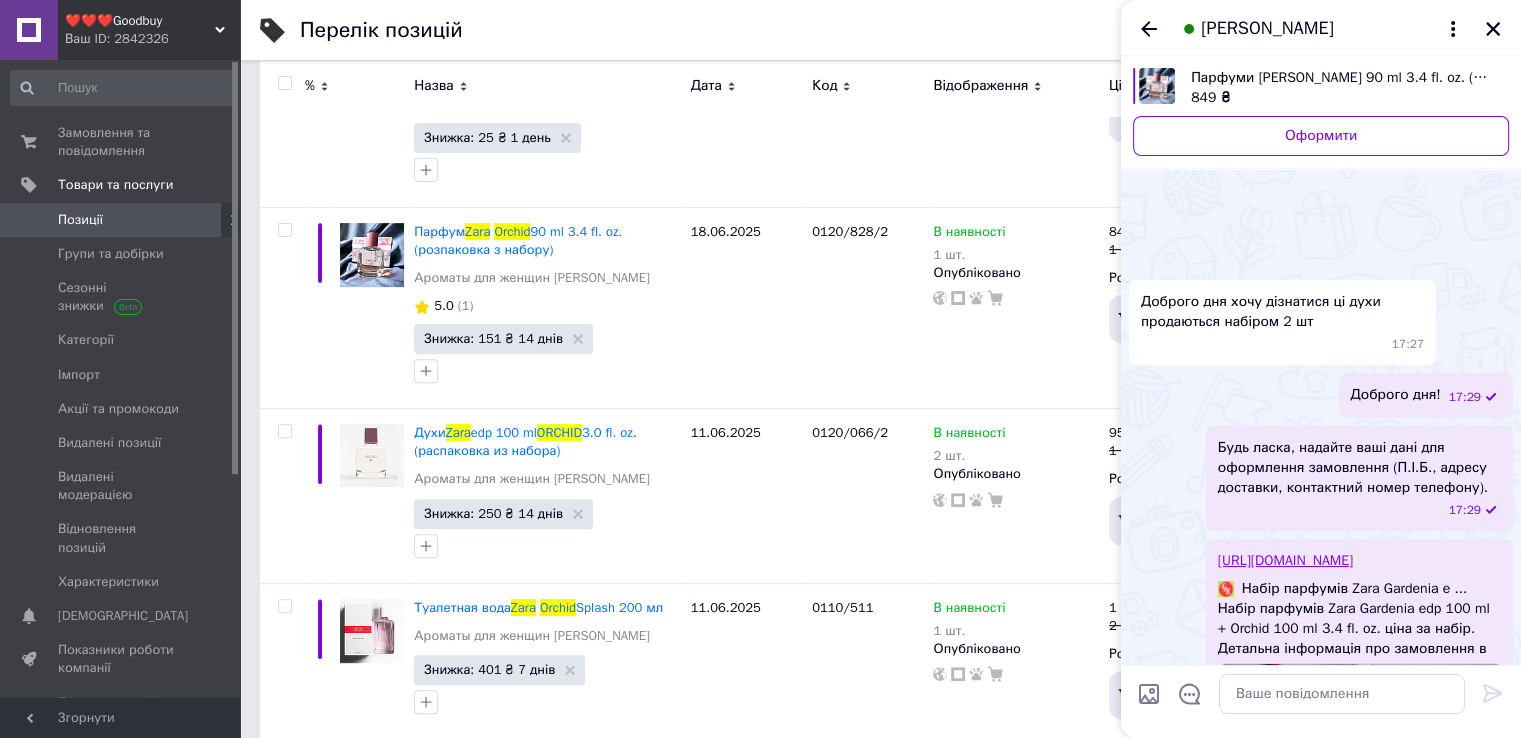 scroll, scrollTop: 264, scrollLeft: 0, axis: vertical 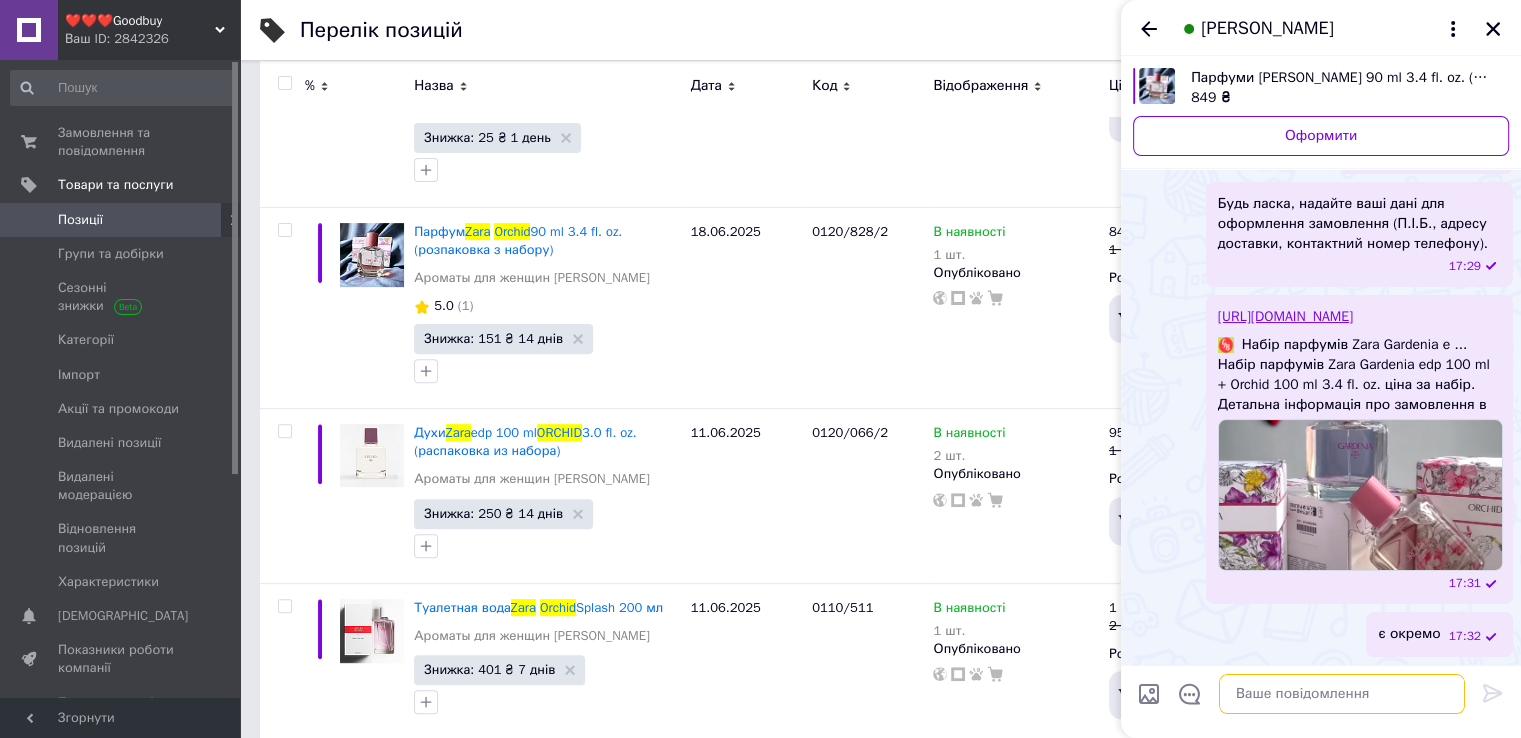 paste on "Парфуми [PERSON_NAME] 90 ml 3.4 fl. oz. (розпаковка з набору)
В наявності
Код: 0120/828/2
1 000 ₴
849 ₴ Детальніше: [URL][DOMAIN_NAME]" 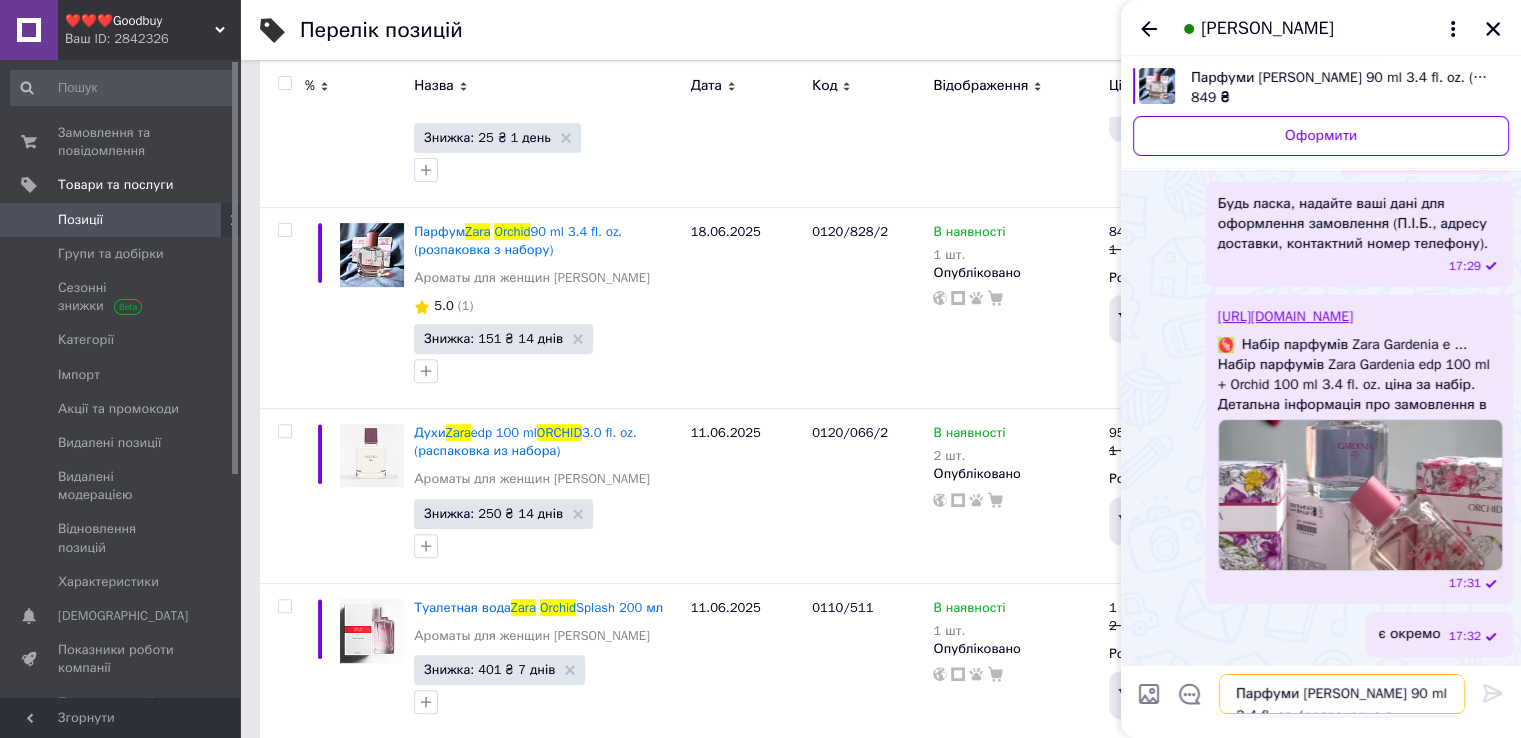 scroll, scrollTop: 45, scrollLeft: 0, axis: vertical 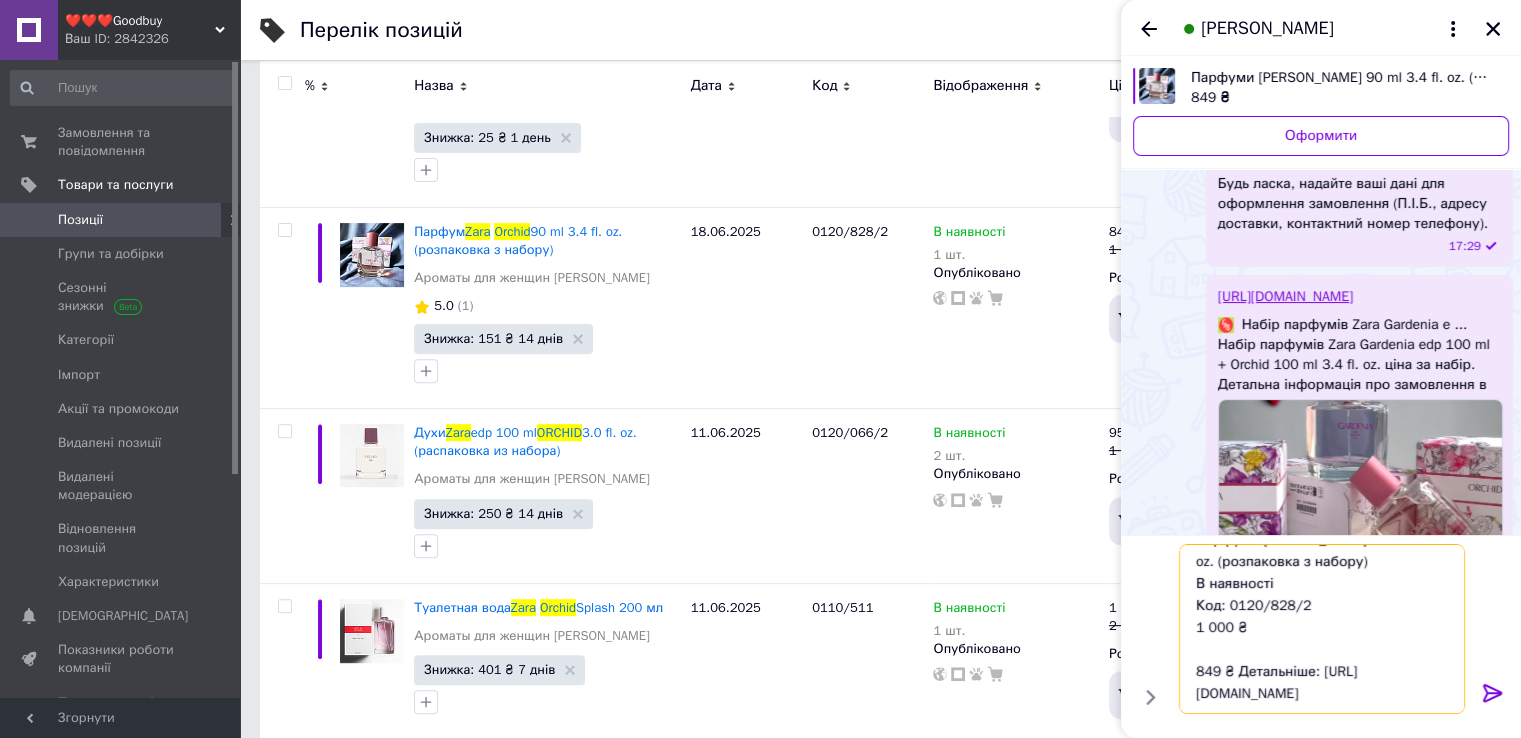 drag, startPoint x: 1234, startPoint y: 647, endPoint x: 1441, endPoint y: 693, distance: 212.04953 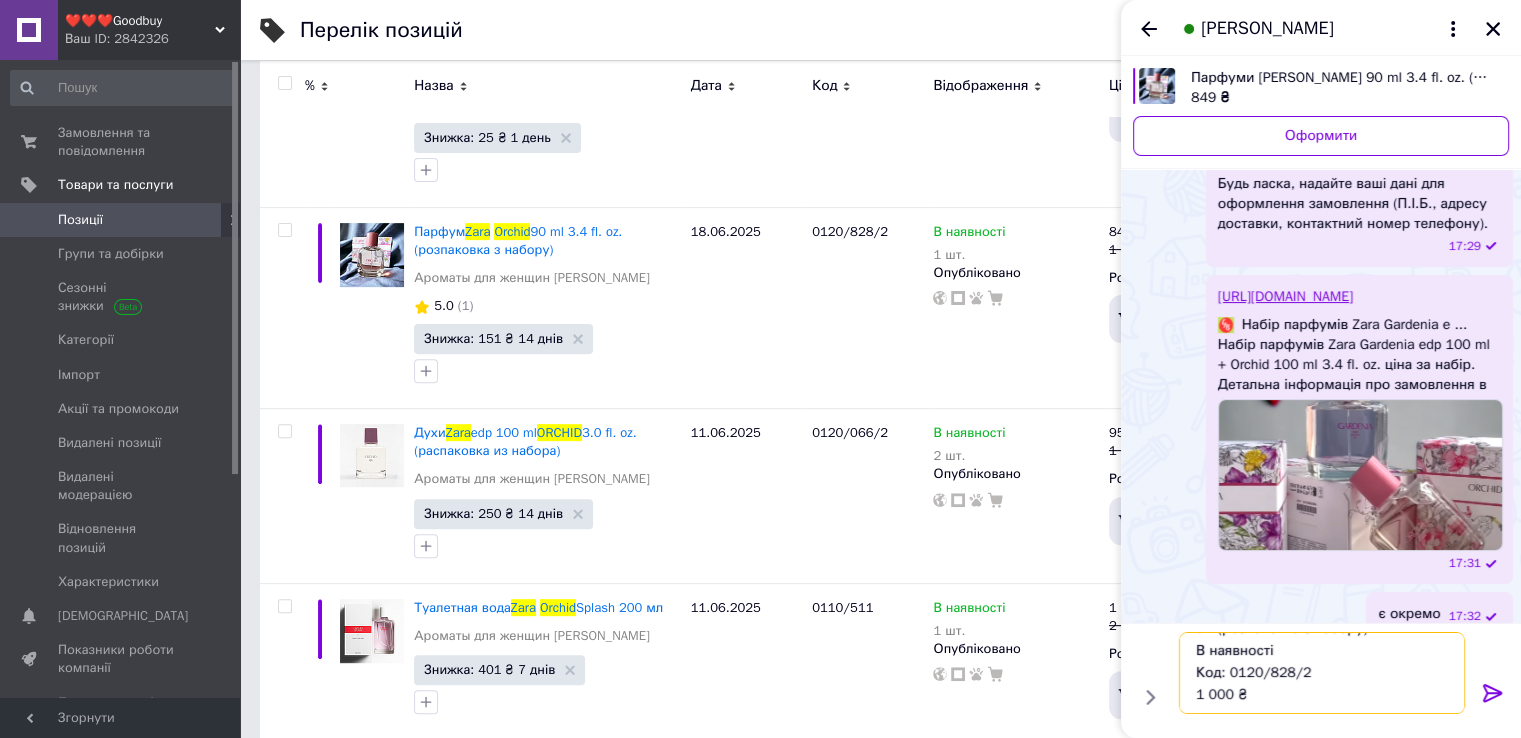 scroll, scrollTop: 80, scrollLeft: 0, axis: vertical 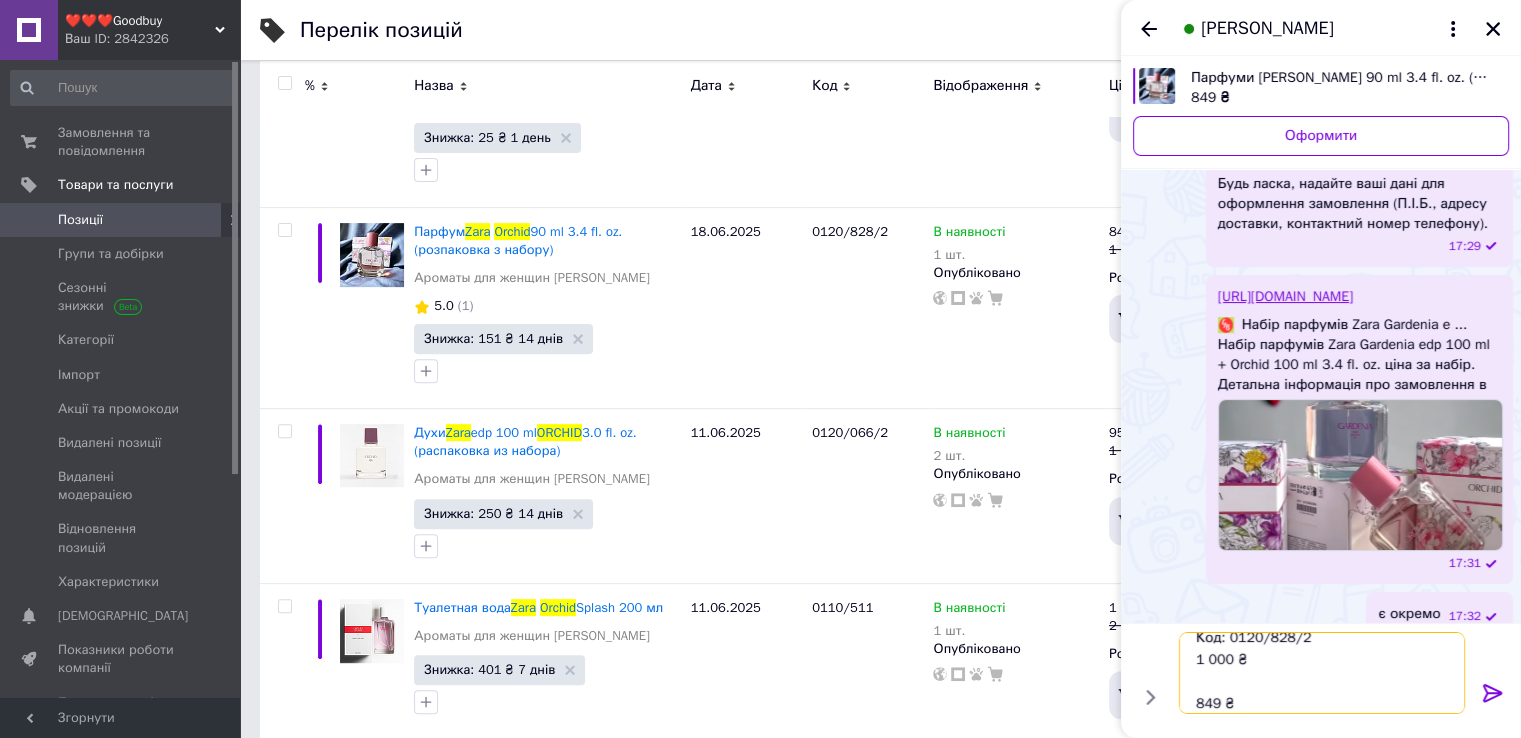 type on "Парфуми [PERSON_NAME] 90 ml 3.4 fl. oz. (розпаковка з набору)
В наявності
Код: 0120/828/2
1 000 ₴
849 ₴" 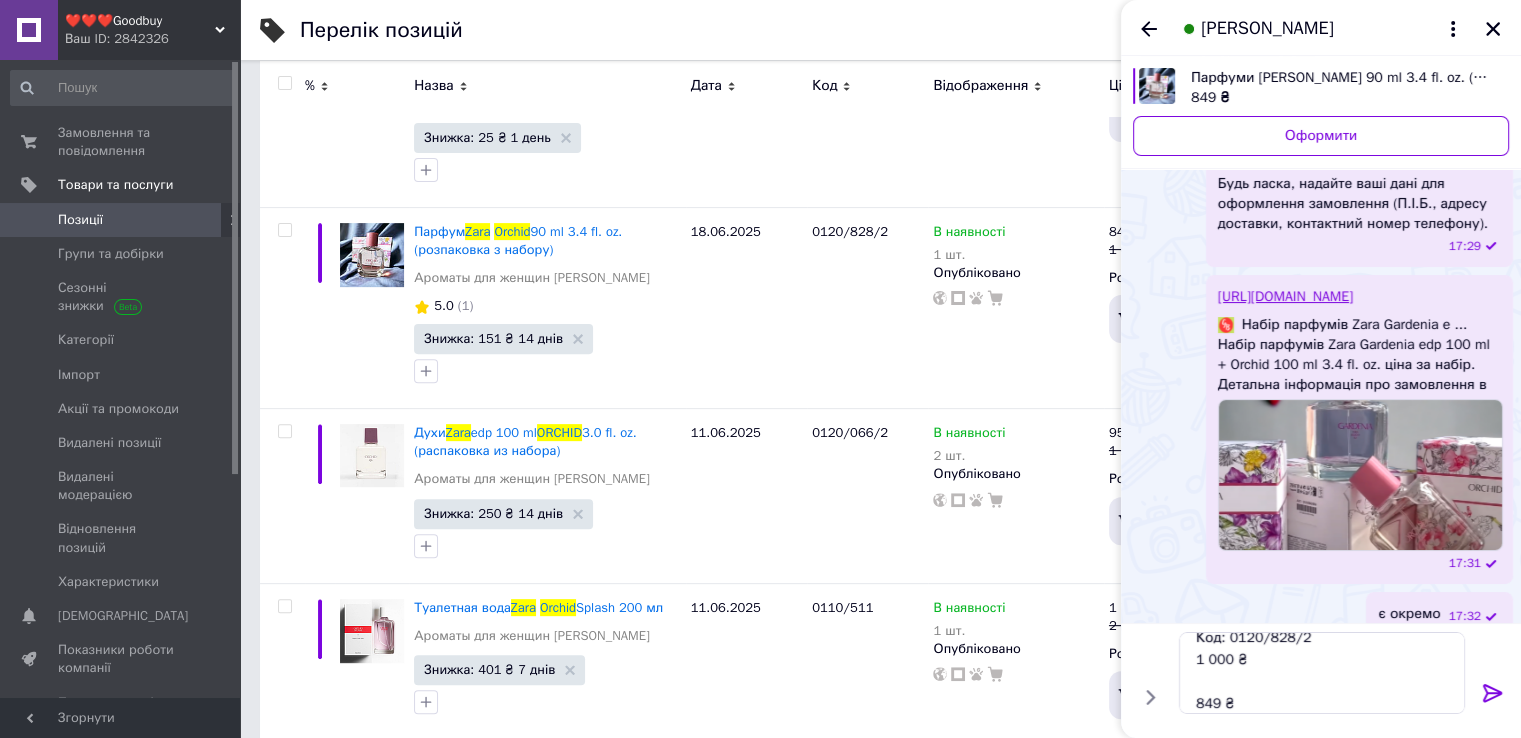 click 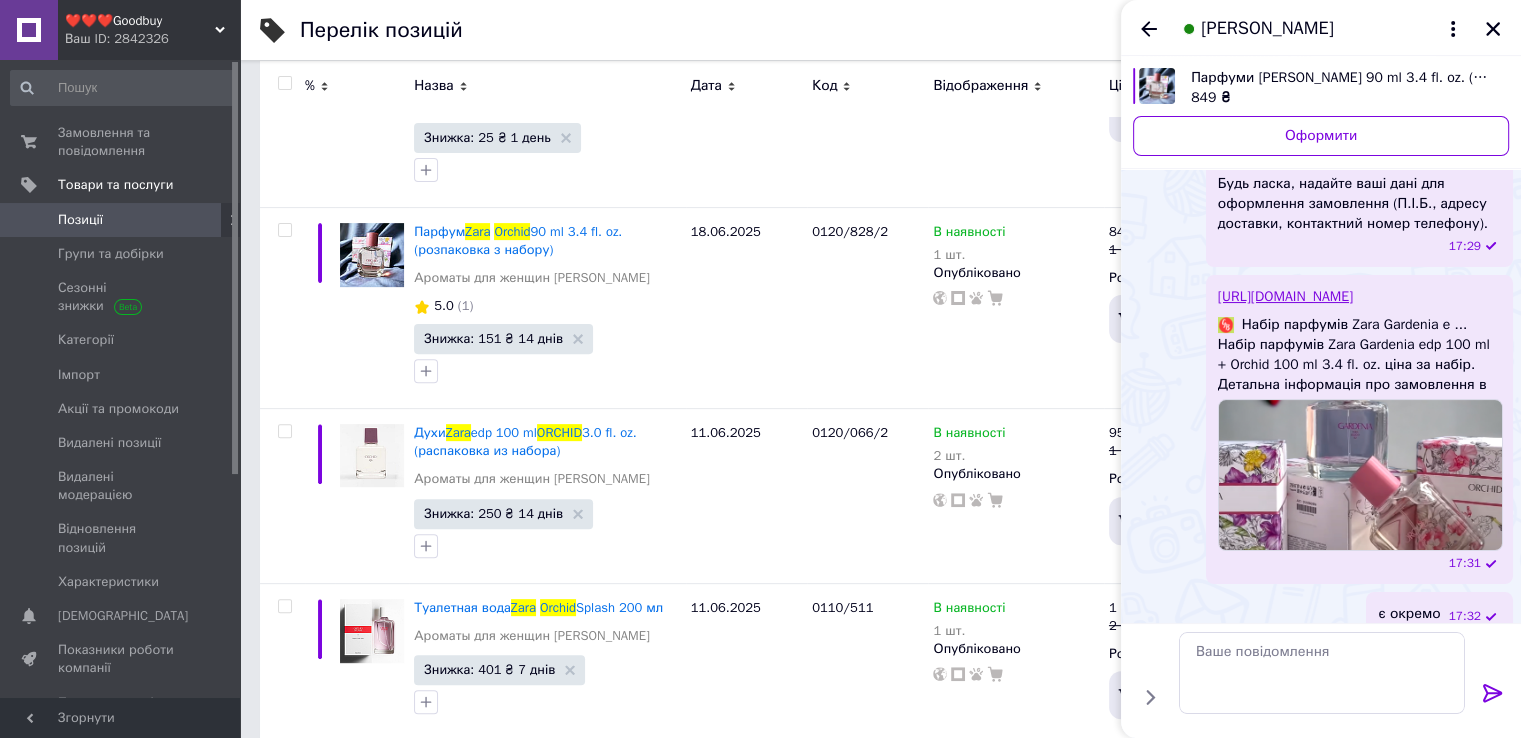 scroll, scrollTop: 0, scrollLeft: 0, axis: both 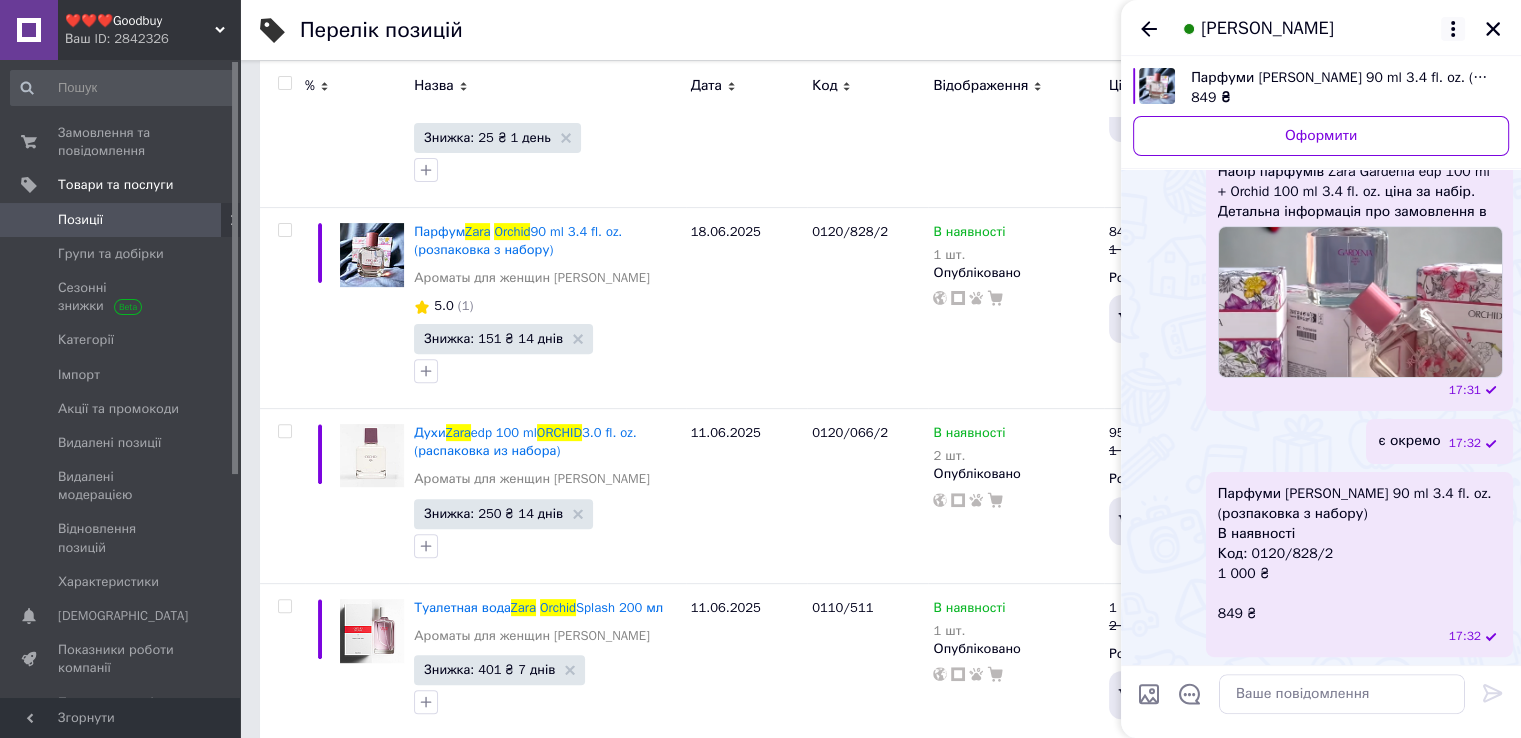 click 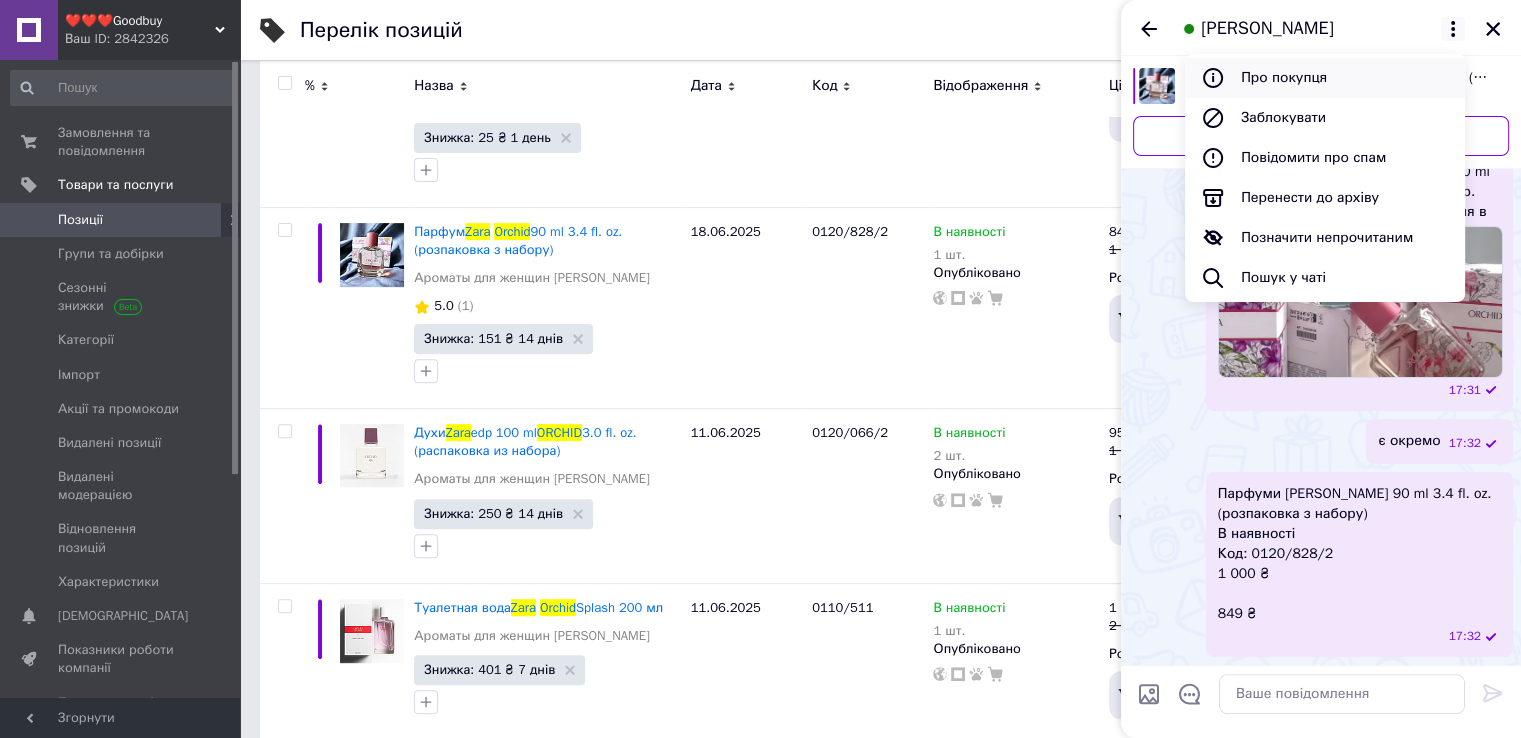 click on "Про покупця" at bounding box center (1325, 78) 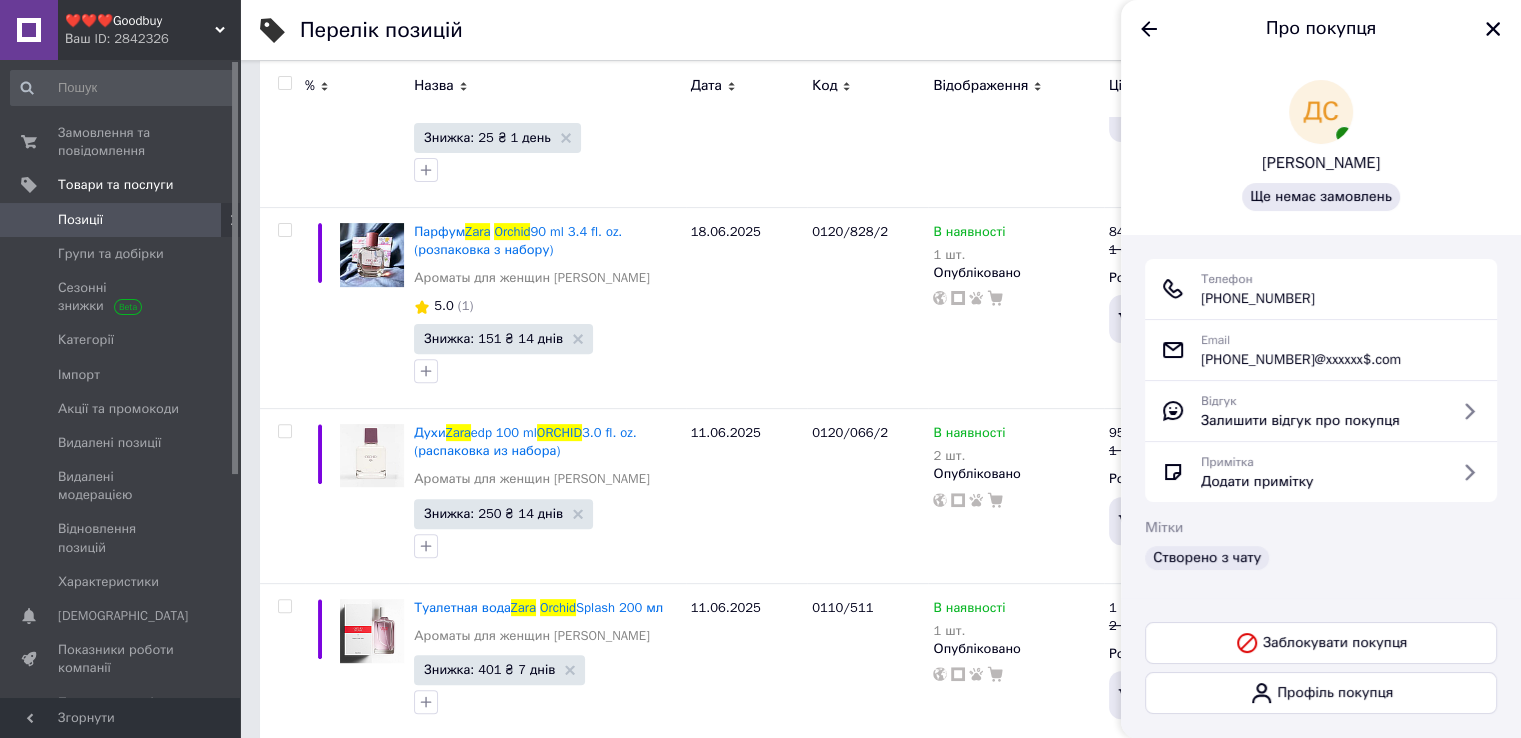 click on "[PHONE_NUMBER]" at bounding box center (1258, 299) 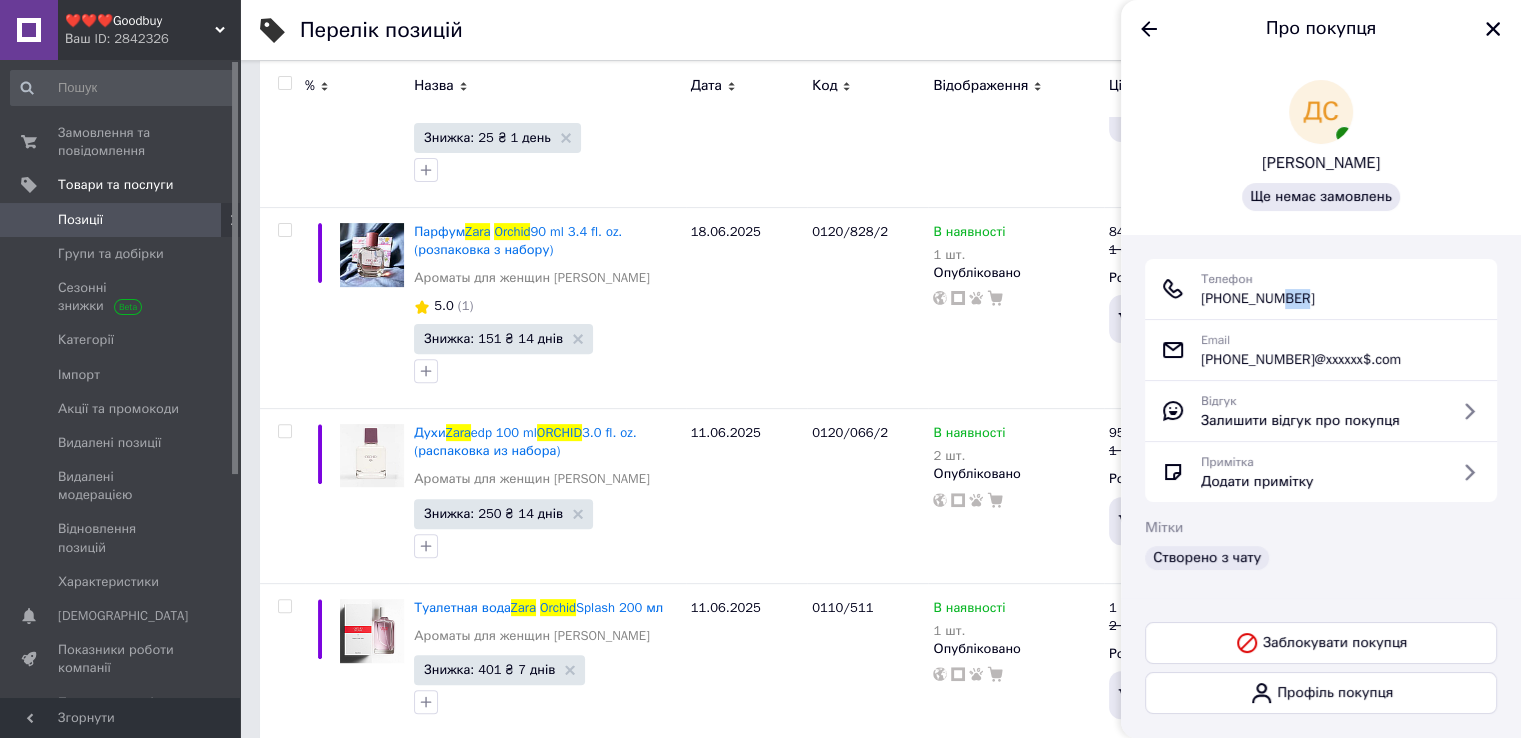 click on "[PHONE_NUMBER]" at bounding box center (1258, 299) 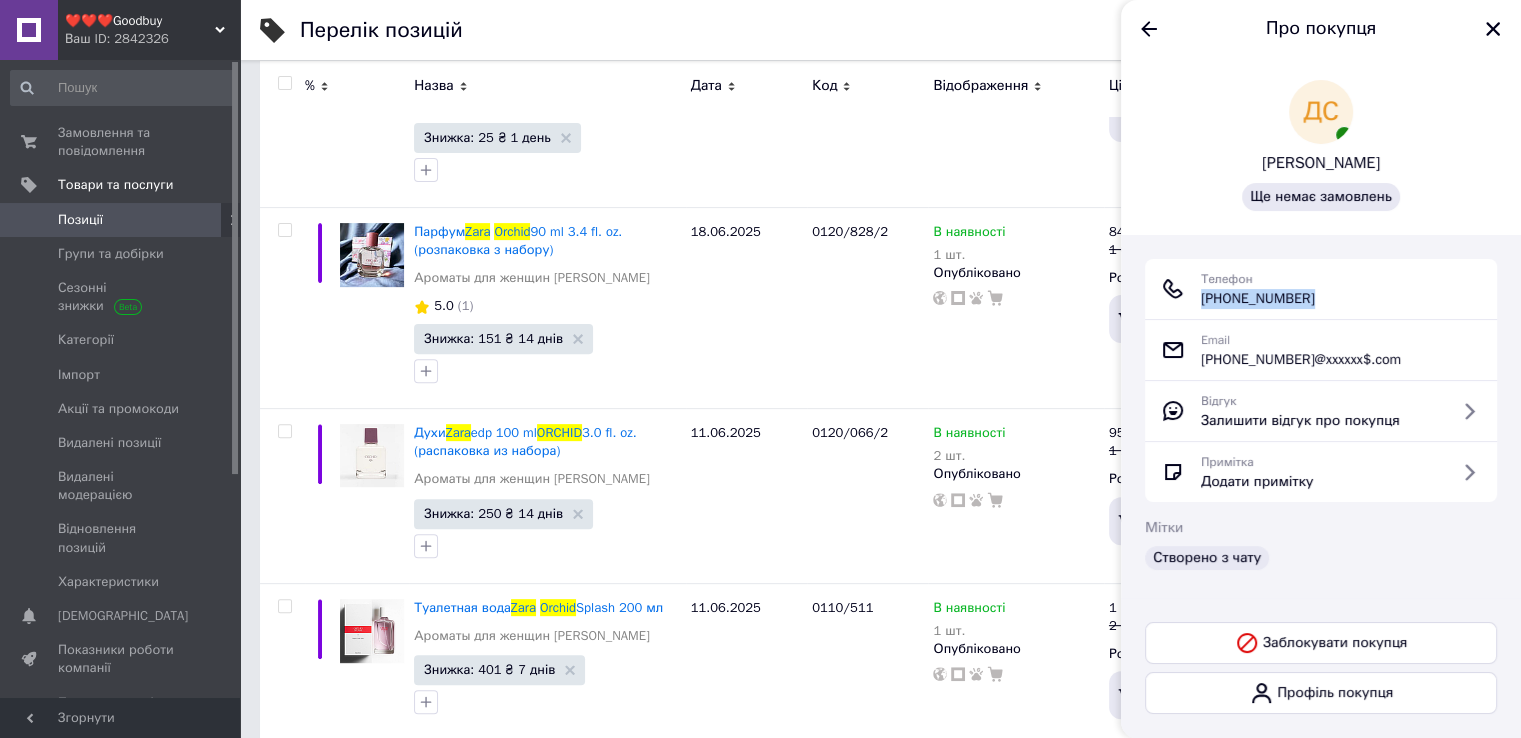 click on "[PHONE_NUMBER]" at bounding box center [1258, 299] 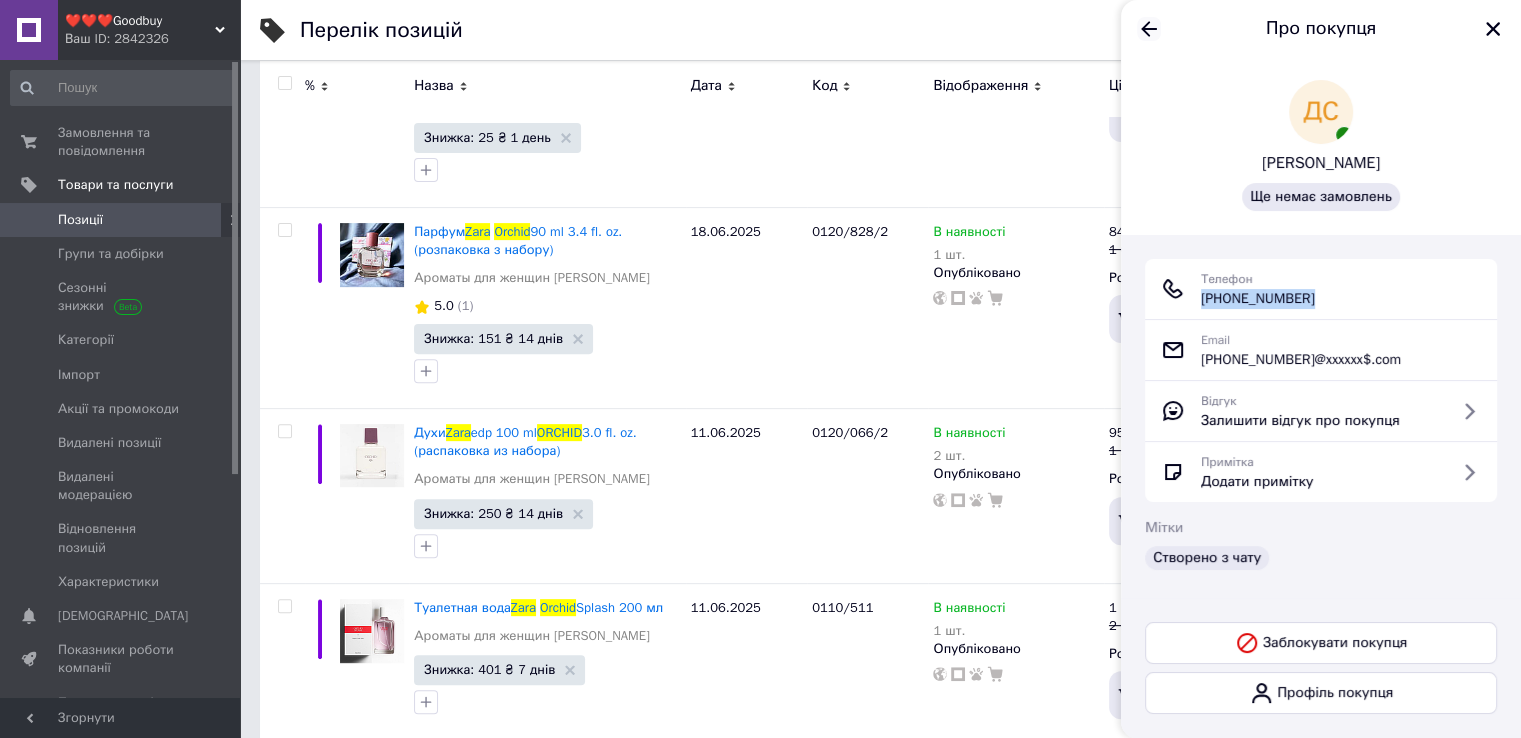 click 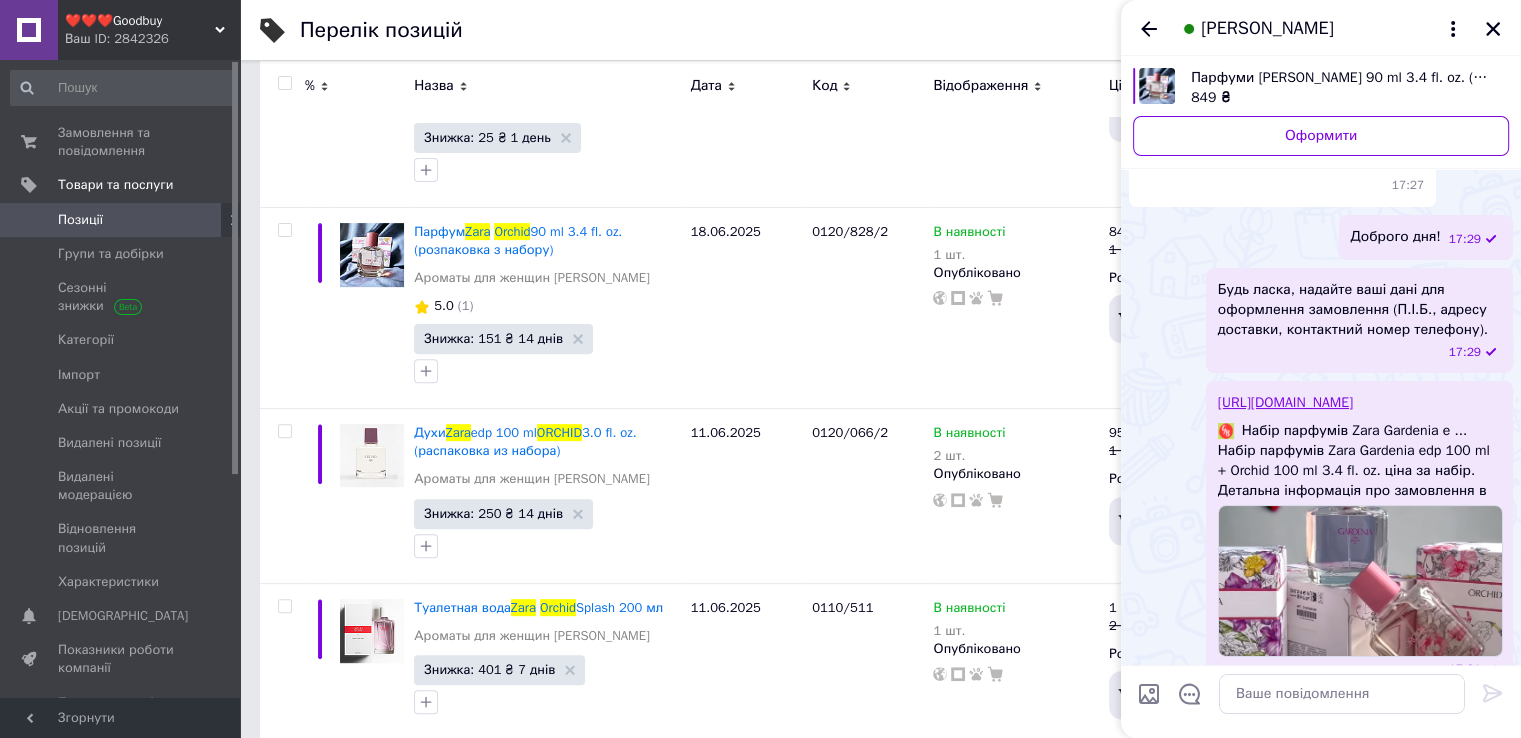 scroll, scrollTop: 207, scrollLeft: 0, axis: vertical 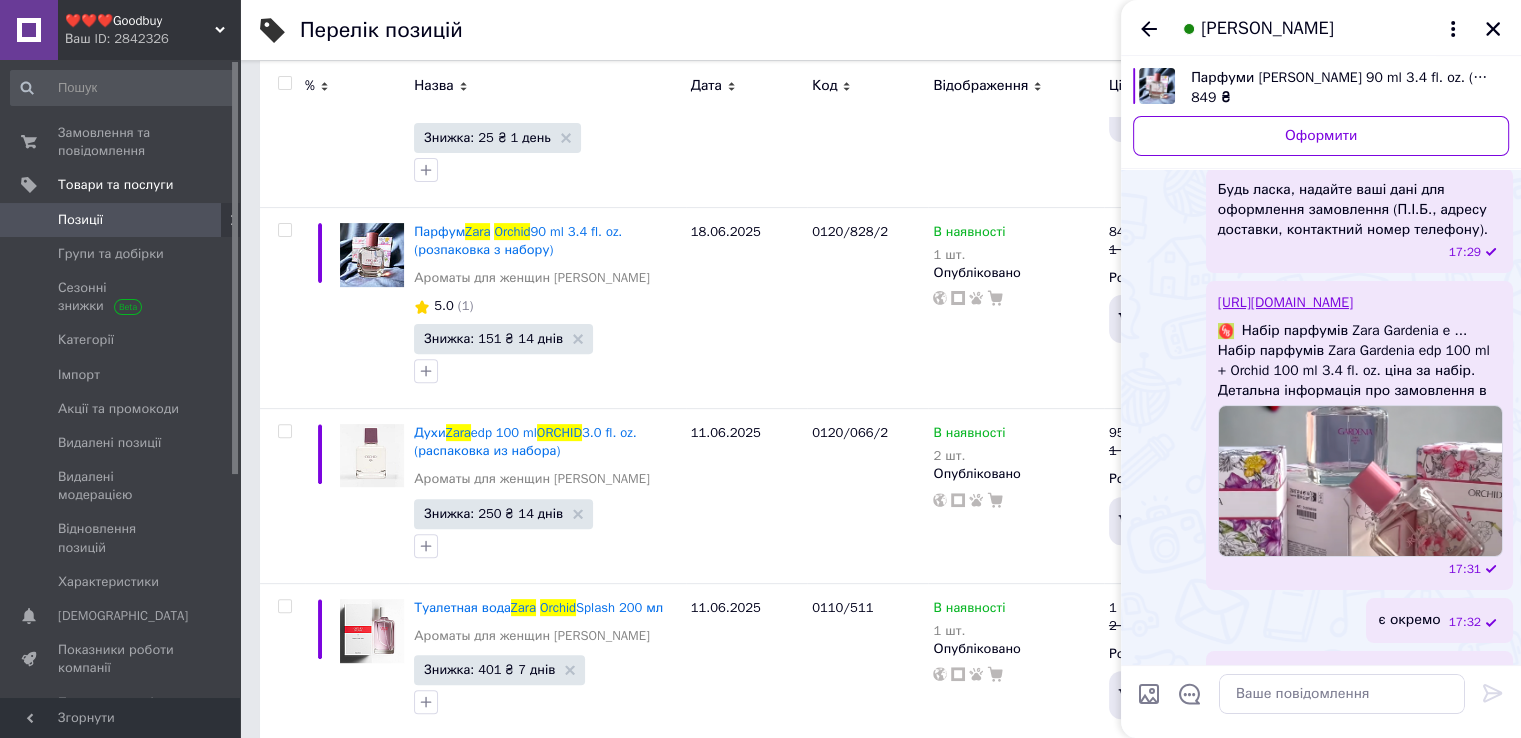 drag, startPoint x: 1212, startPoint y: 287, endPoint x: 1424, endPoint y: 332, distance: 216.72333 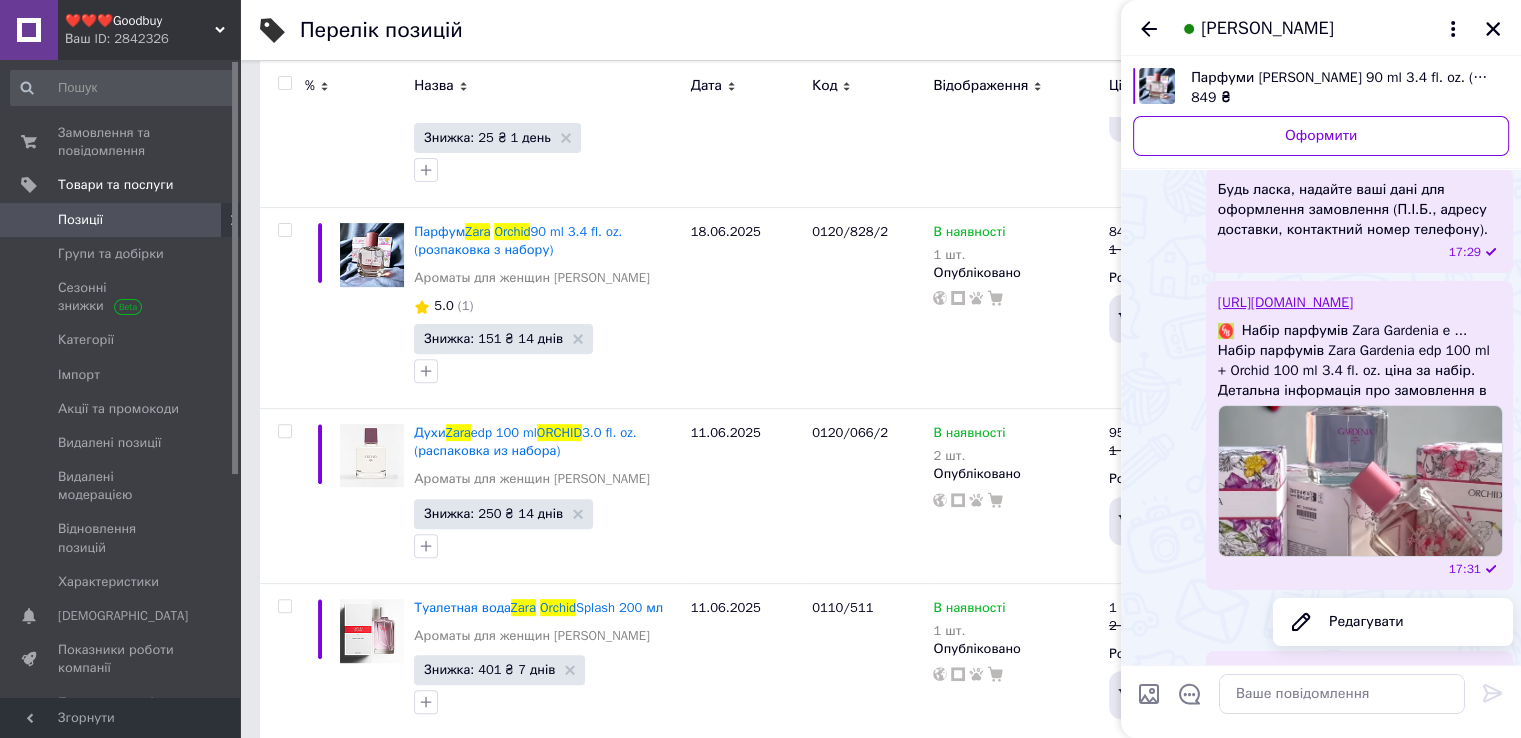 copy on "[URL][DOMAIN_NAME]" 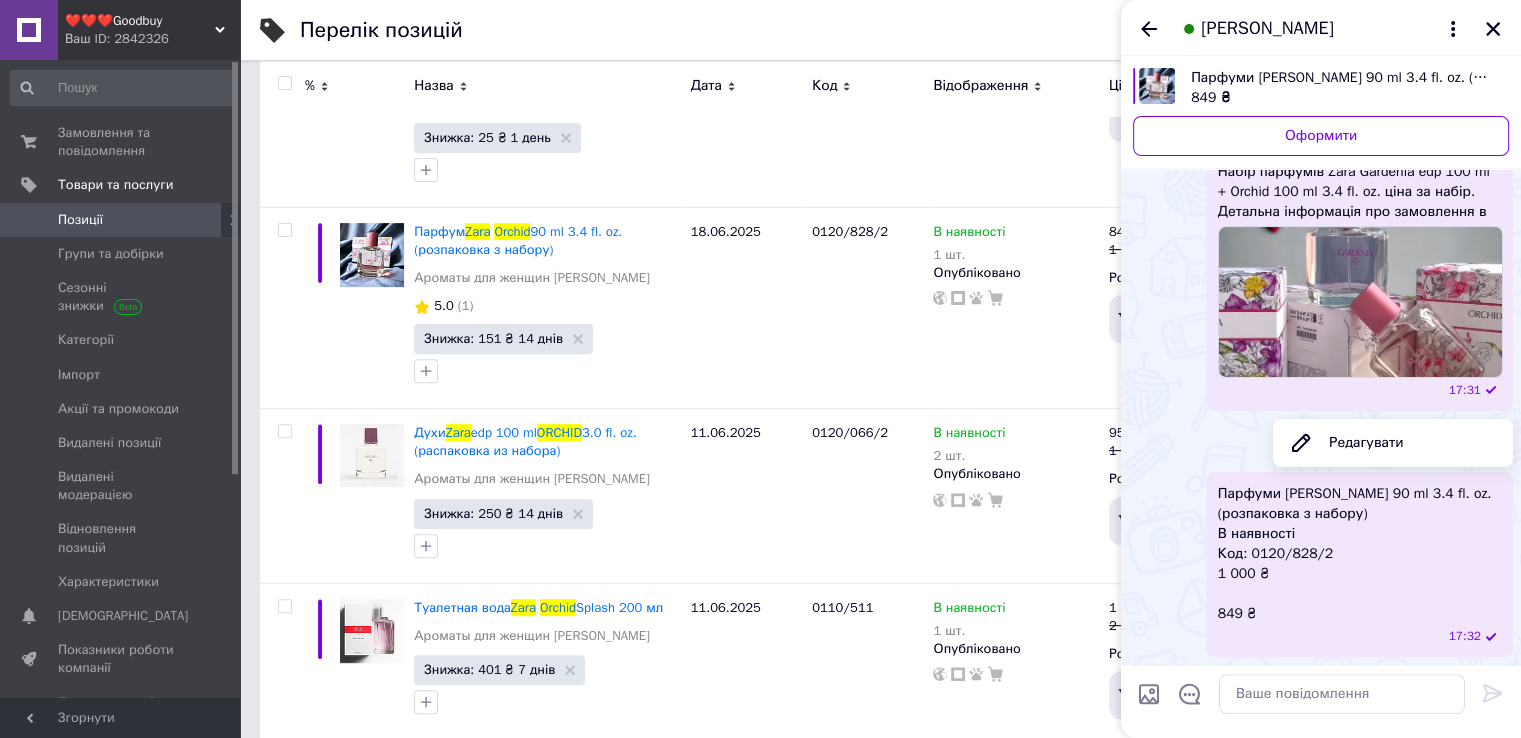 scroll, scrollTop: 407, scrollLeft: 0, axis: vertical 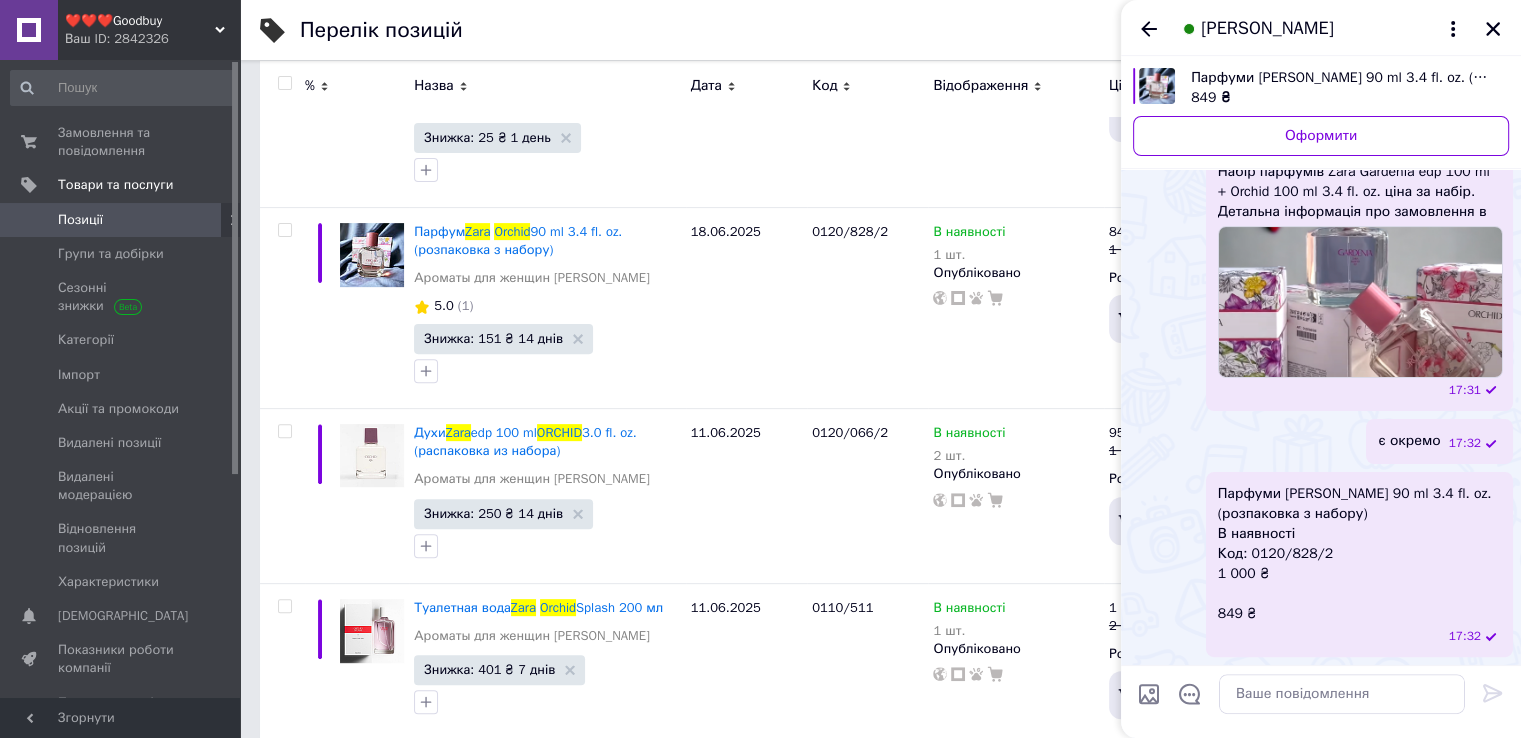 click on "є окремо" at bounding box center [1409, 441] 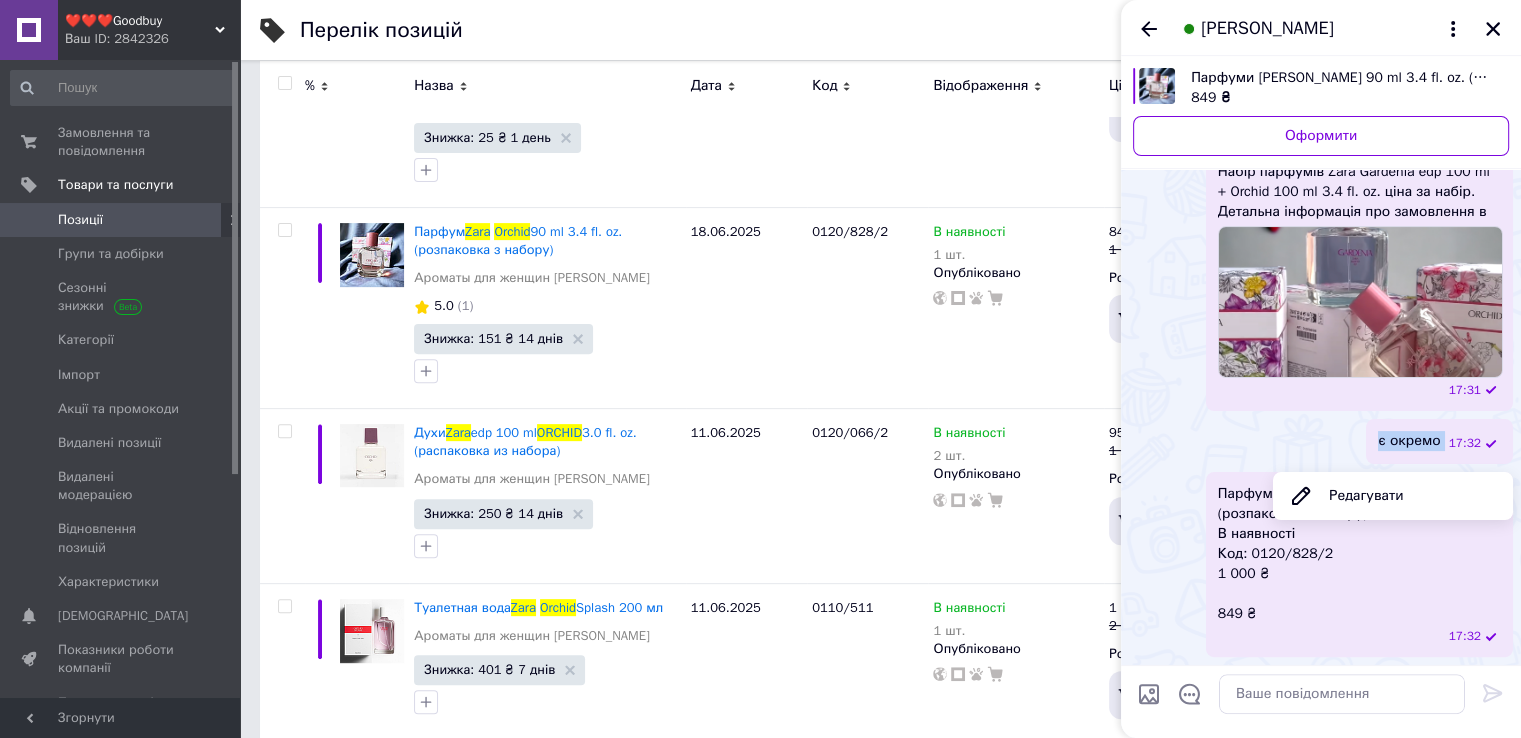 drag, startPoint x: 1383, startPoint y: 440, endPoint x: 1440, endPoint y: 438, distance: 57.035076 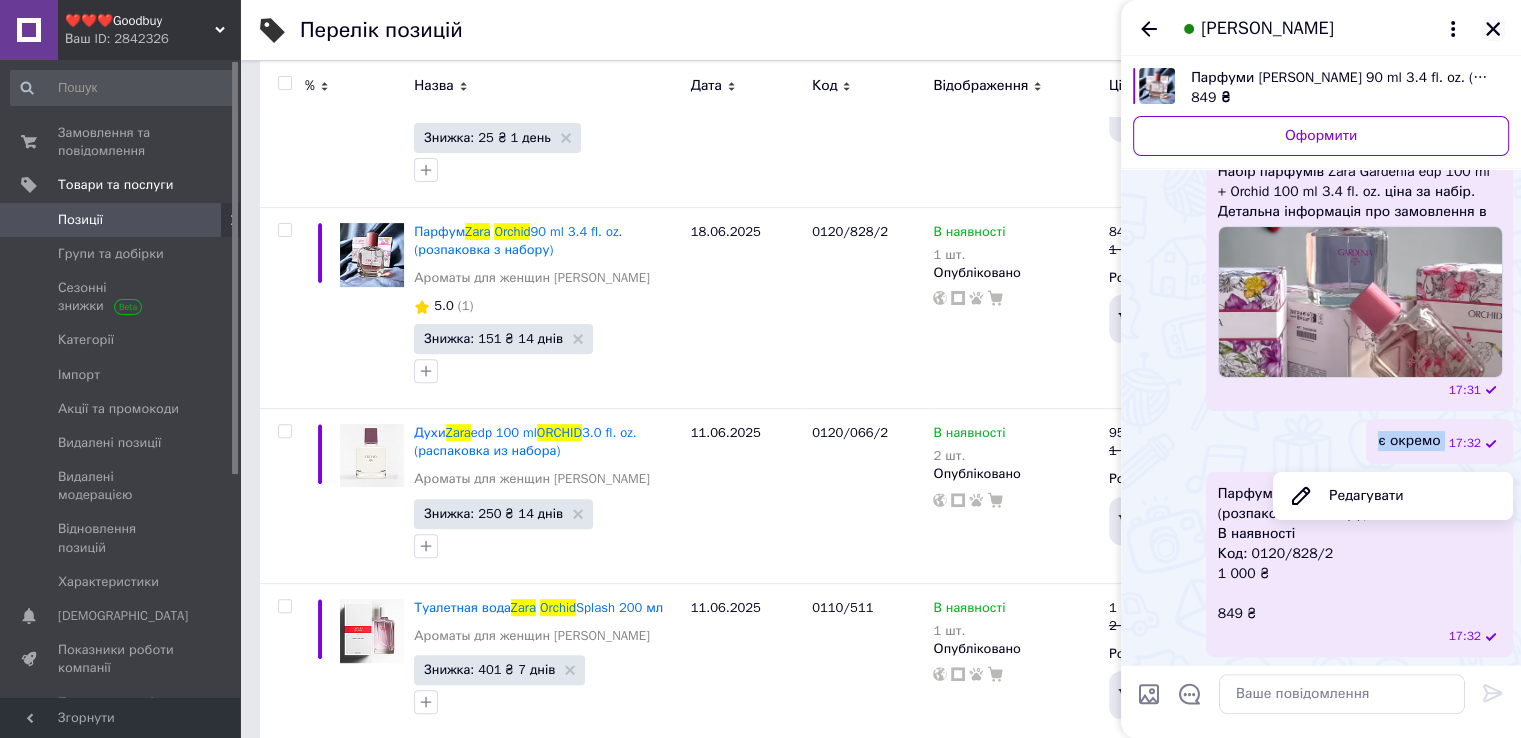click 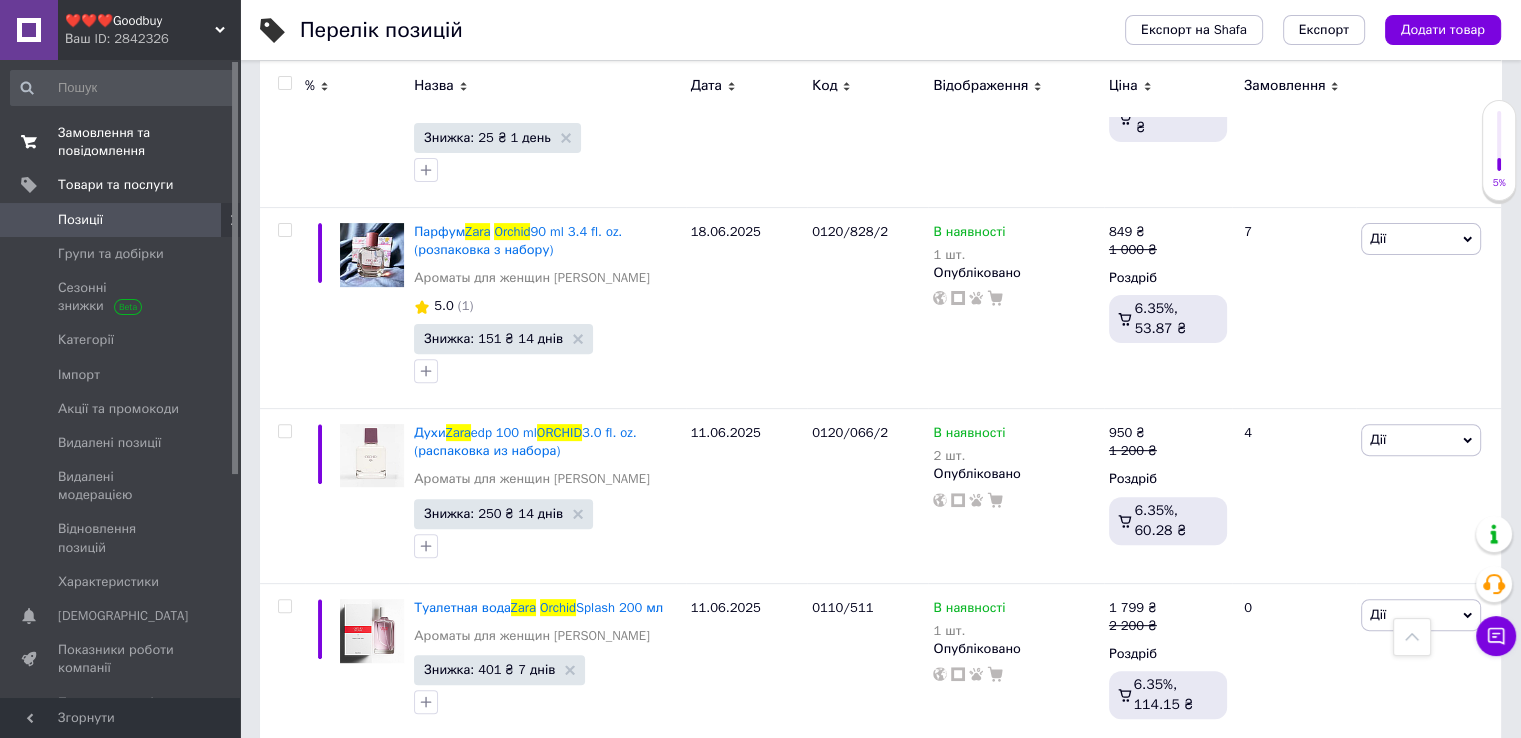 click on "Замовлення та повідомлення" at bounding box center (121, 142) 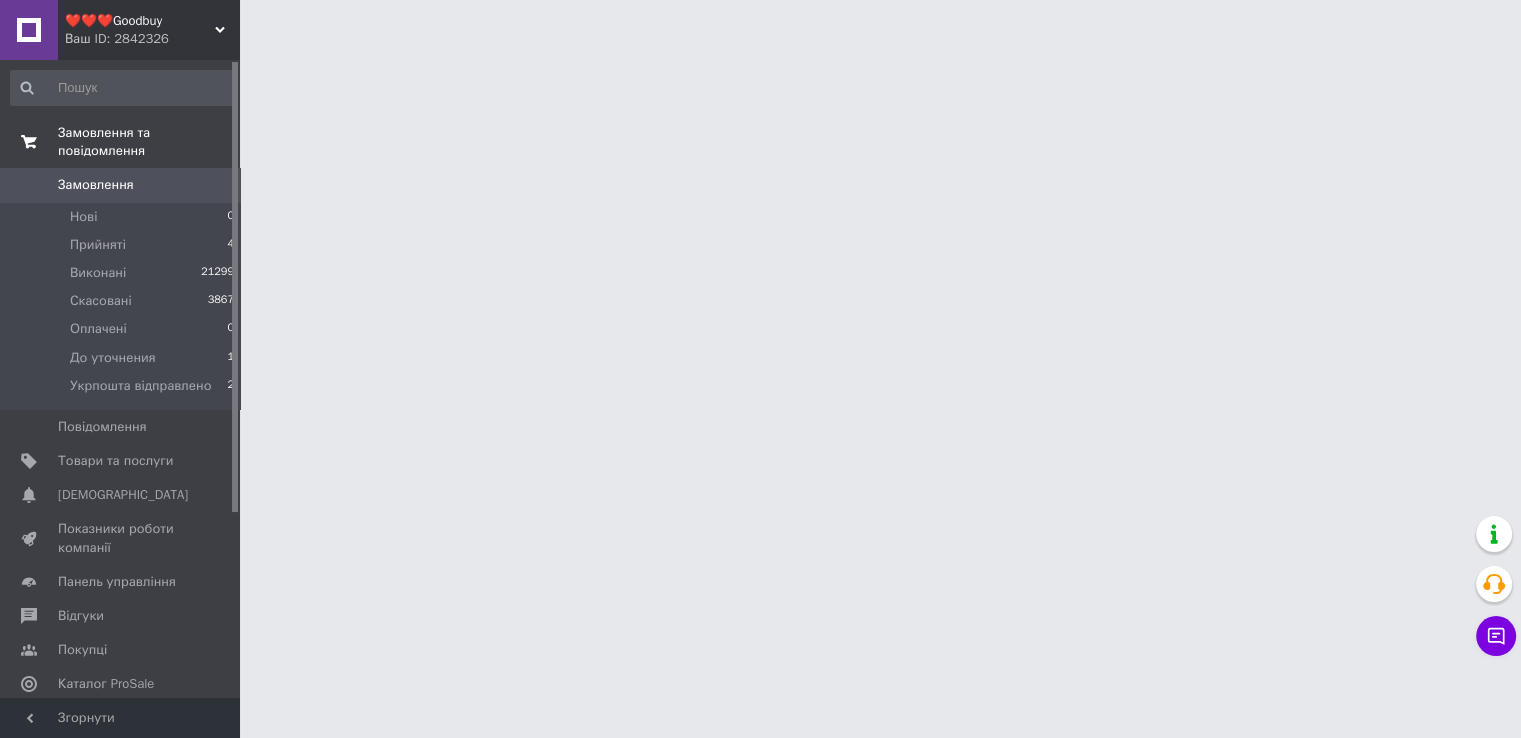 scroll, scrollTop: 0, scrollLeft: 0, axis: both 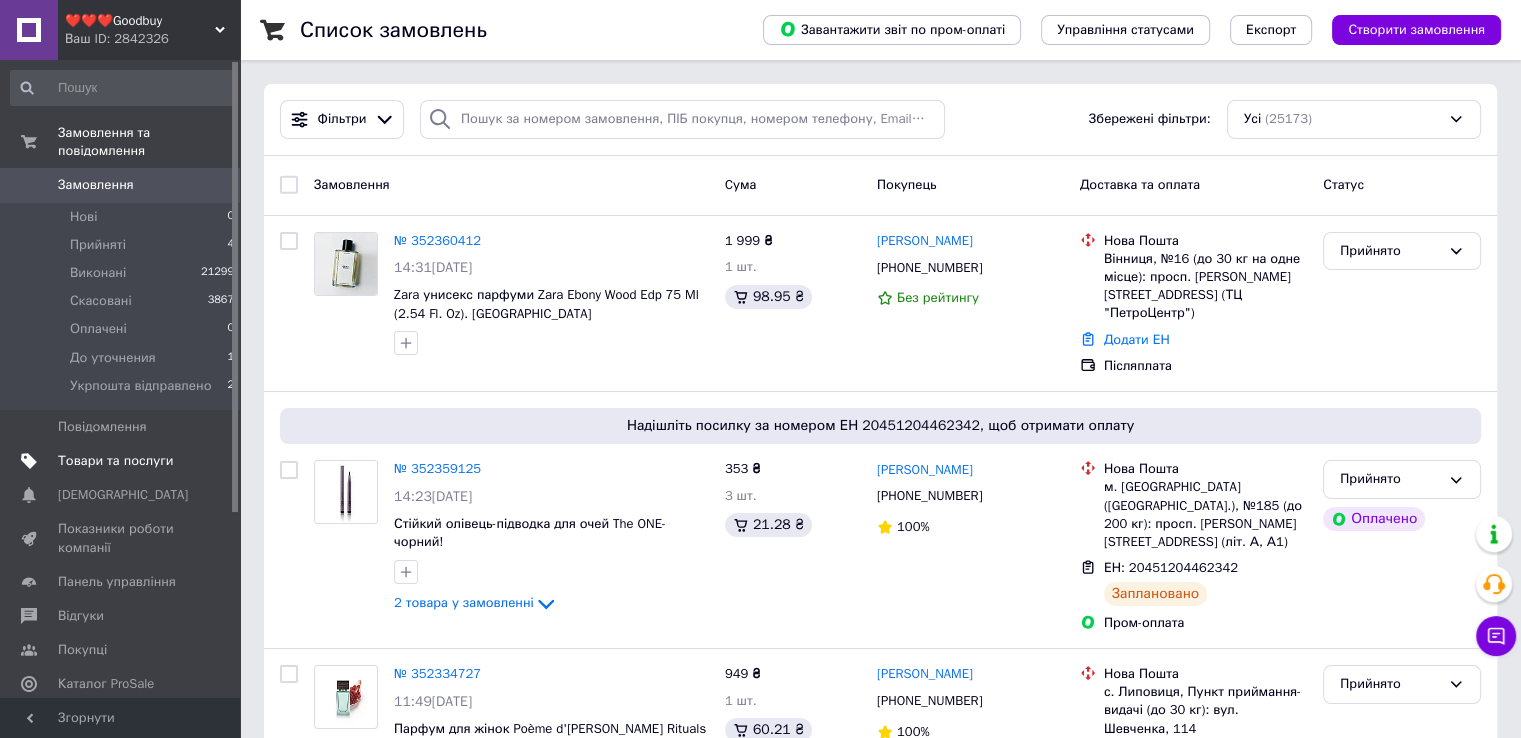 click on "Товари та послуги" at bounding box center [115, 461] 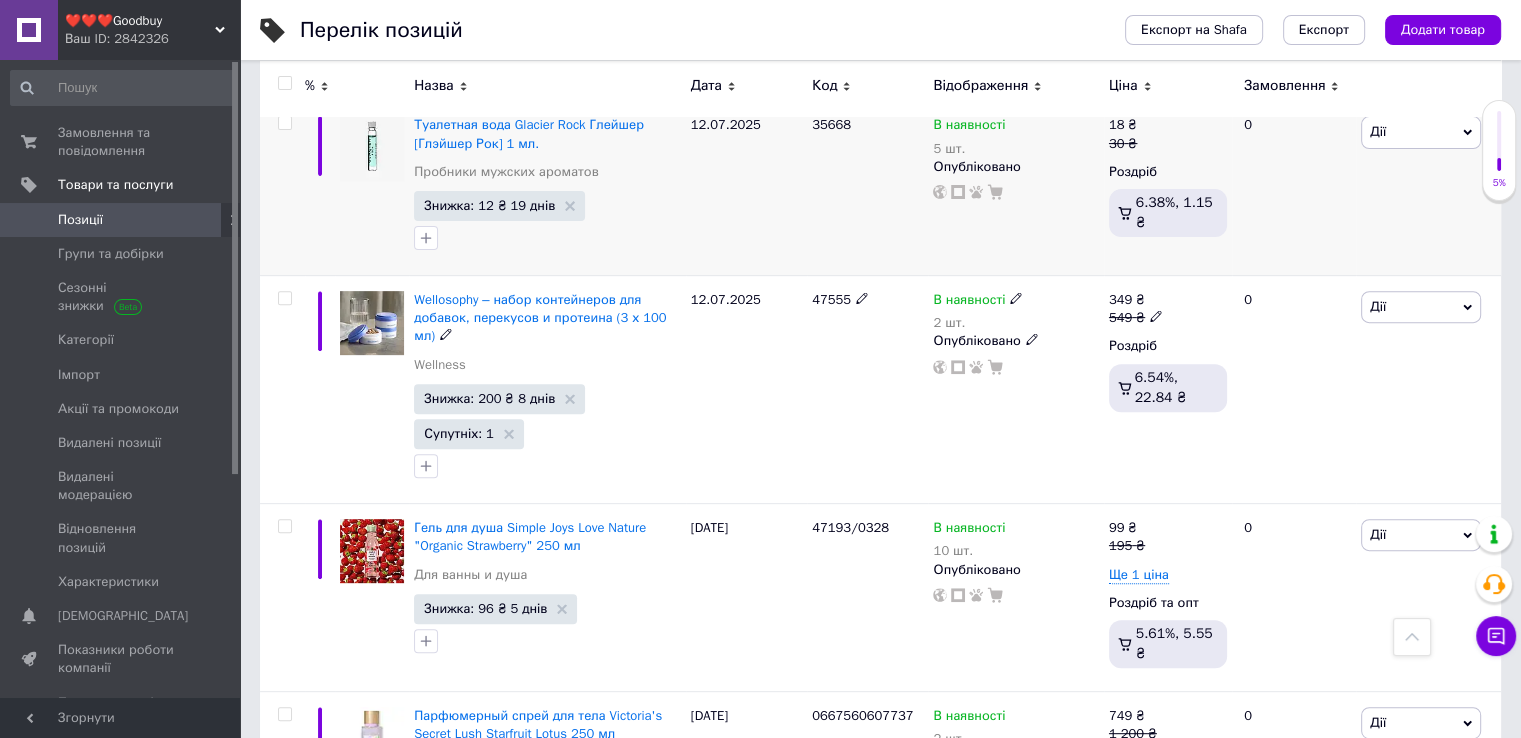 scroll, scrollTop: 700, scrollLeft: 0, axis: vertical 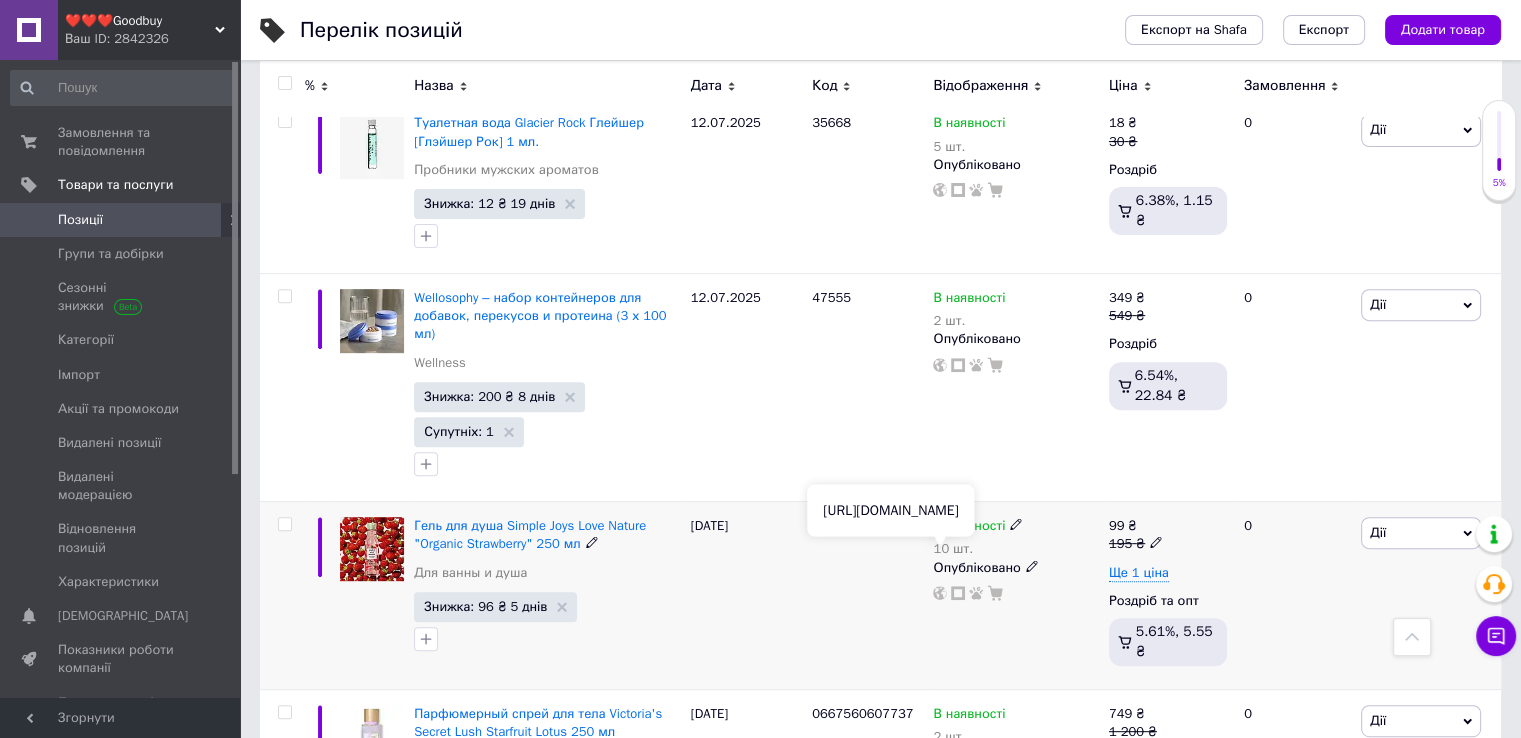click 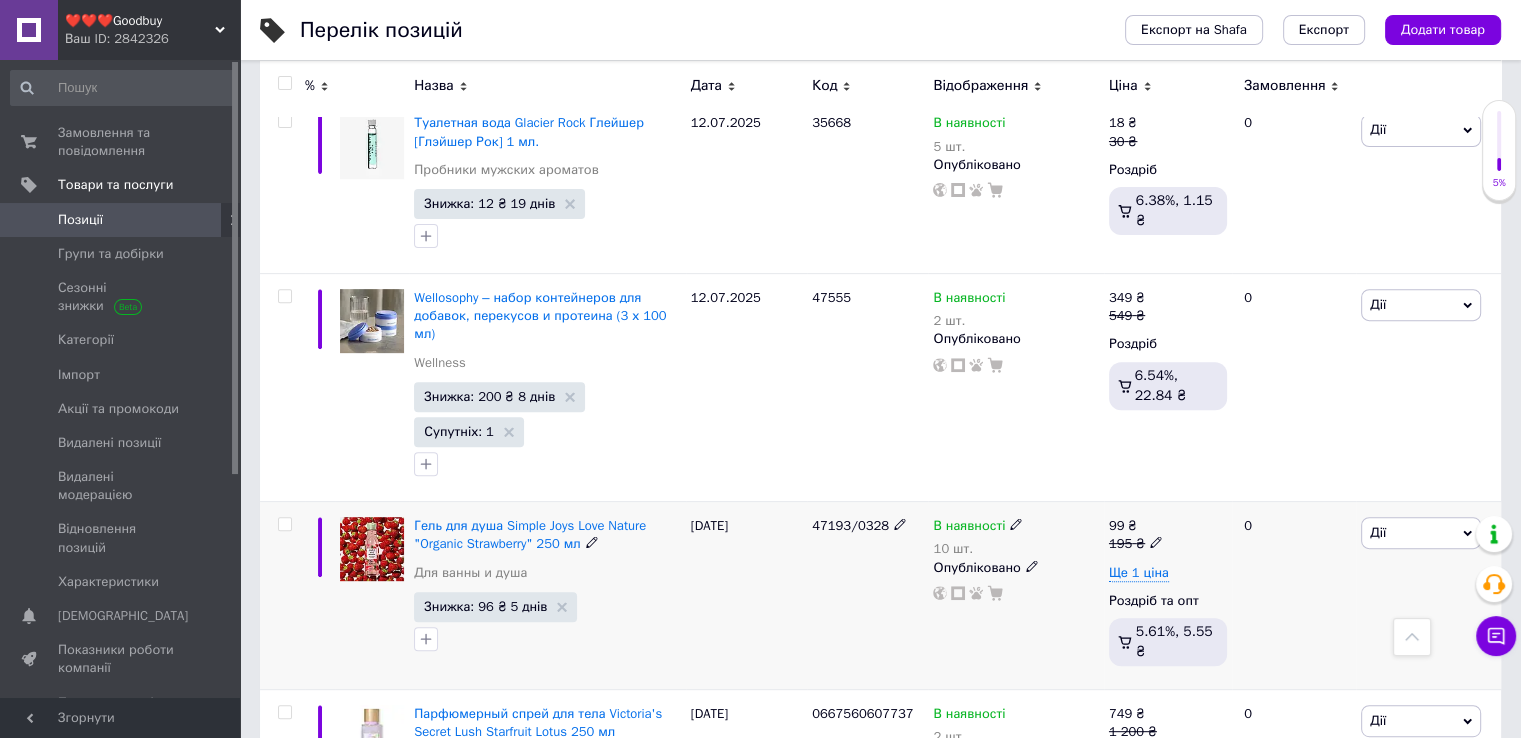 click on "10 шт." at bounding box center (978, 549) 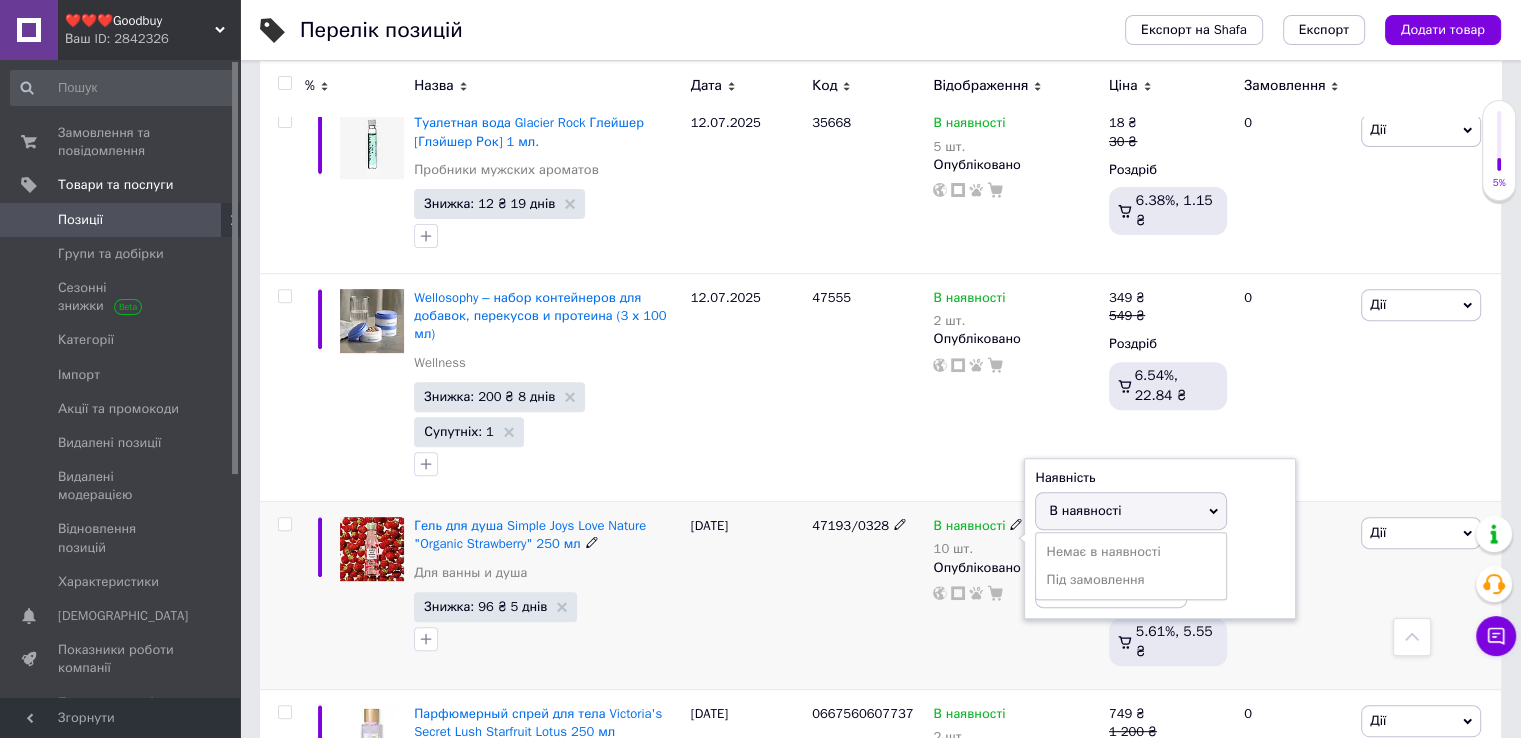click on "Залишки" at bounding box center (1160, 554) 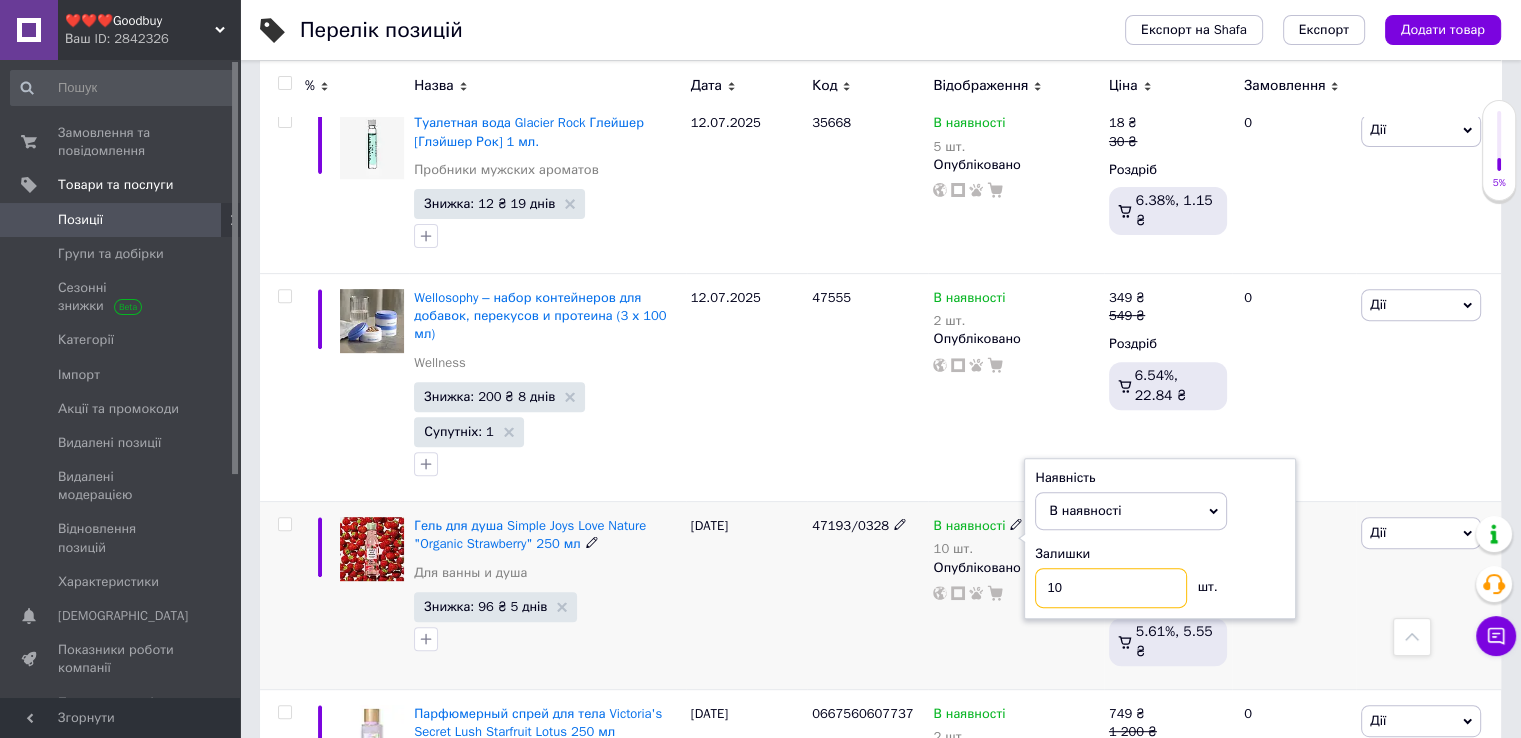 click on "10" at bounding box center [1111, 588] 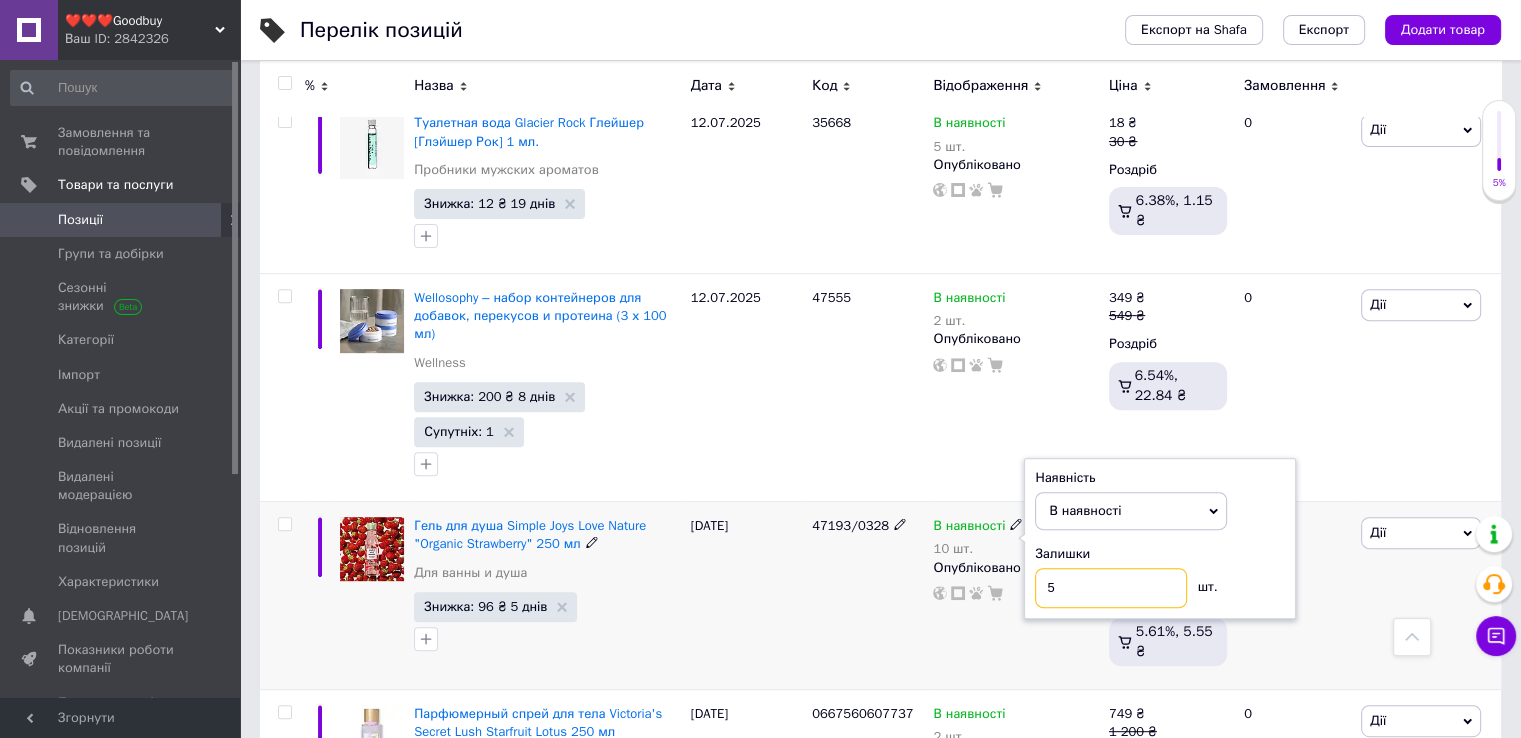 type on "5" 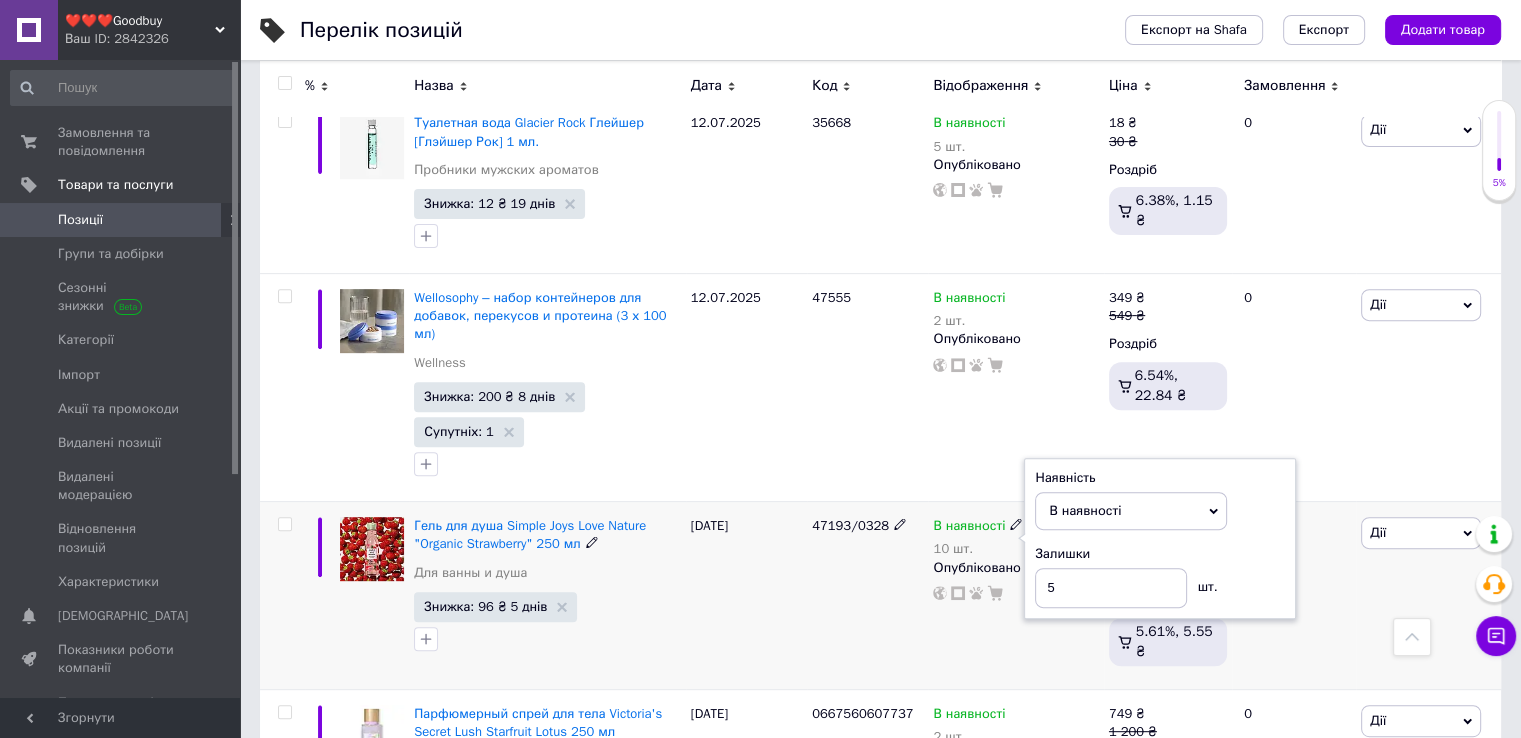 click on "[DATE]" at bounding box center [746, 596] 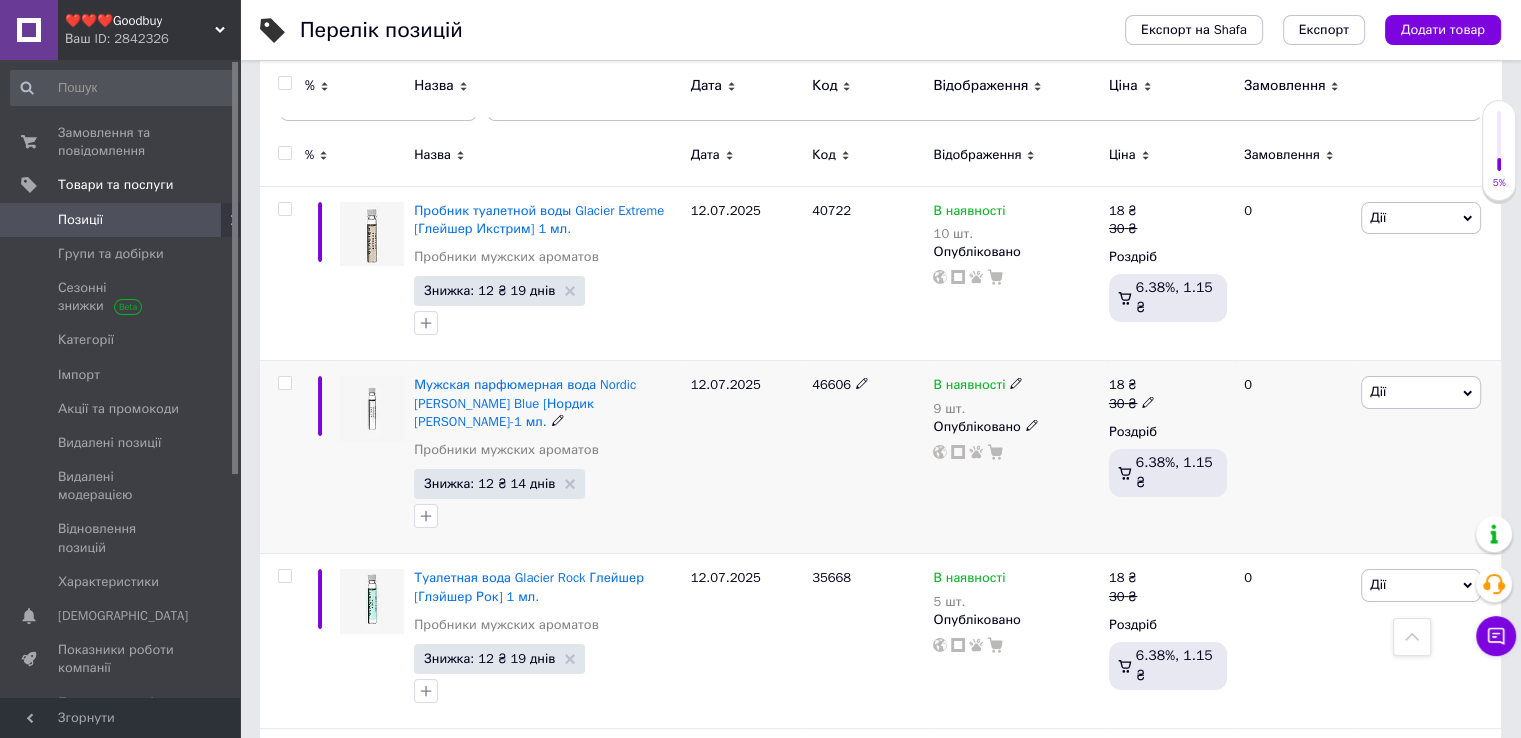 scroll, scrollTop: 200, scrollLeft: 0, axis: vertical 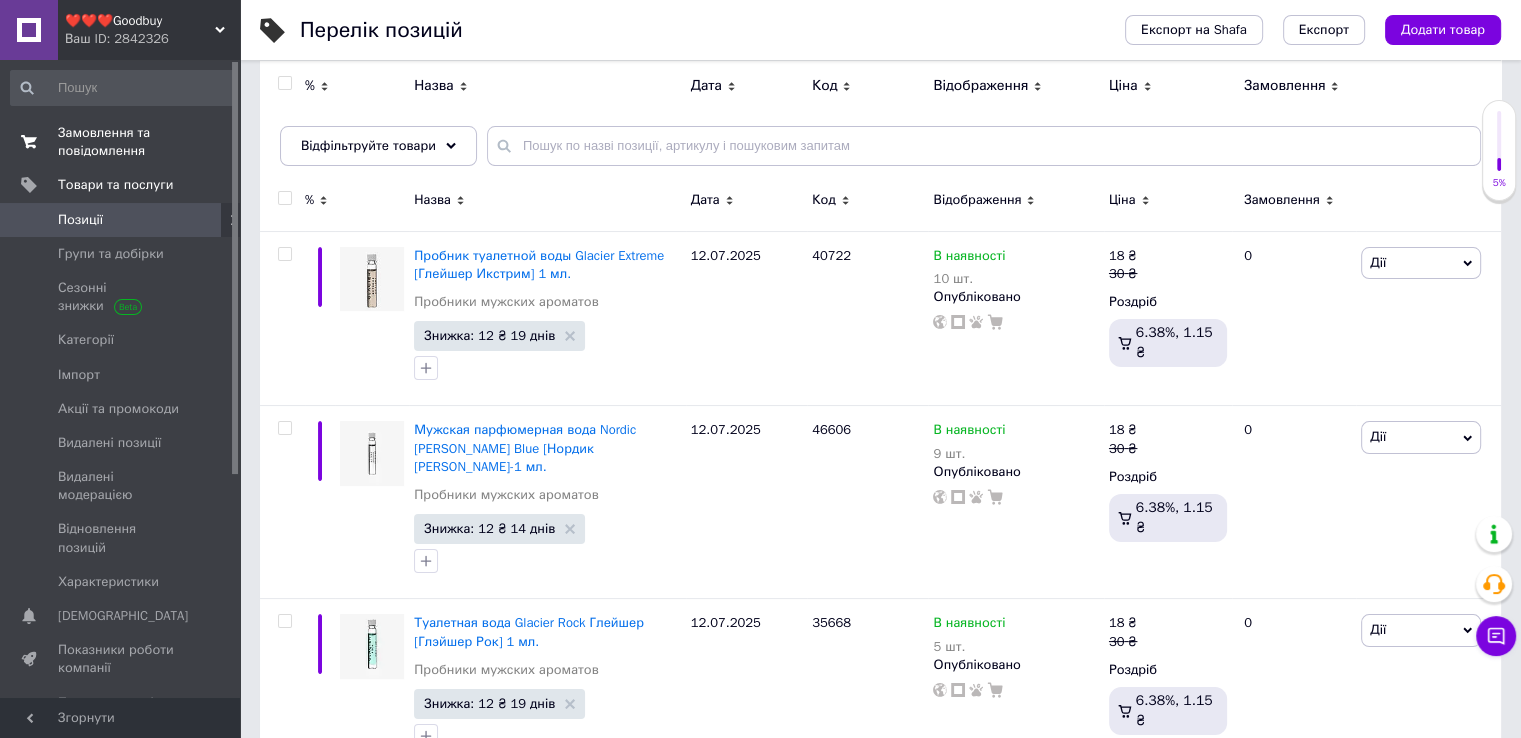click on "Замовлення та повідомлення" at bounding box center (121, 142) 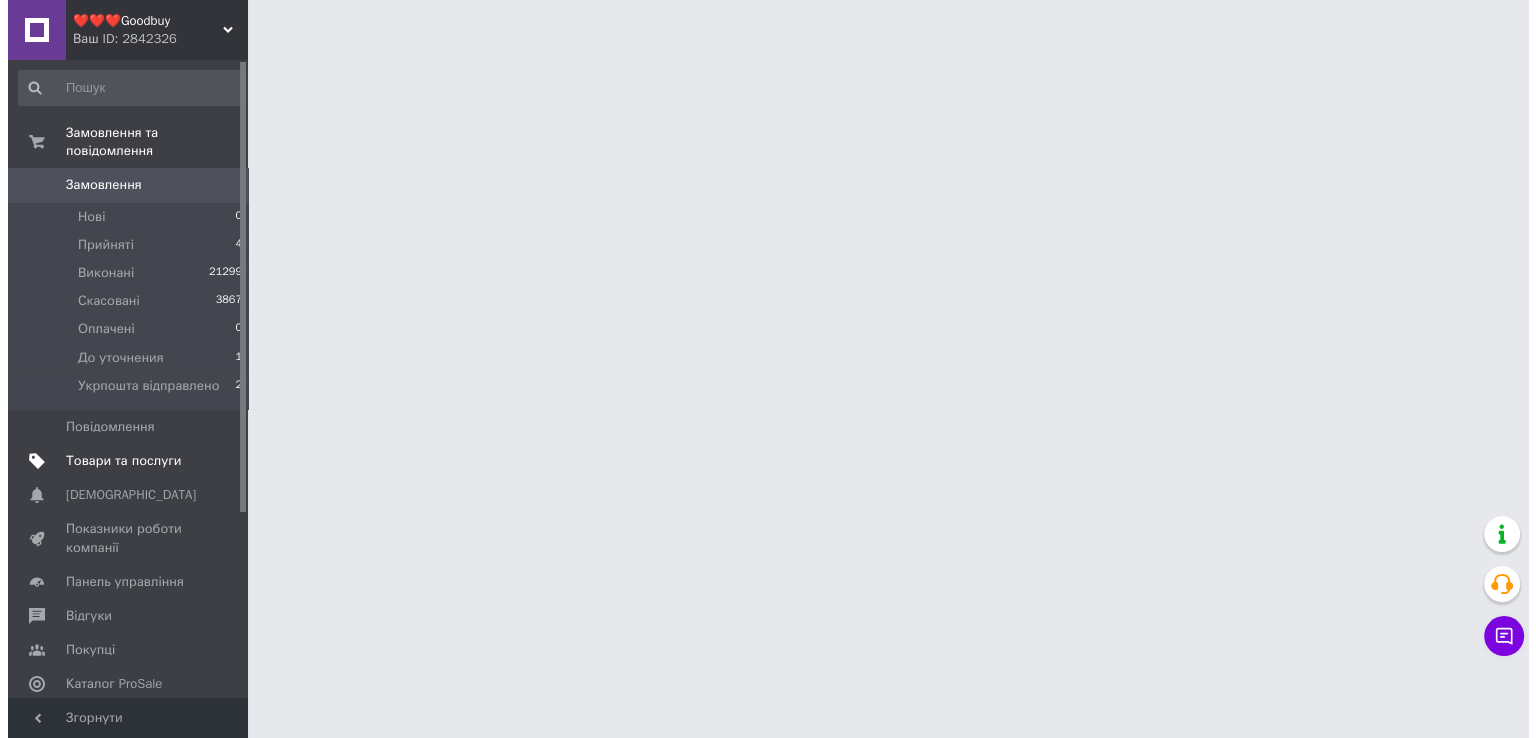 scroll, scrollTop: 0, scrollLeft: 0, axis: both 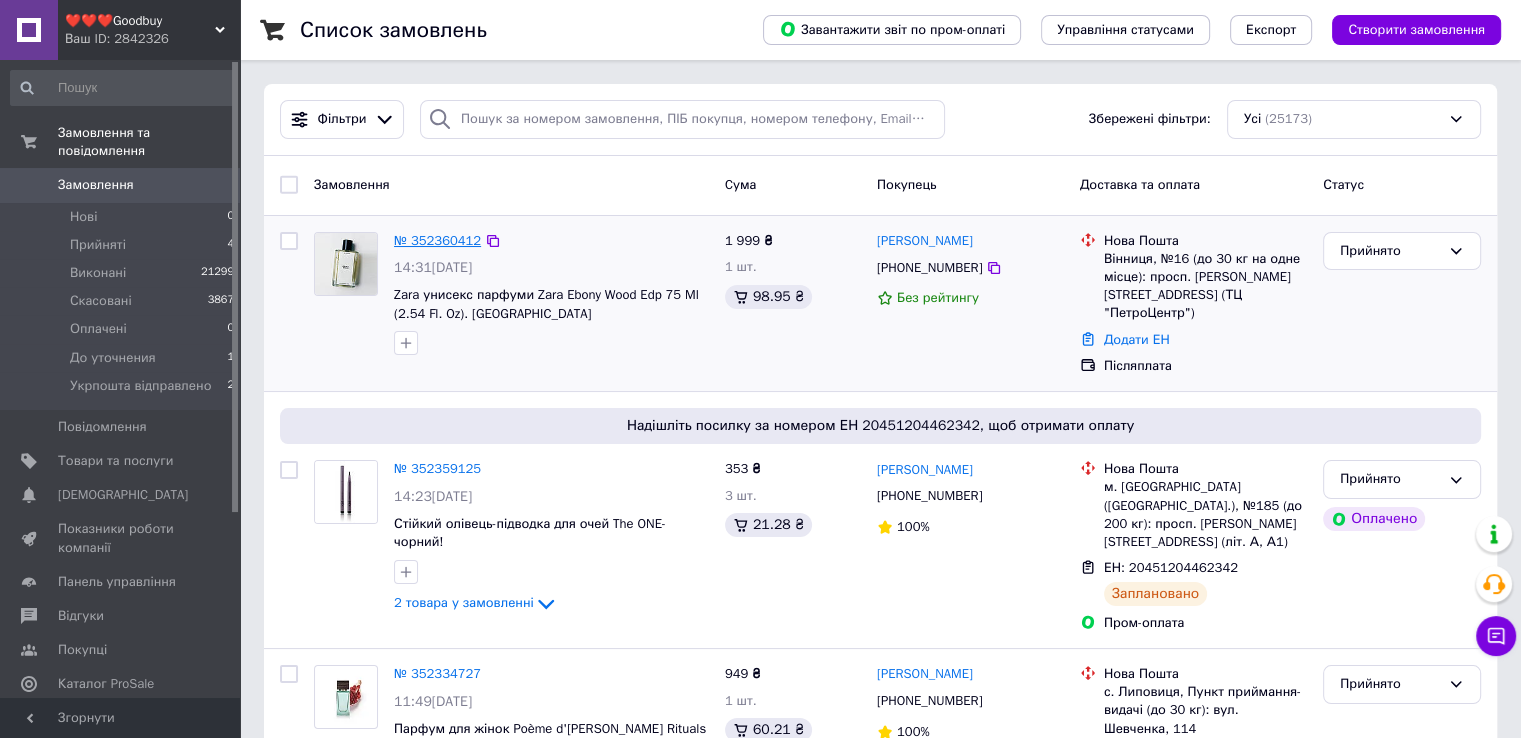 click on "№ 352360412" at bounding box center (437, 240) 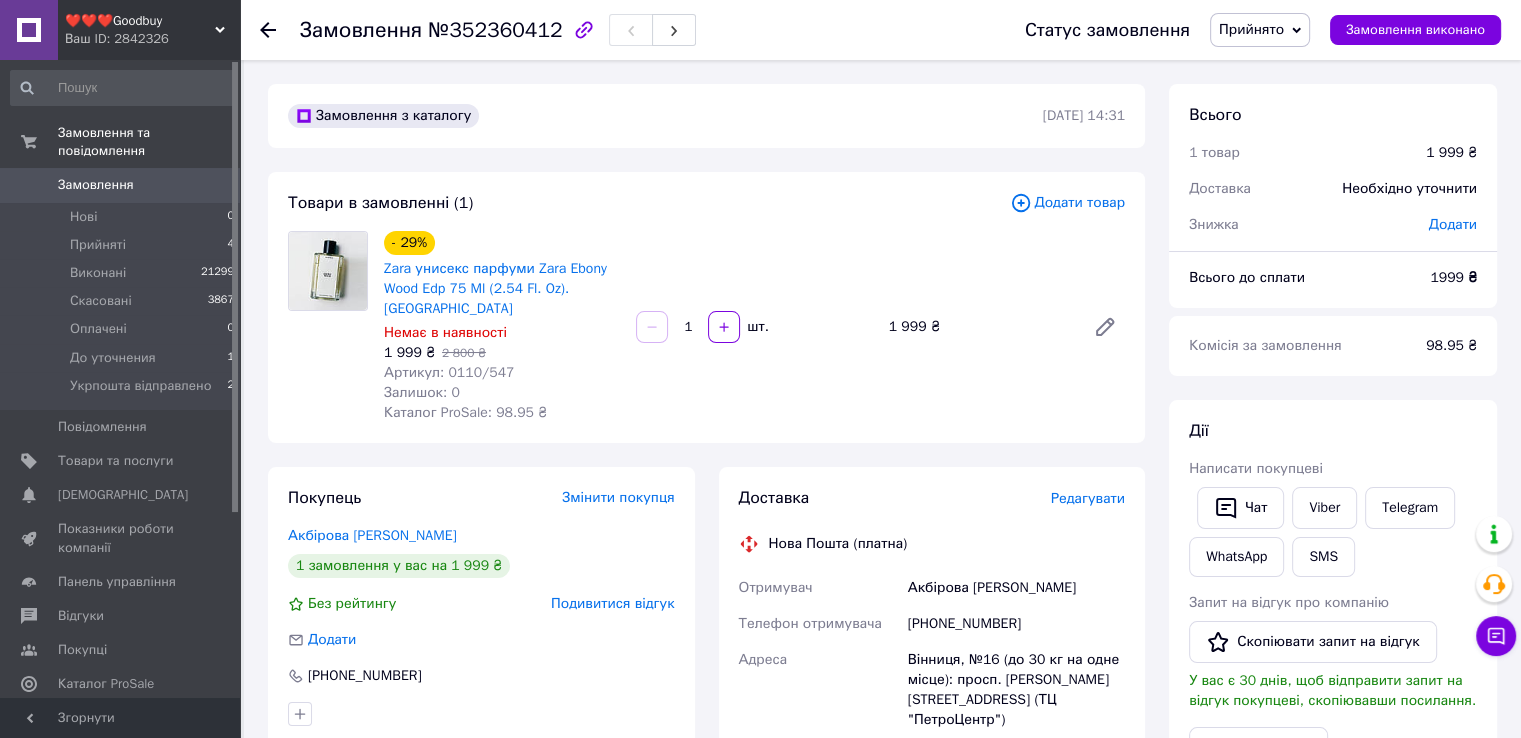 click on "Редагувати" at bounding box center (1088, 498) 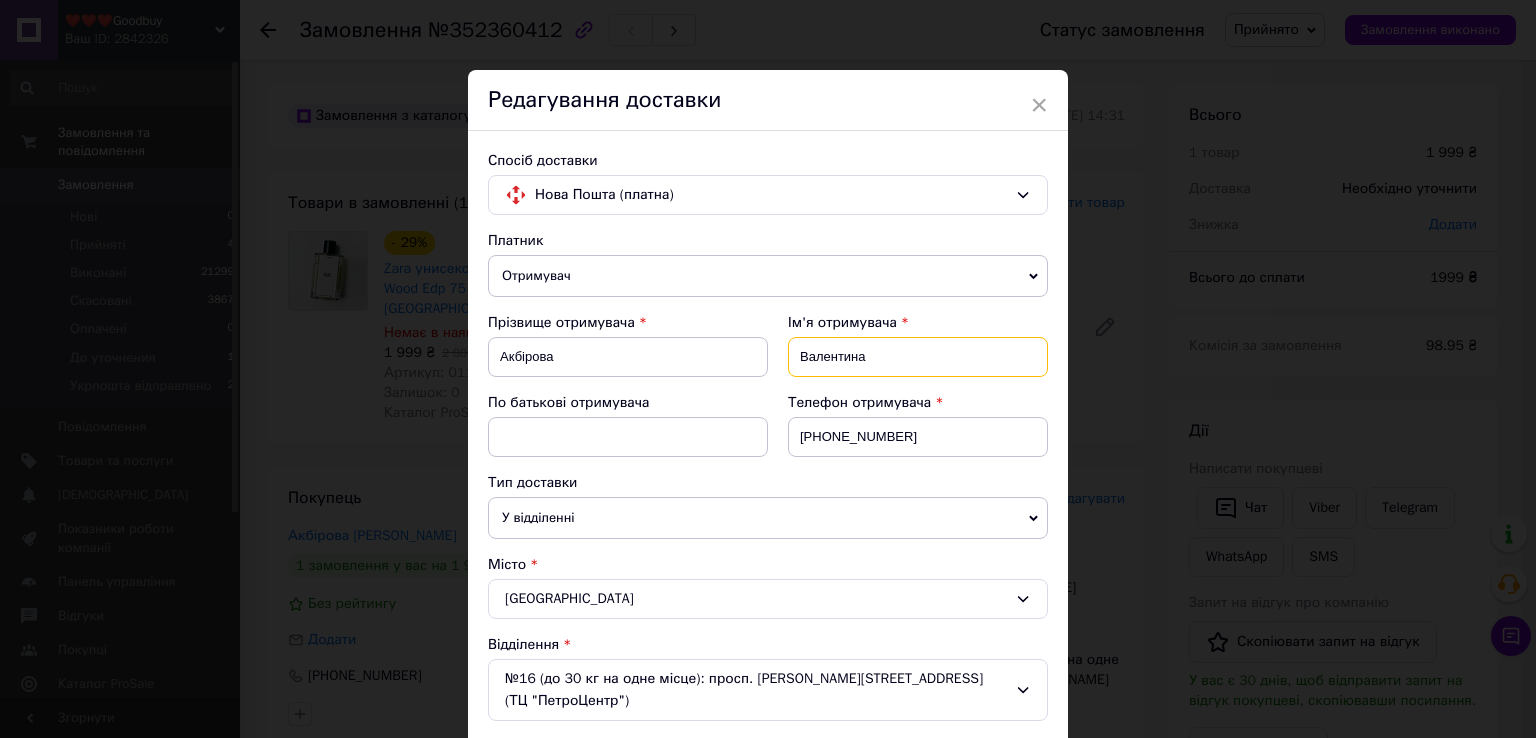 click on "Валентина" at bounding box center [918, 357] 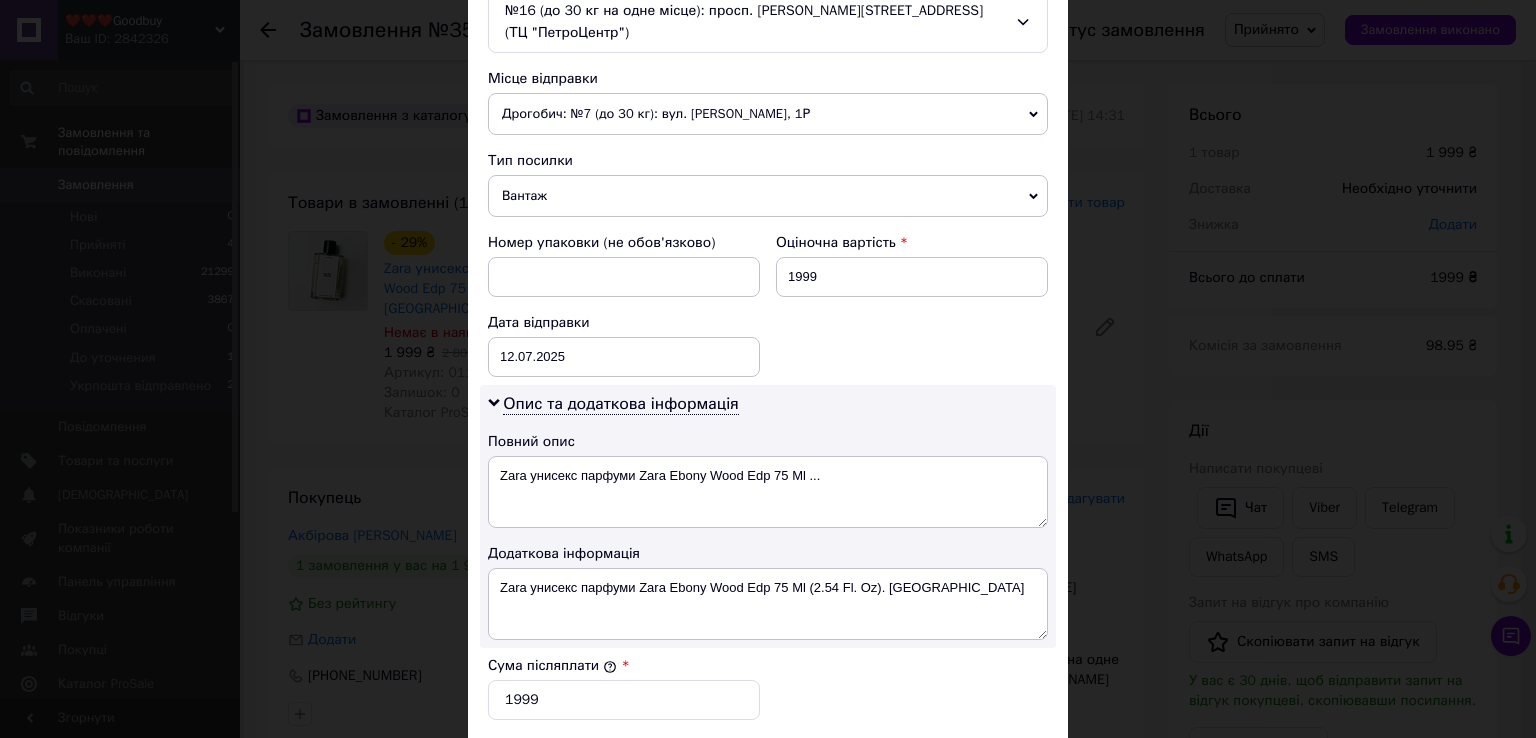 scroll, scrollTop: 700, scrollLeft: 0, axis: vertical 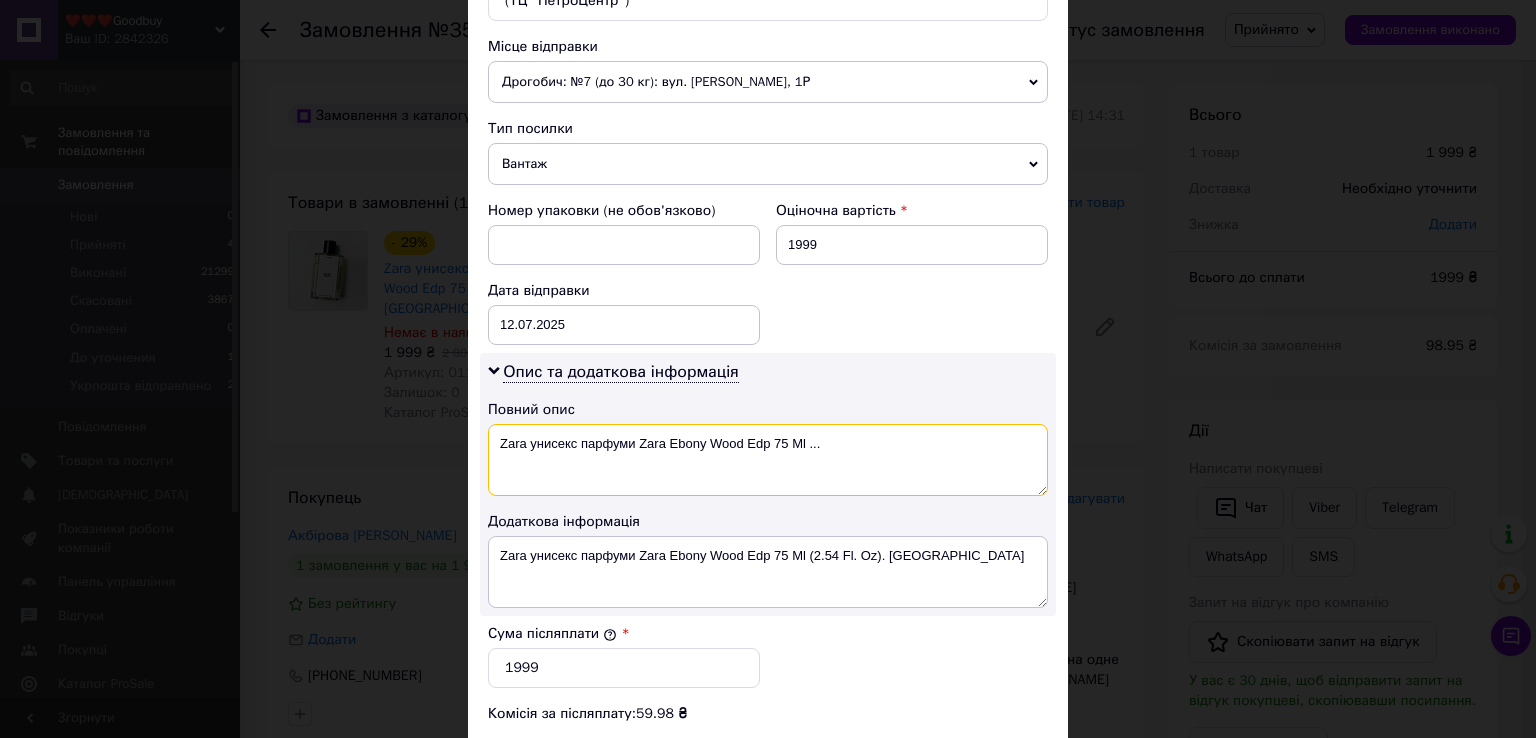 drag, startPoint x: 526, startPoint y: 420, endPoint x: 846, endPoint y: 409, distance: 320.189 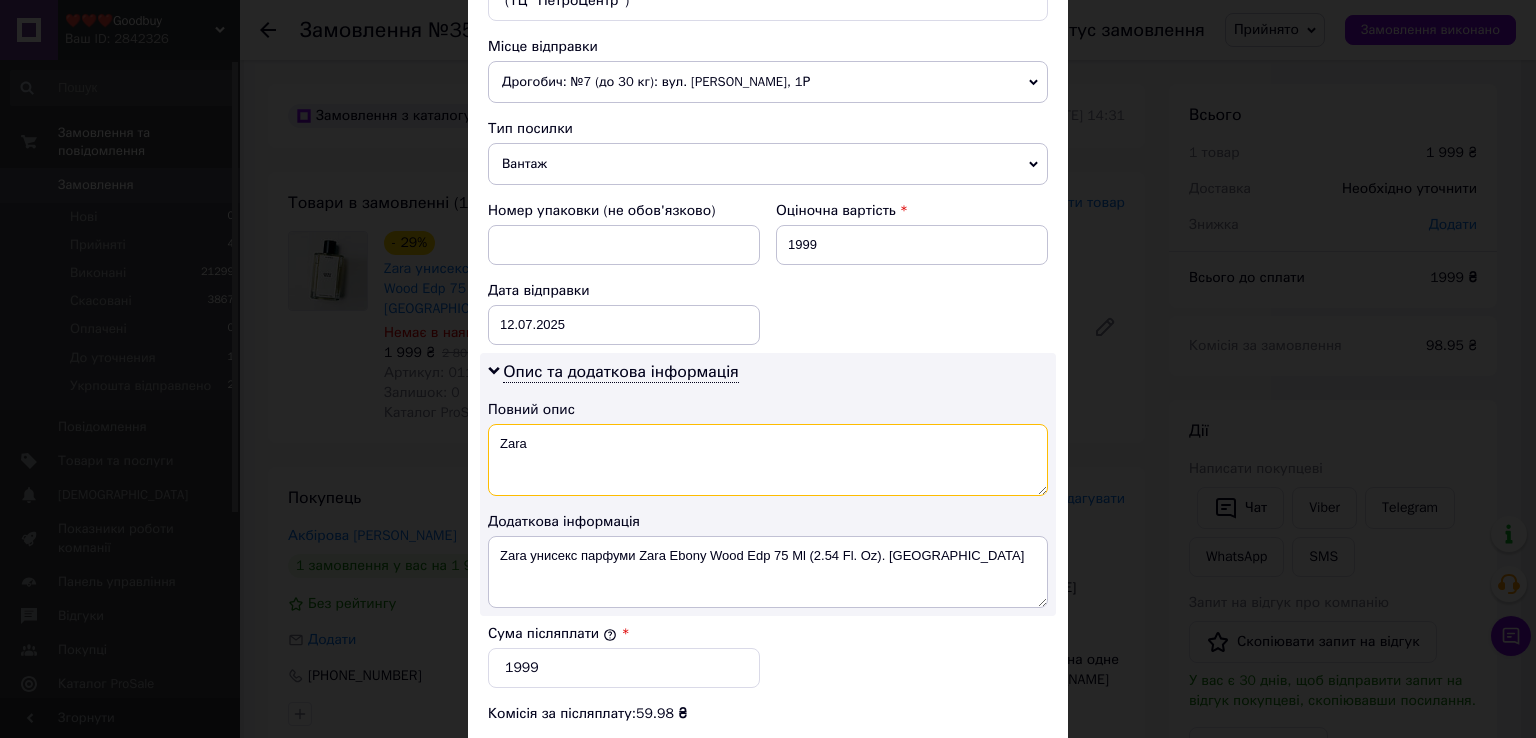 type on "Zara" 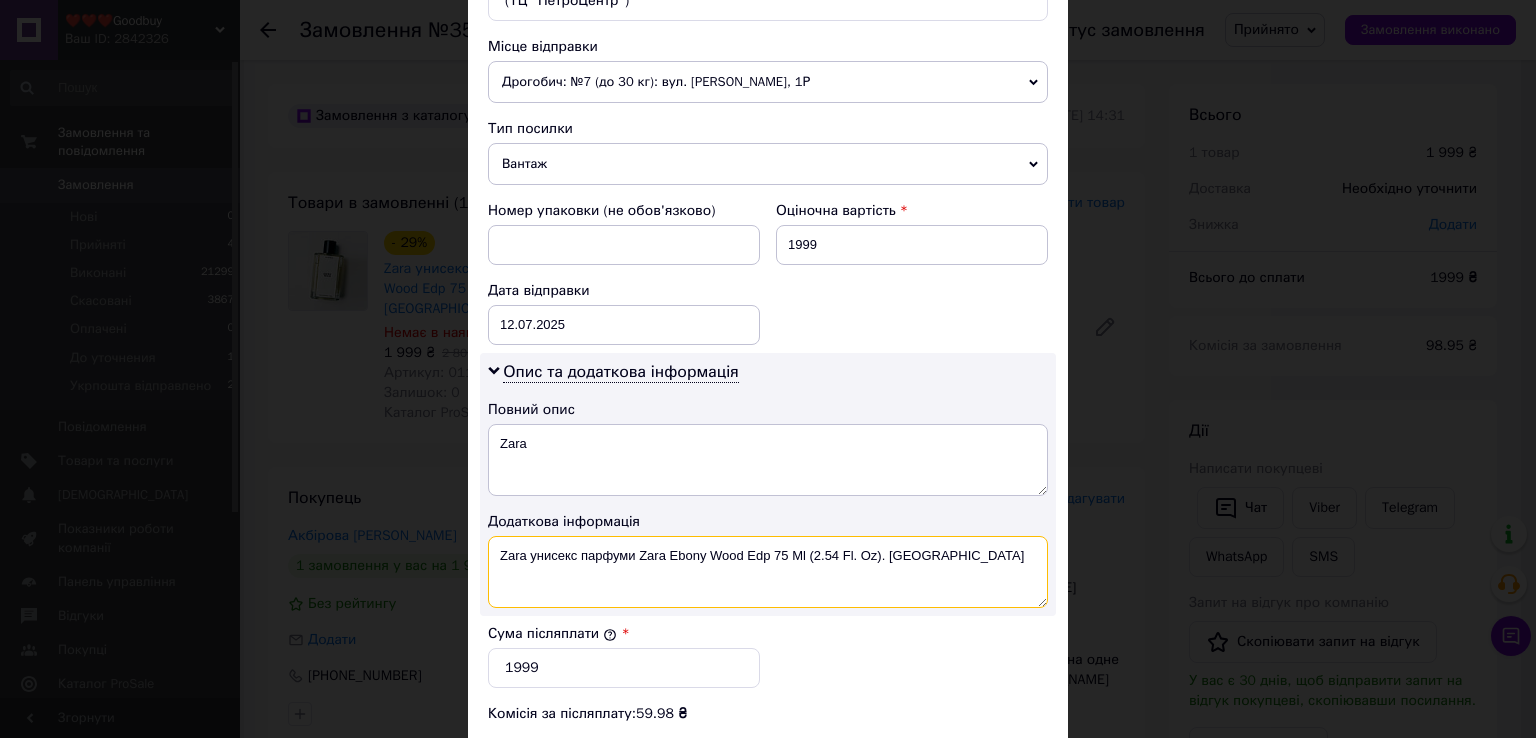 drag, startPoint x: 525, startPoint y: 533, endPoint x: 959, endPoint y: 532, distance: 434.00116 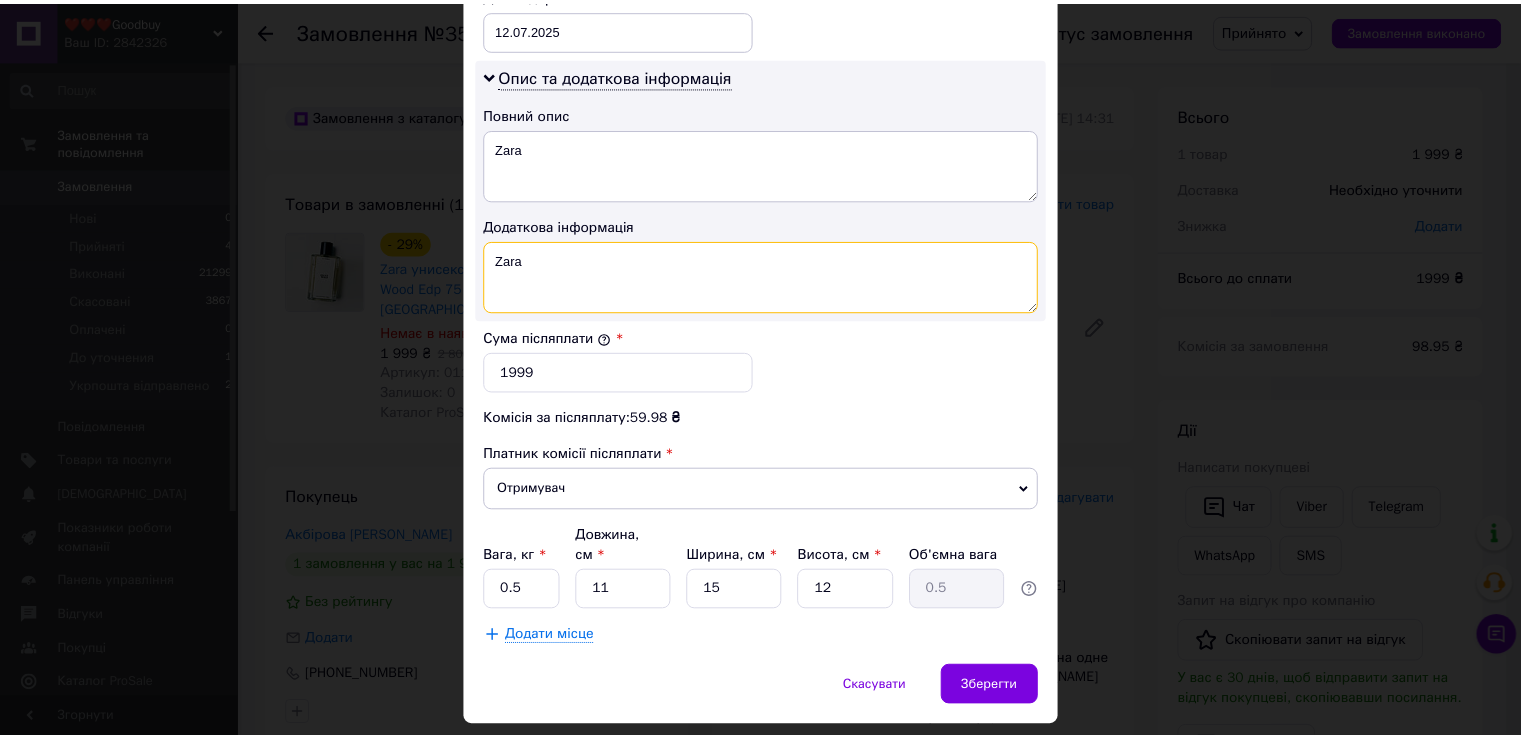 scroll, scrollTop: 1000, scrollLeft: 0, axis: vertical 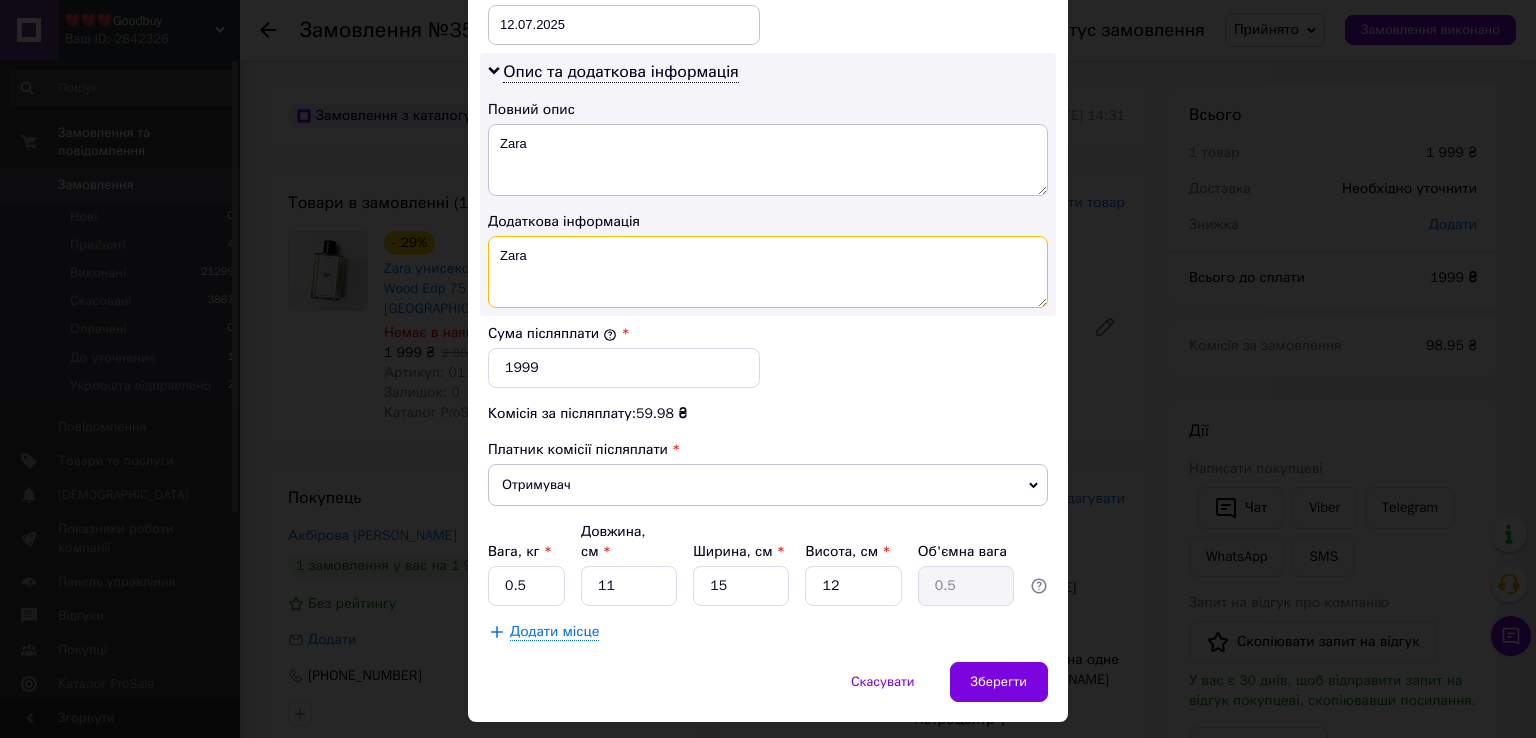 type on "Zara" 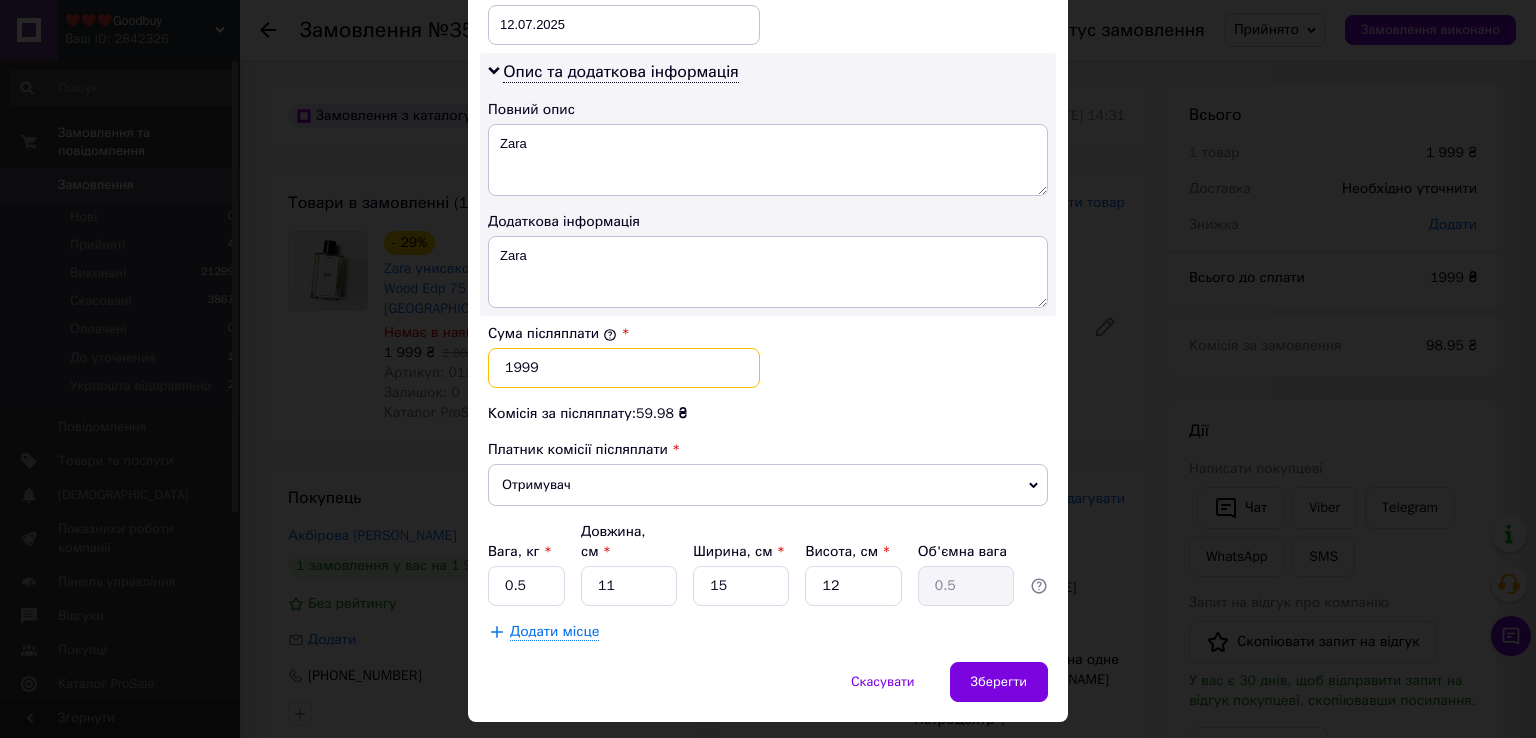 drag, startPoint x: 534, startPoint y: 337, endPoint x: 507, endPoint y: 337, distance: 27 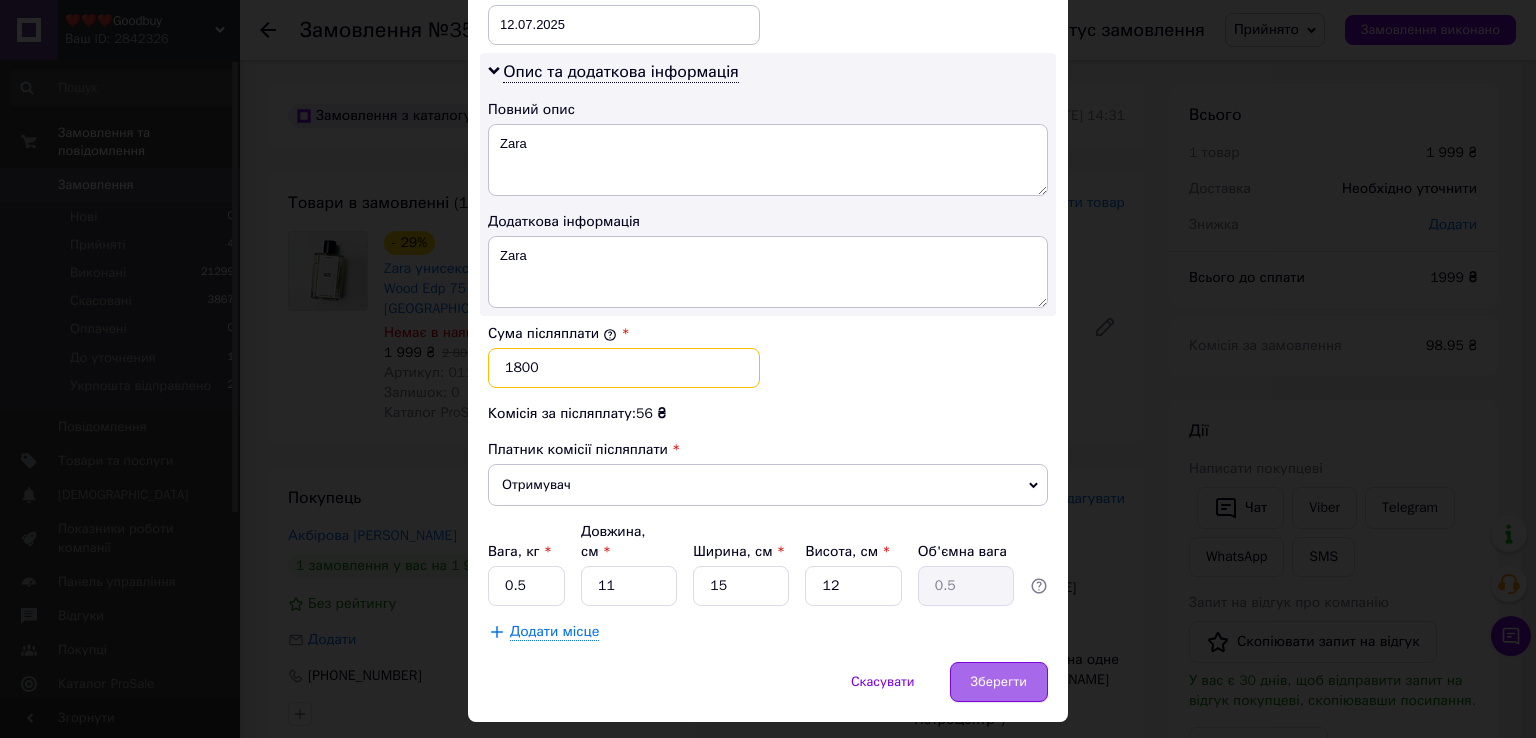 type on "1800" 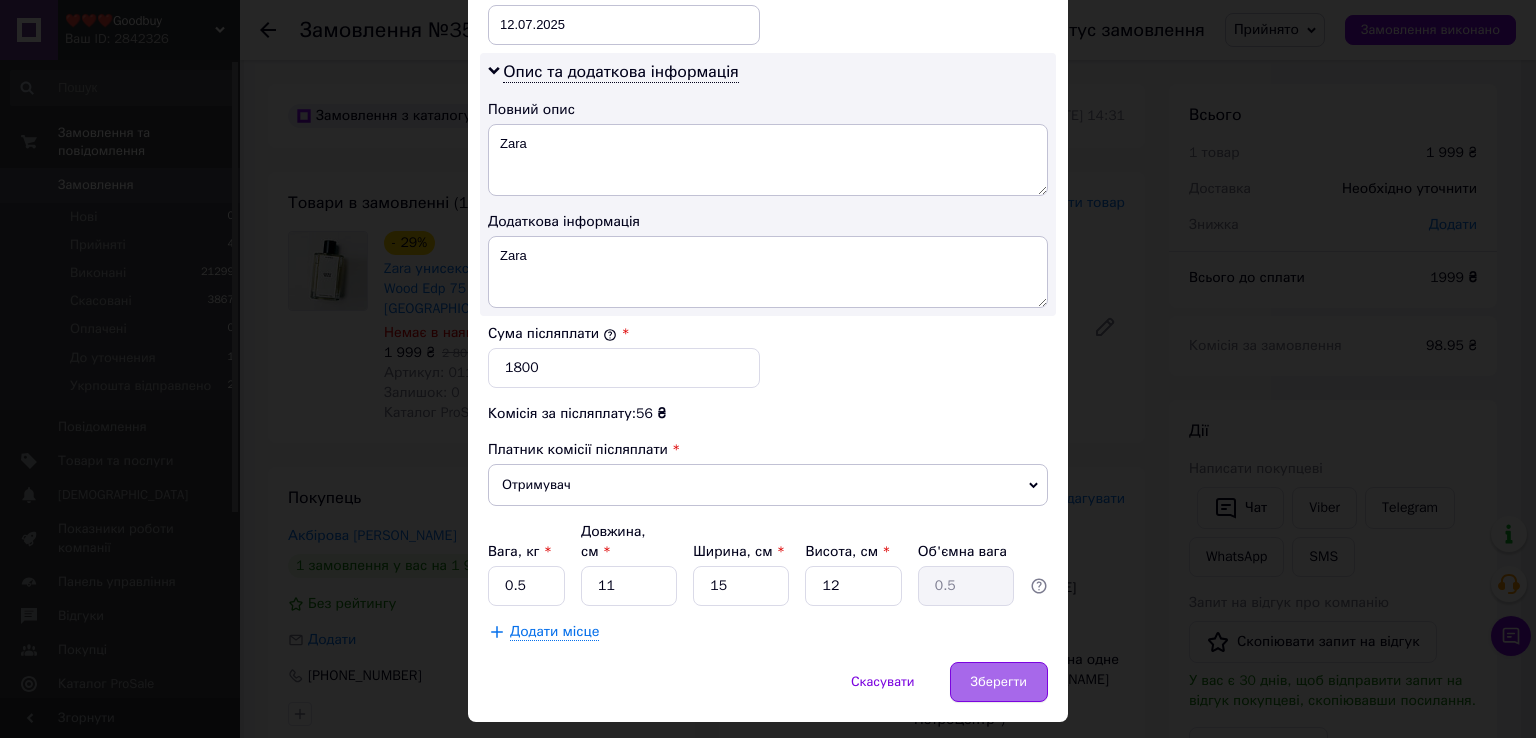 click on "Зберегти" at bounding box center (999, 682) 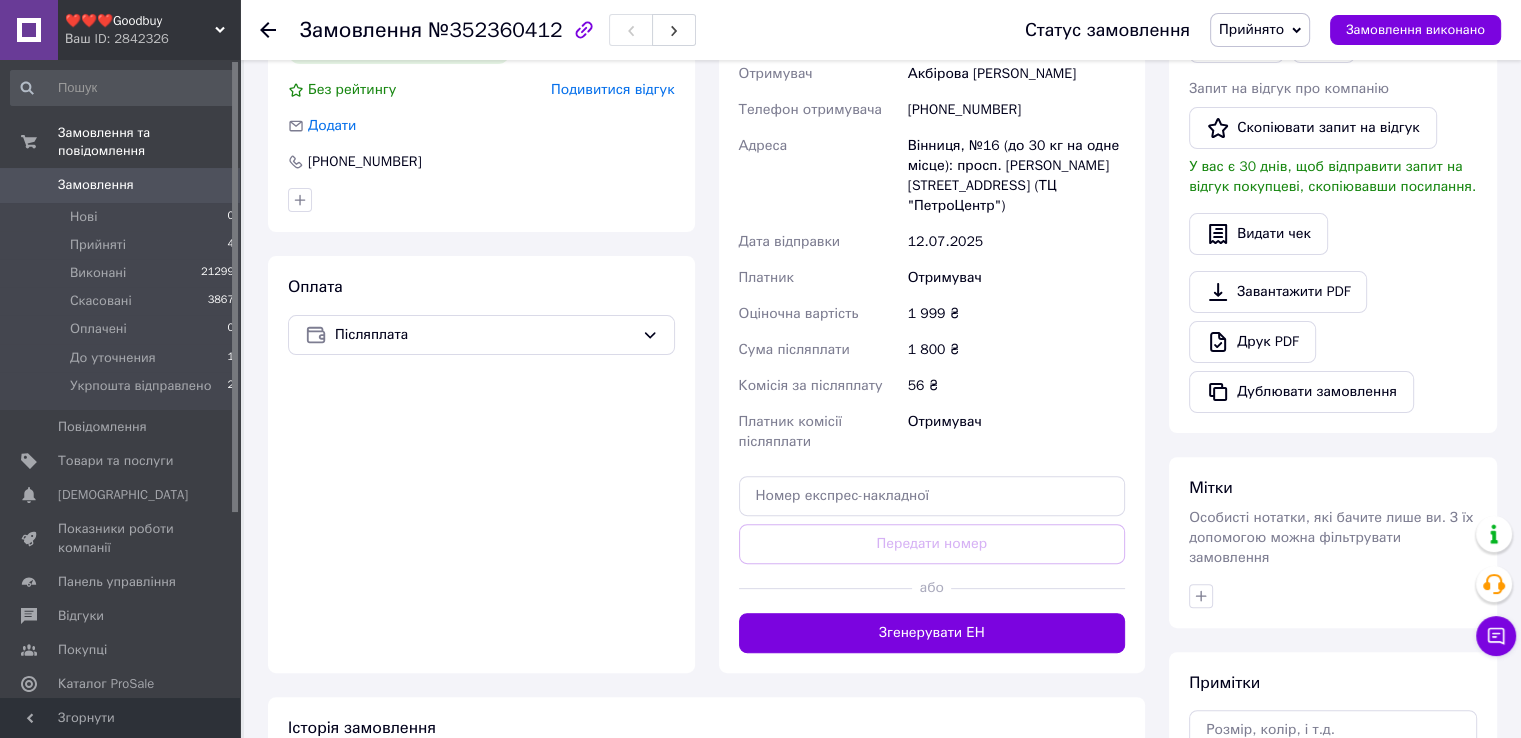 scroll, scrollTop: 600, scrollLeft: 0, axis: vertical 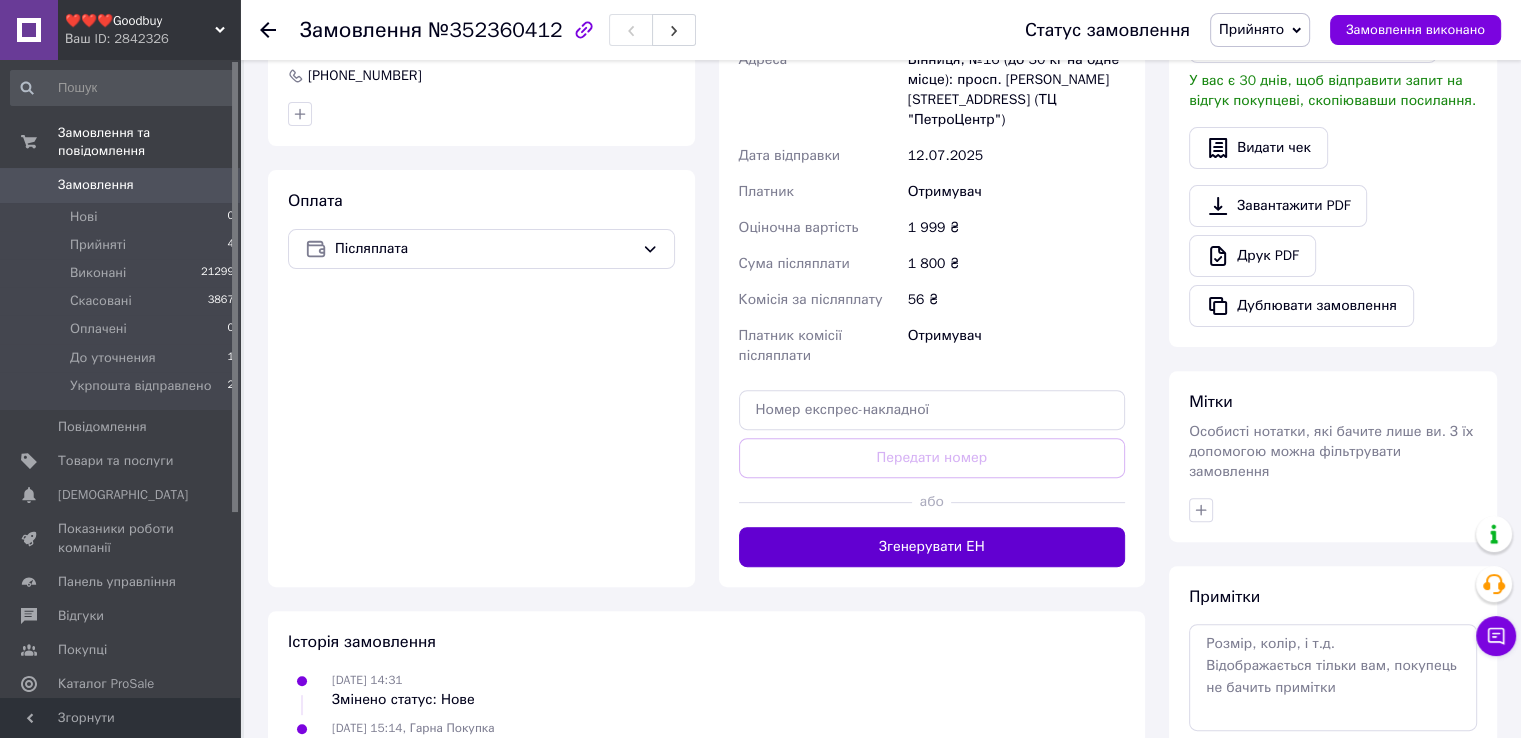 click on "Згенерувати ЕН" at bounding box center [932, 547] 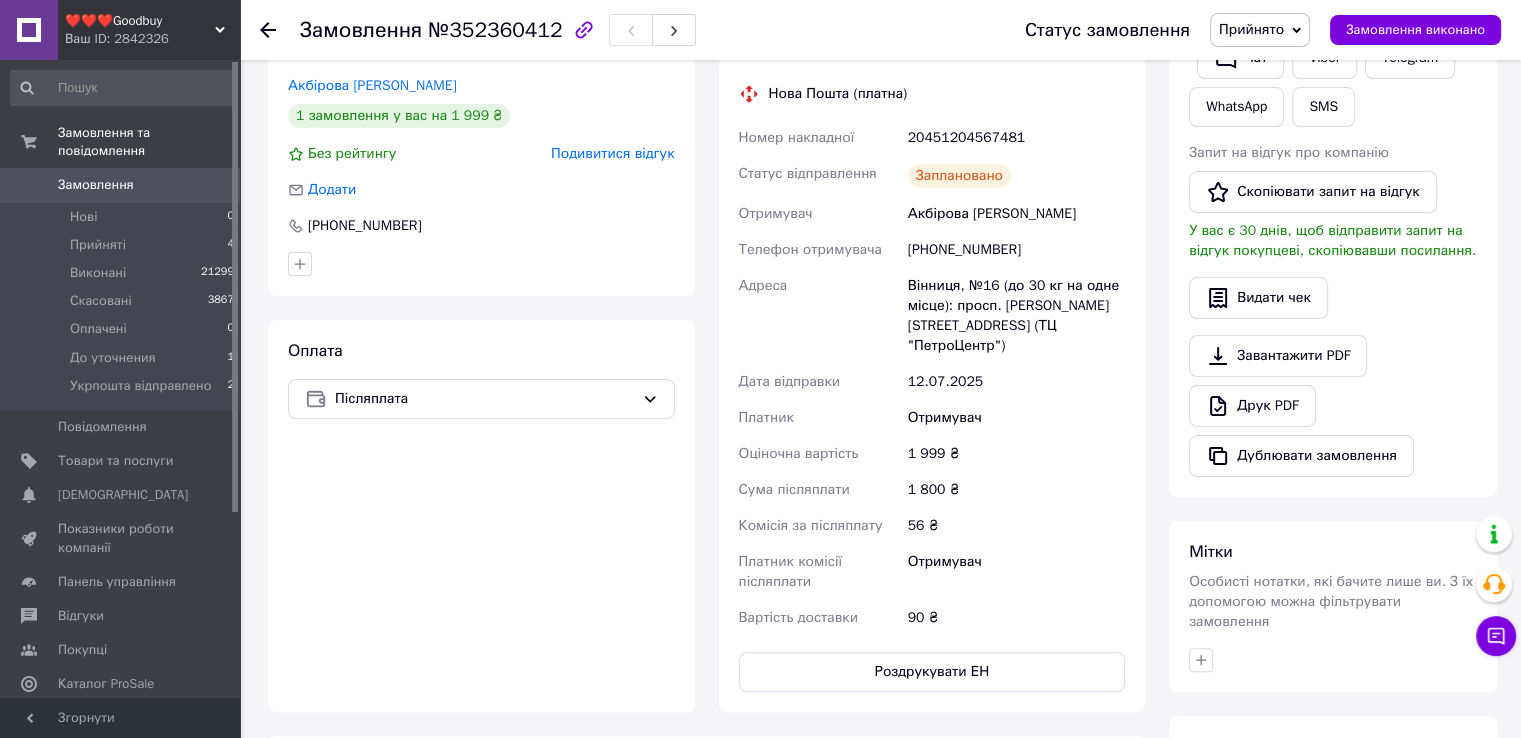 scroll, scrollTop: 400, scrollLeft: 0, axis: vertical 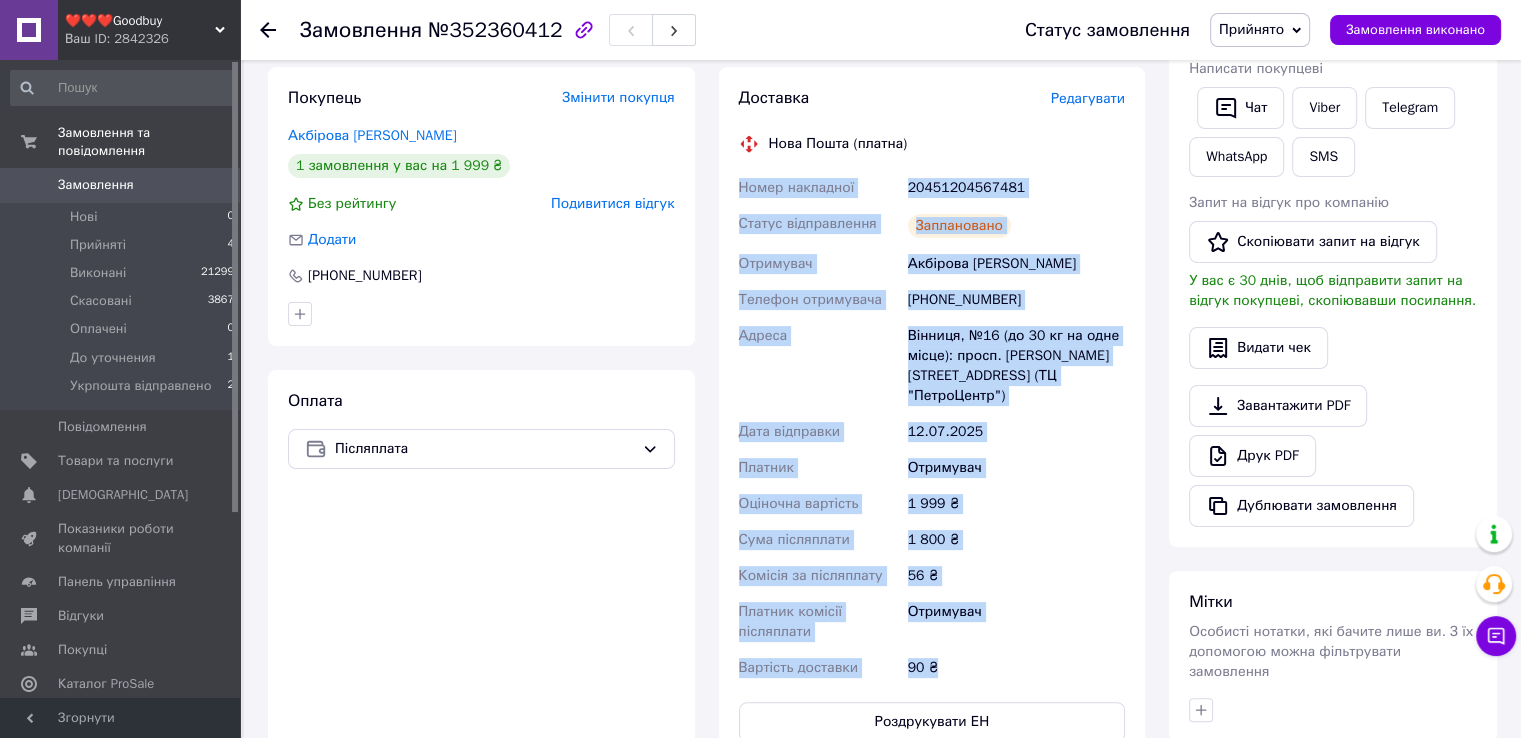 drag, startPoint x: 739, startPoint y: 187, endPoint x: 1108, endPoint y: 665, distance: 603.8584 